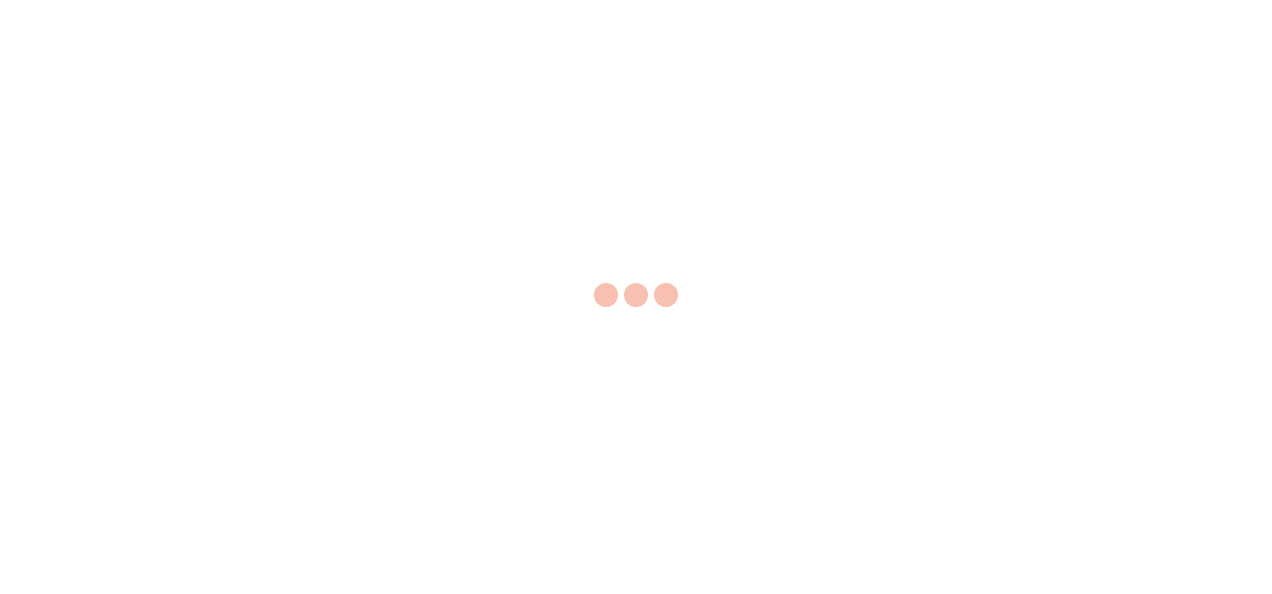 scroll, scrollTop: 0, scrollLeft: 0, axis: both 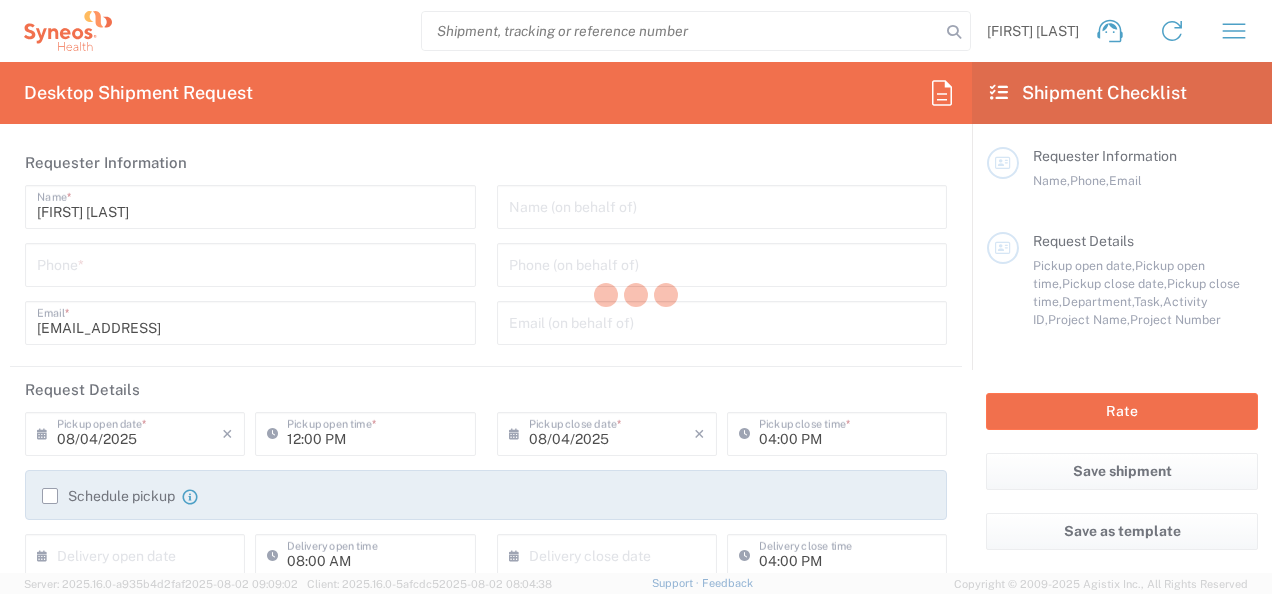 type on "Hungary" 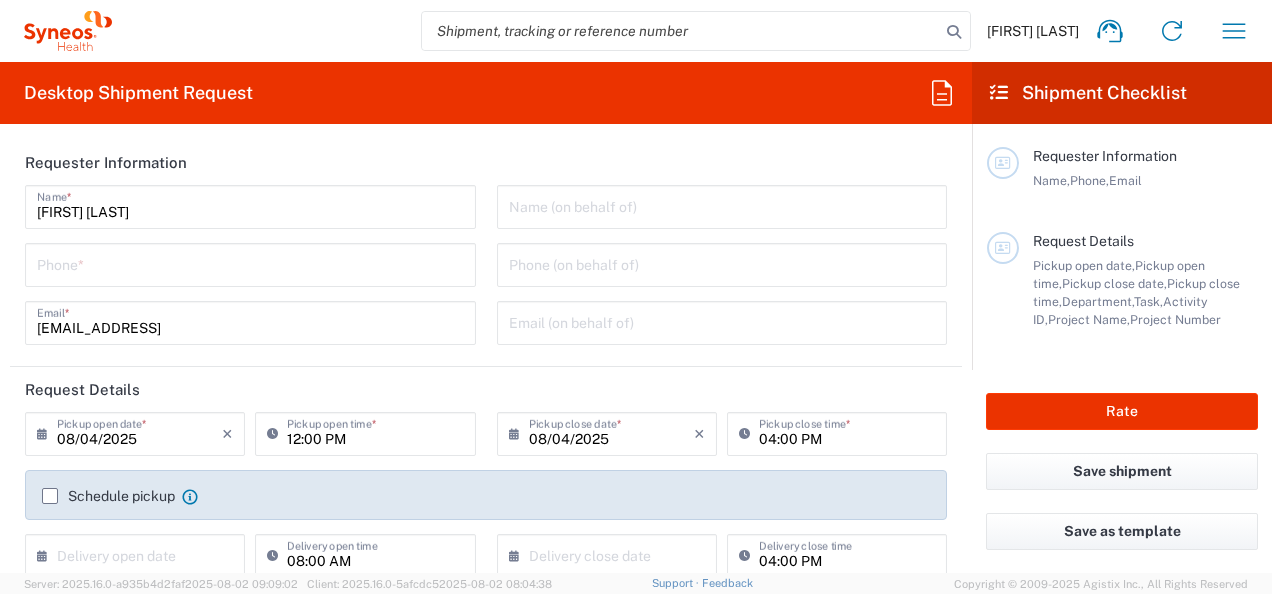 click at bounding box center [250, 263] 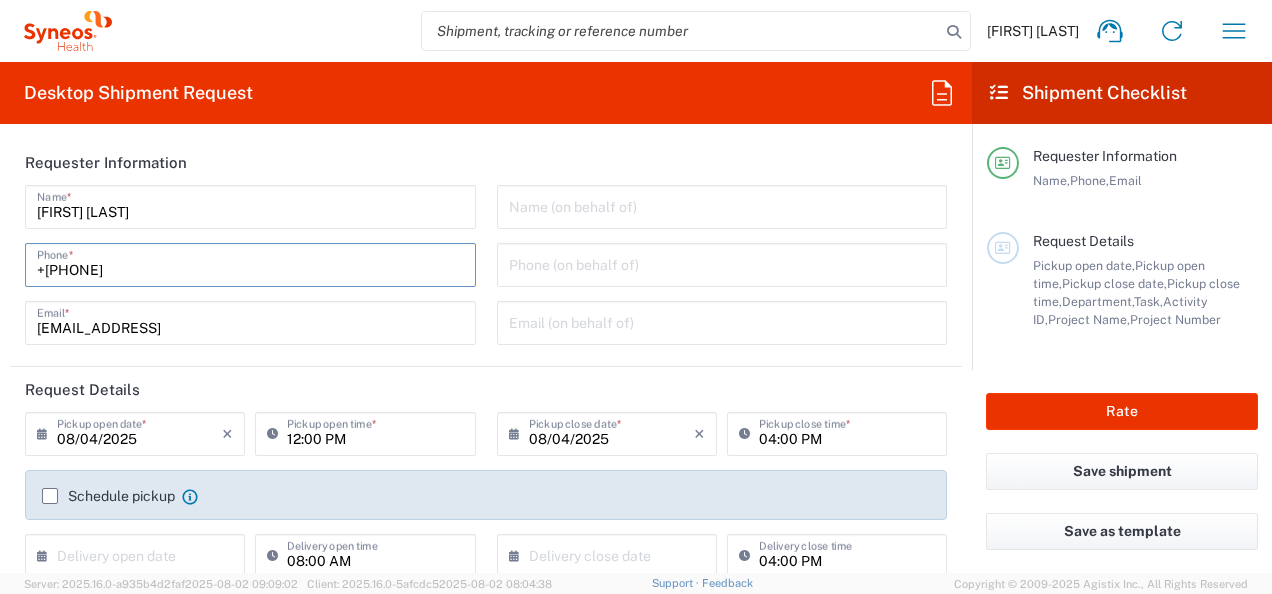 drag, startPoint x: 44, startPoint y: 264, endPoint x: 76, endPoint y: 295, distance: 44.553337 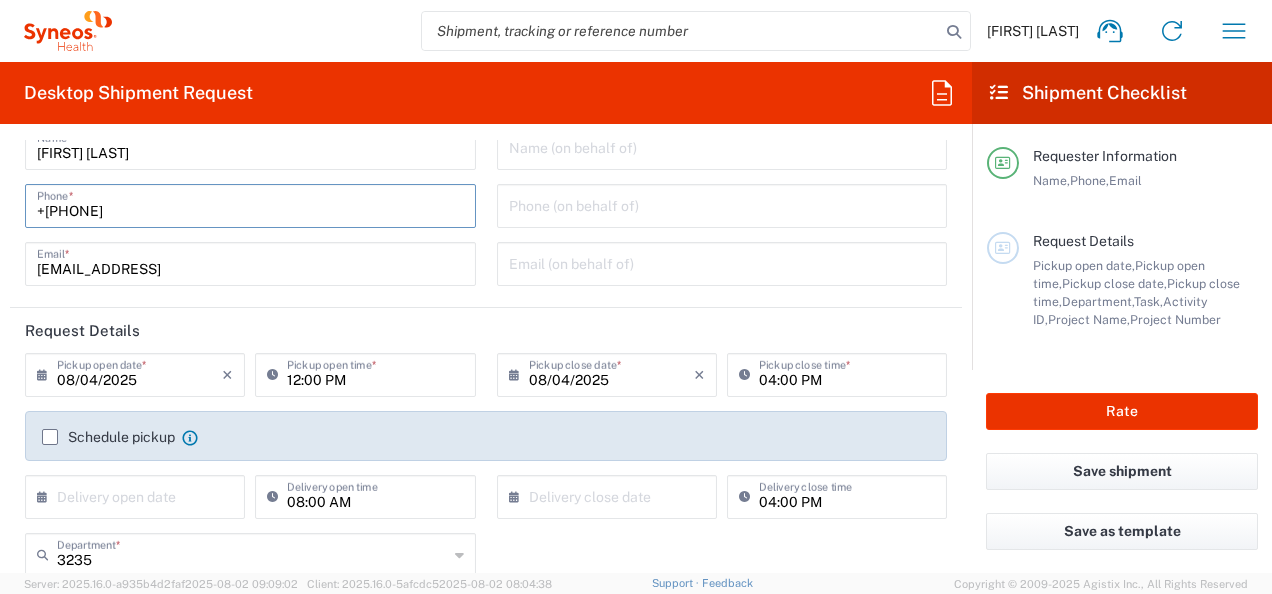 scroll, scrollTop: 100, scrollLeft: 0, axis: vertical 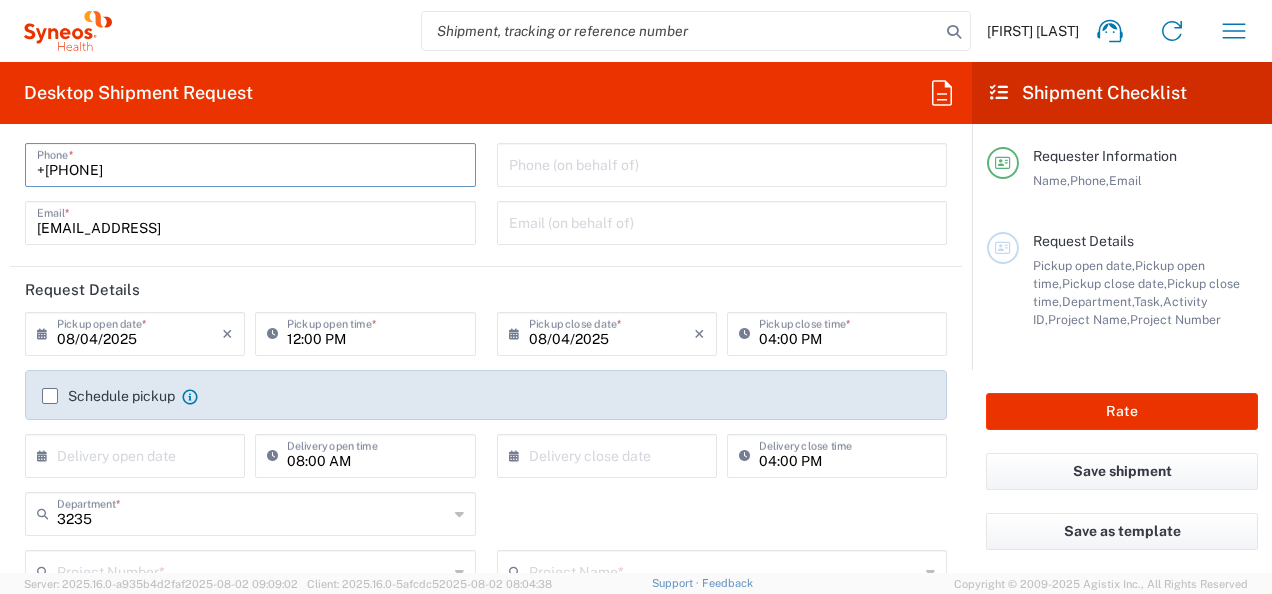 type on "+[PHONE]" 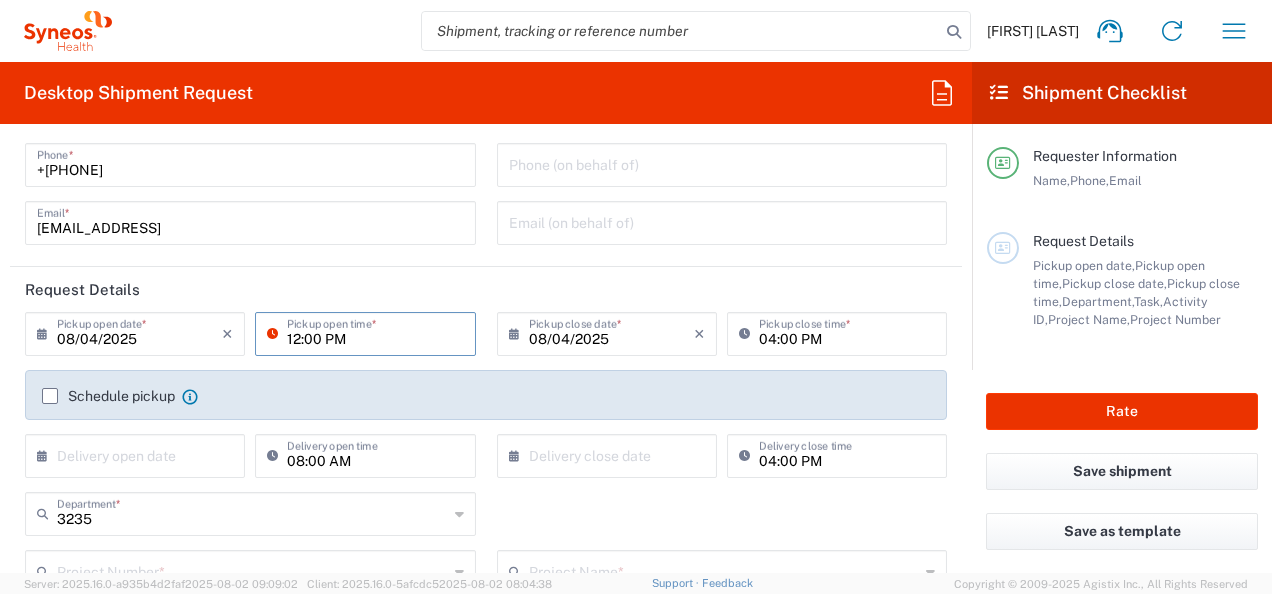 click on "12:00 PM" at bounding box center (375, 332) 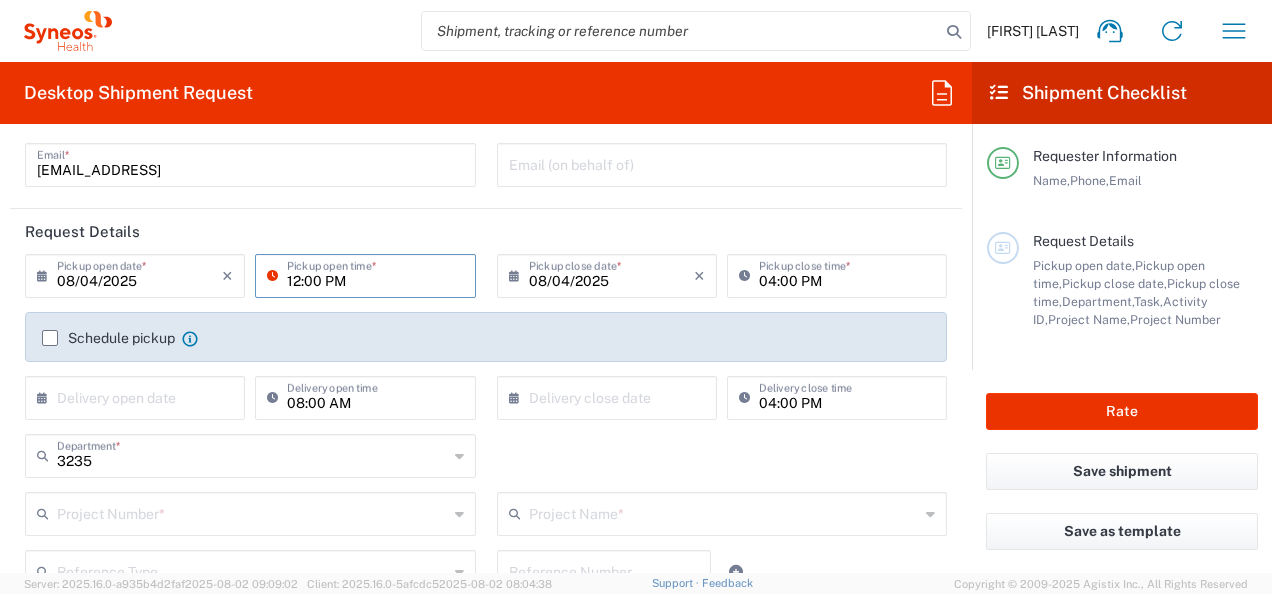 scroll, scrollTop: 200, scrollLeft: 0, axis: vertical 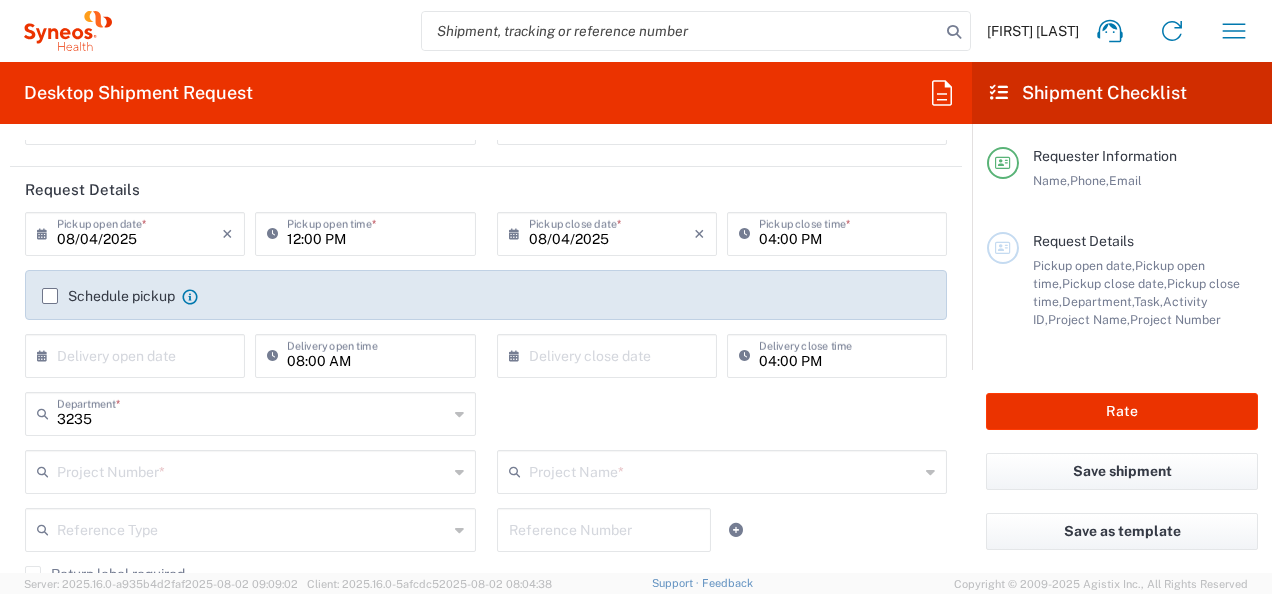 click on "08/04/2025 ×  Pickup open date  * Cancel Apply 12:00 PM  Pickup open time  * 08/04/2025 ×  Pickup close date  * Cancel Apply 04:00 PM  Pickup close time  *  Schedule pickup  When scheduling a pickup please be sure to meet the following criteria:
1. Pickup window should start at least 2 hours after current time.
2.Pickup window needs to be at least 2 hours.
3.Pickup close time should not exceed business hours.
×  Delivery open date  Cancel Apply 08:00 AM  Delivery open time  ×  Delivery close date  Cancel Apply 04:00 PM  Delivery close time  3235  Department  * 3235 3000 3100 3109 3110 3111 3112 3125 3130 3135 3136 3150 3155 3165 3171 3172 3190 3191 3192 3193 3194 3200 3201 3202 3210 3211 Dept 3212 3213 3214 3215 3216 3218 3220 3221 3222 3223 3225 3226 3227 3228 3229 3230 3231 3232 3233 3234 3236 3237 3238 3240 3241  Project Number  * #C2015019517 Janssen 7046933 01.0002.00027 01.0002.00063 01.0002.00109 01.0002.00110 01.0002.00120 01.0002.00127 01.0002.00131 01.0002.00141 01.0002.00147 01.0002.00163" 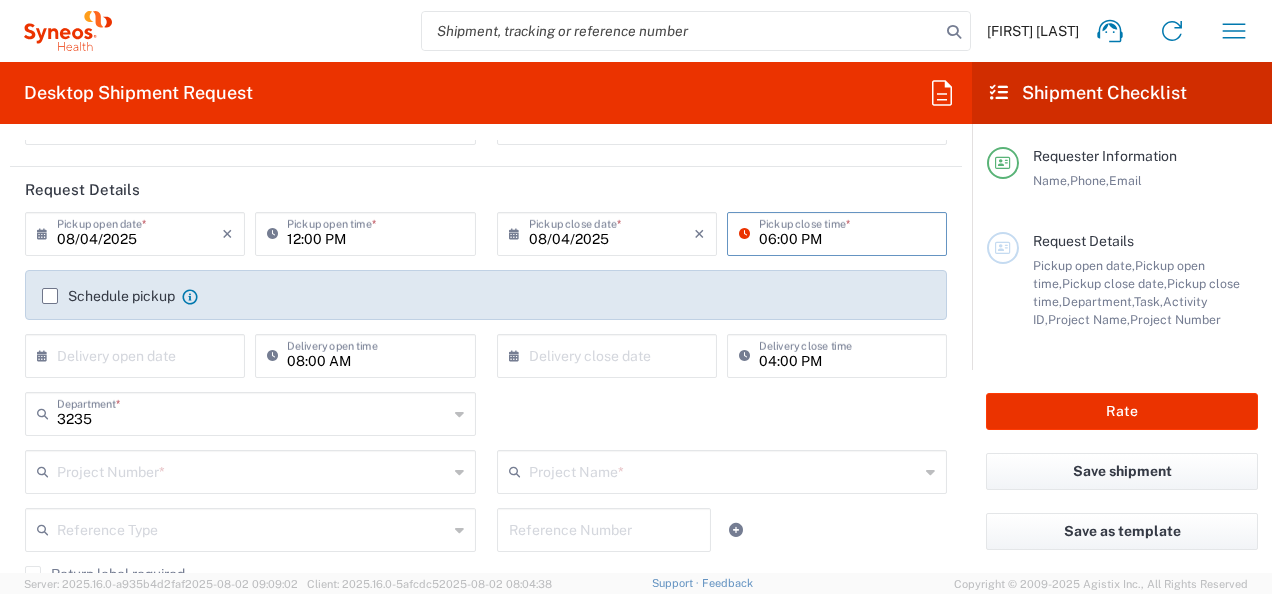 type on "06:00 PM" 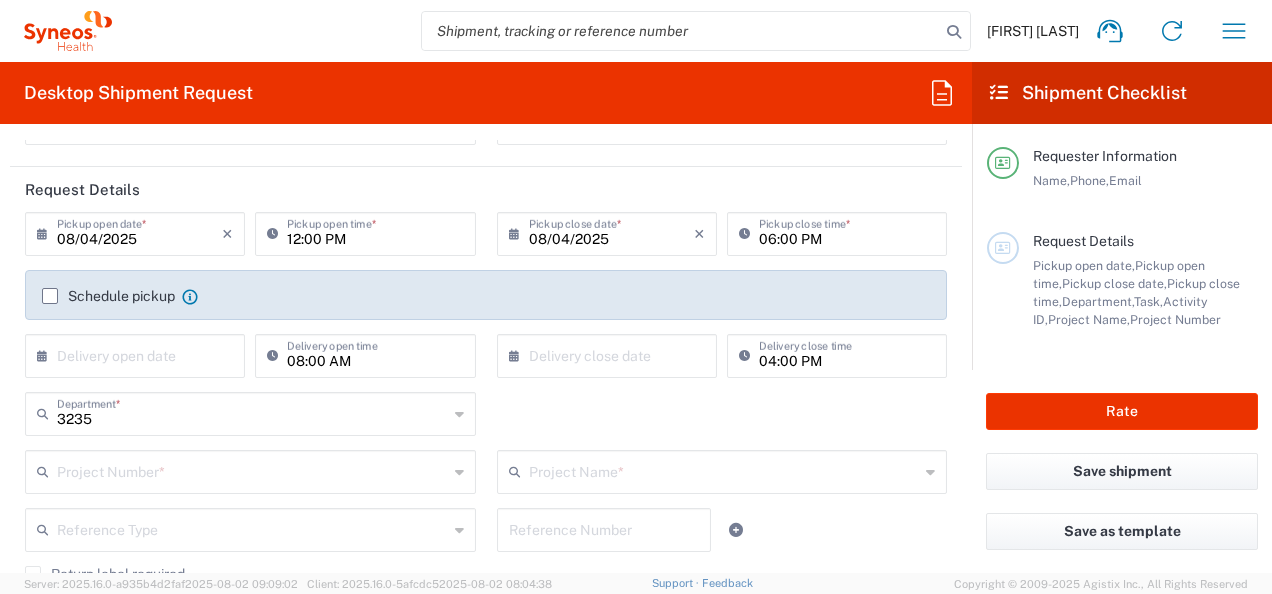 drag, startPoint x: 50, startPoint y: 295, endPoint x: 137, endPoint y: 414, distance: 147.411 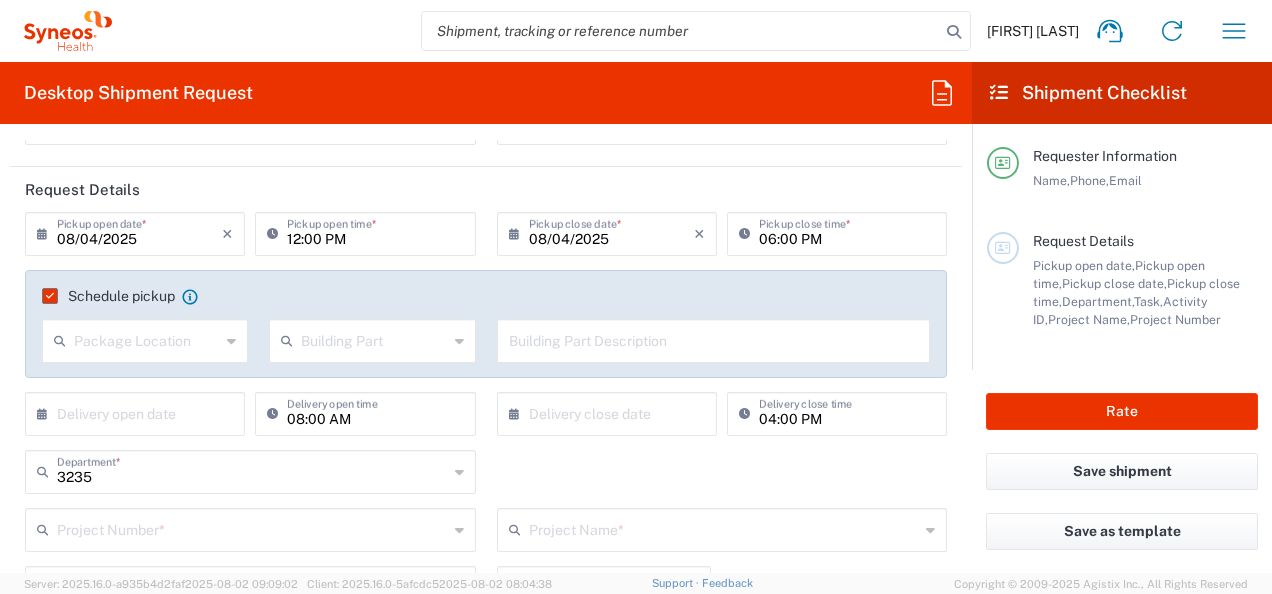 click on "Package Location" 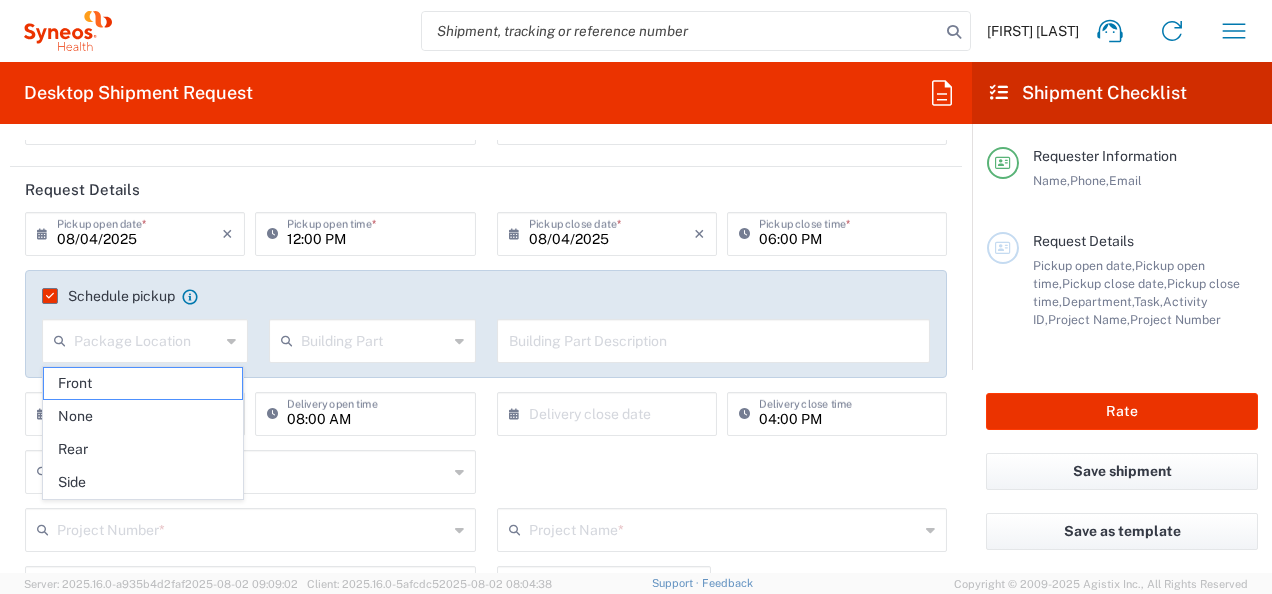 click 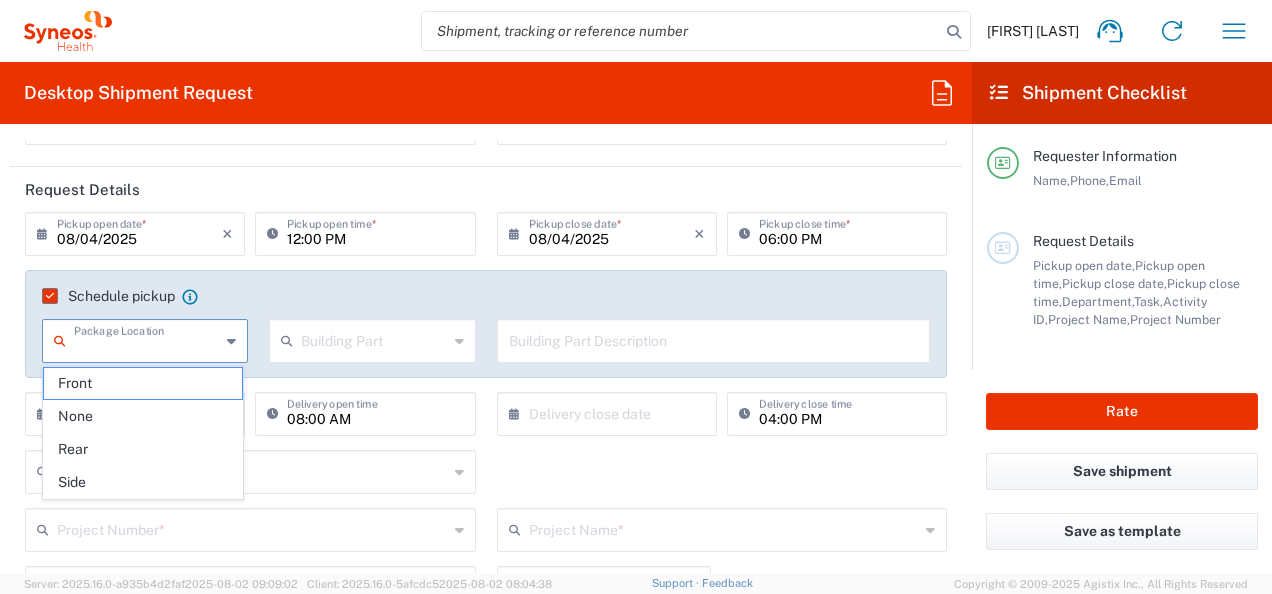 click on "Schedule pickup  When scheduling a pickup please be sure to meet the following criteria:
1. Pickup window should start at least 2 hours after current time.
2.Pickup window needs to be at least 2 hours.
3.Pickup close time should not exceed business hours." 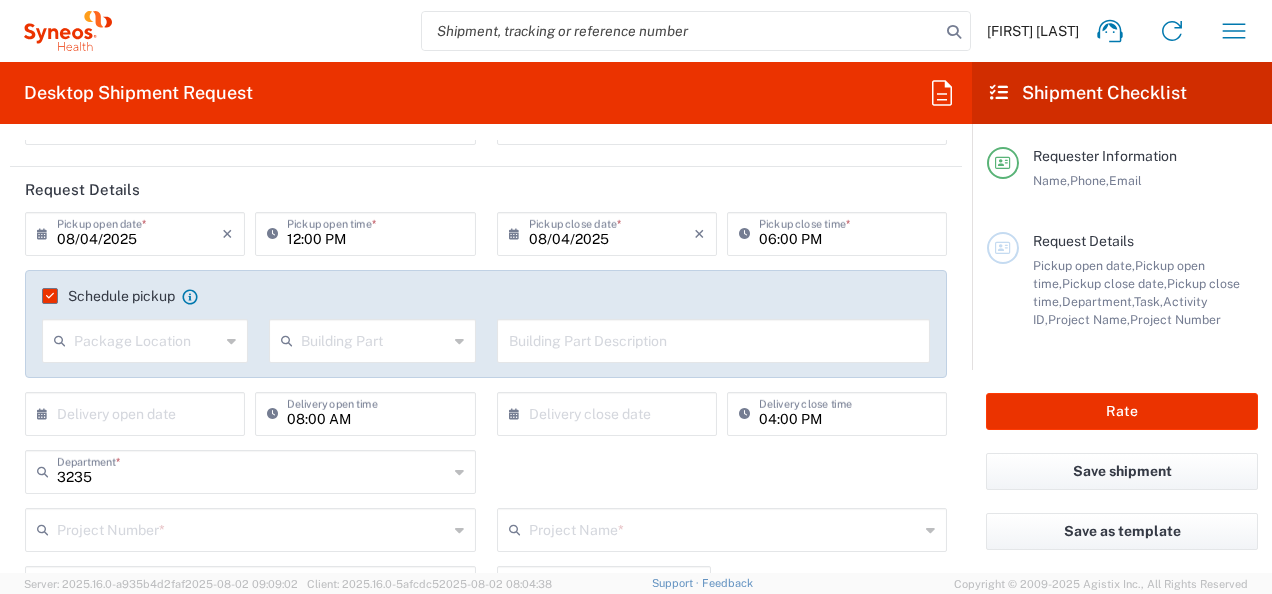 click on "Schedule pickup  When scheduling a pickup please be sure to meet the following criteria:
1. Pickup window should start at least 2 hours after current time.
2.Pickup window needs to be at least 2 hours.
3.Pickup close time should not exceed business hours." 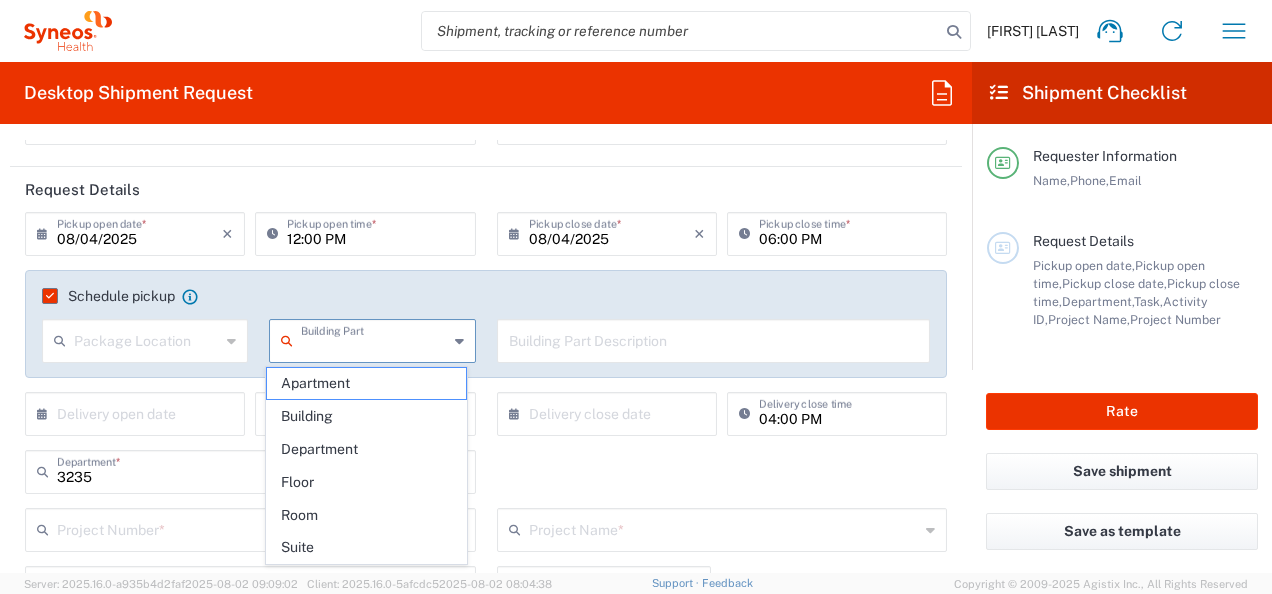 click at bounding box center [714, 339] 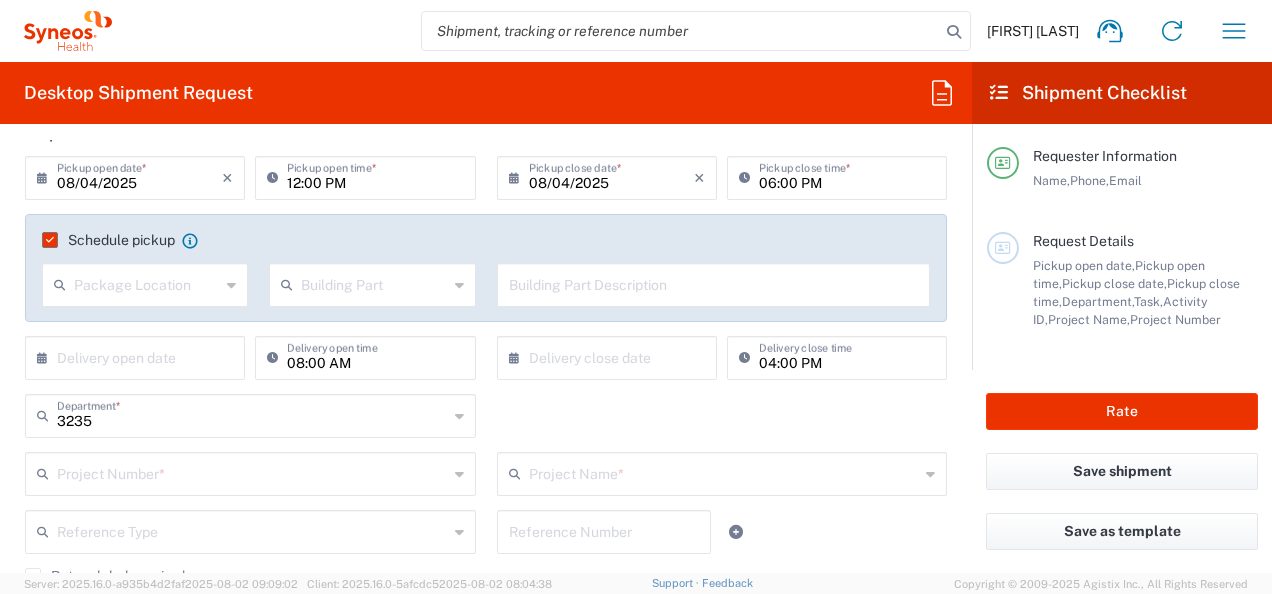 scroll, scrollTop: 300, scrollLeft: 0, axis: vertical 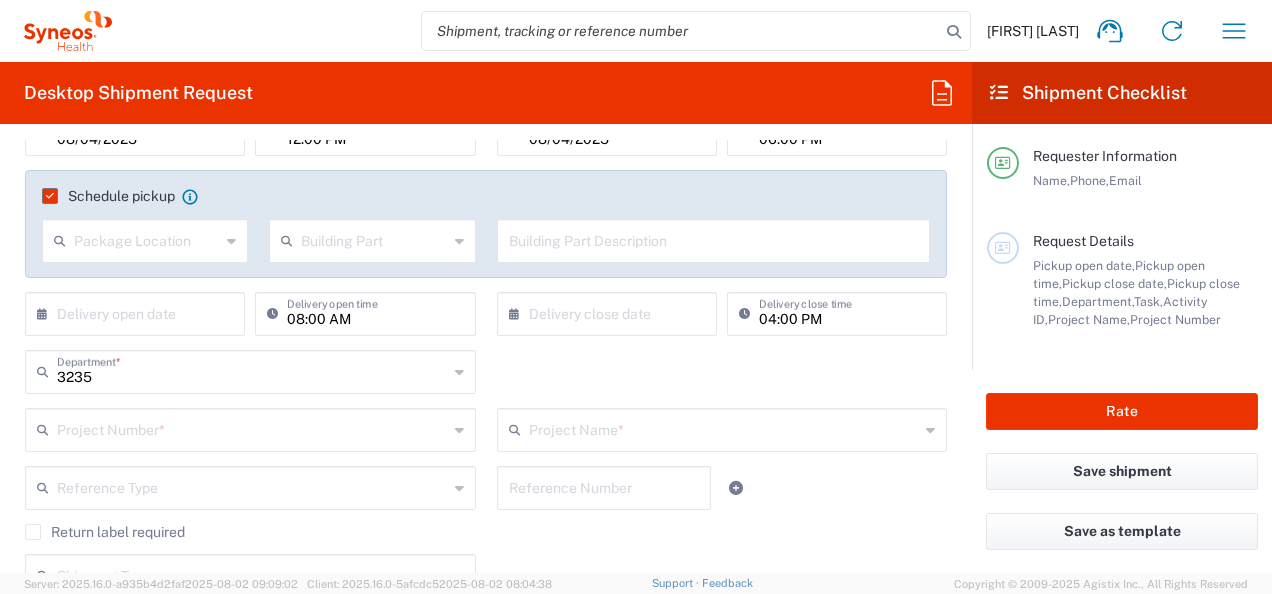 click at bounding box center (139, 312) 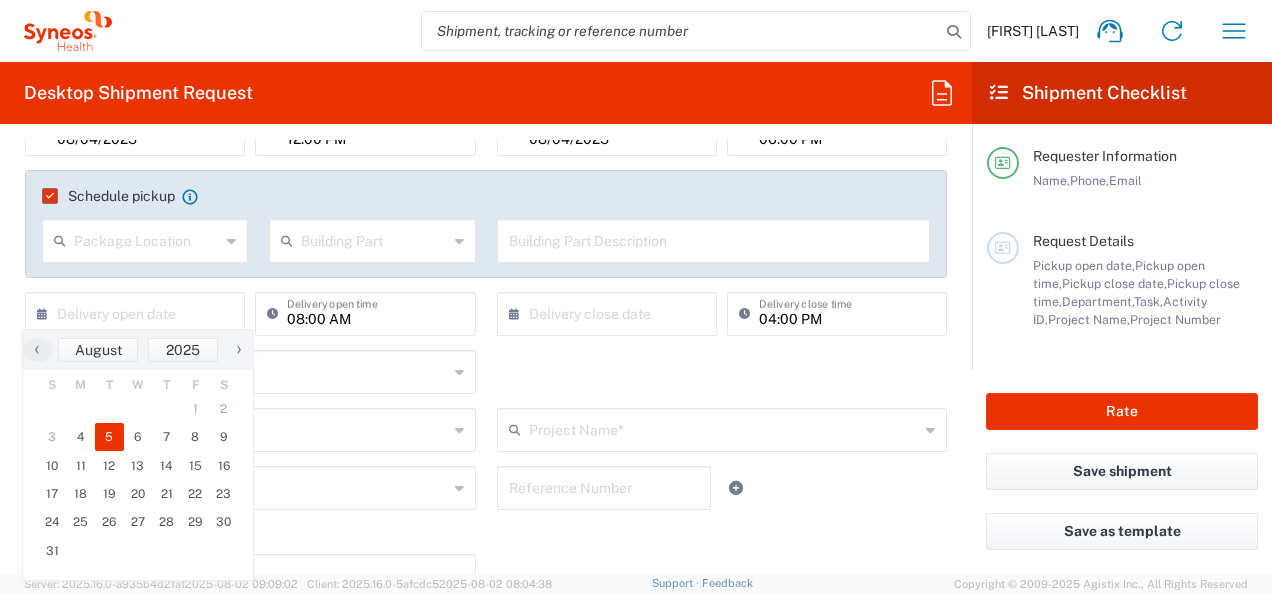 click on "5" 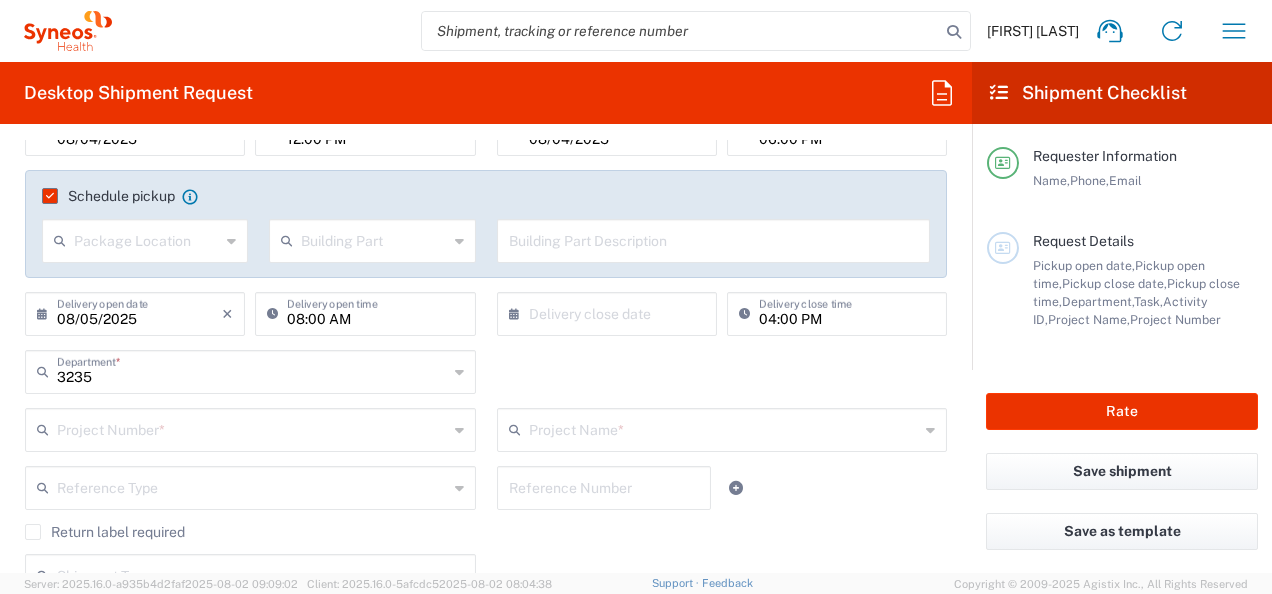 drag, startPoint x: 638, startPoint y: 316, endPoint x: 521, endPoint y: 312, distance: 117.06836 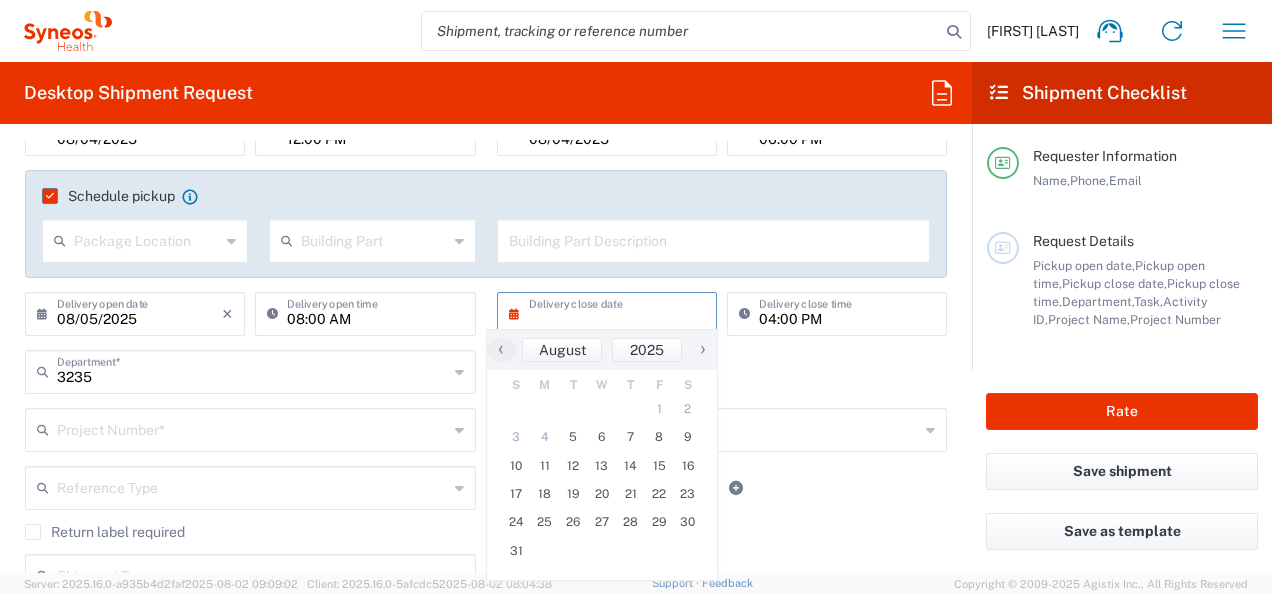 click on "×  Delivery close date" 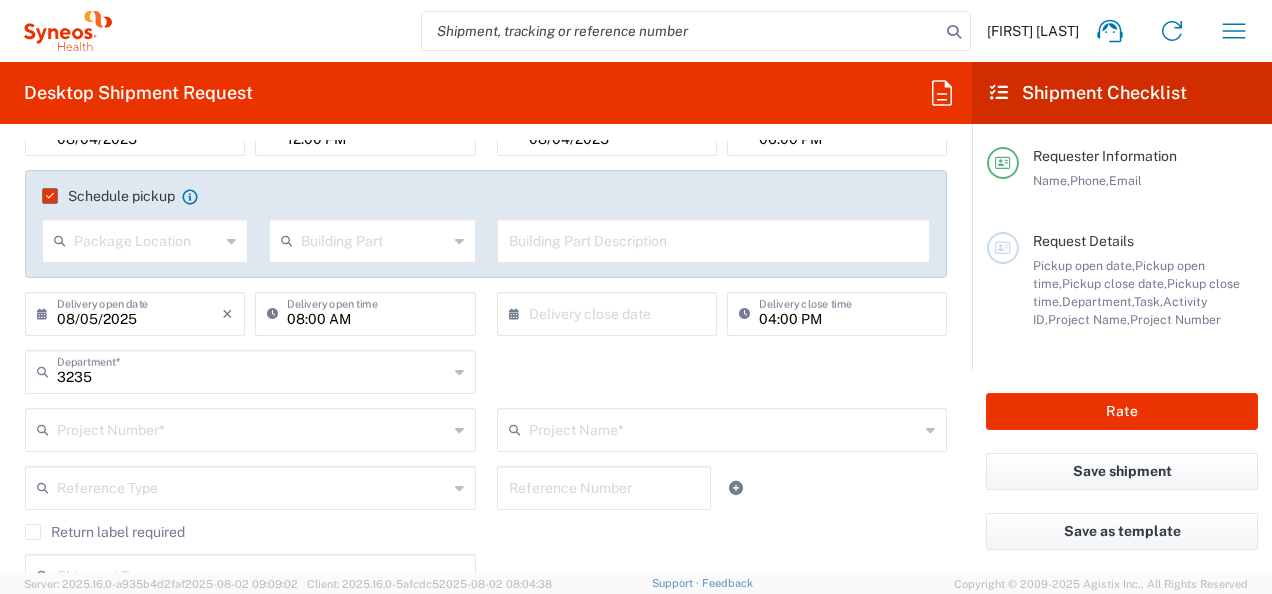 click at bounding box center [611, 312] 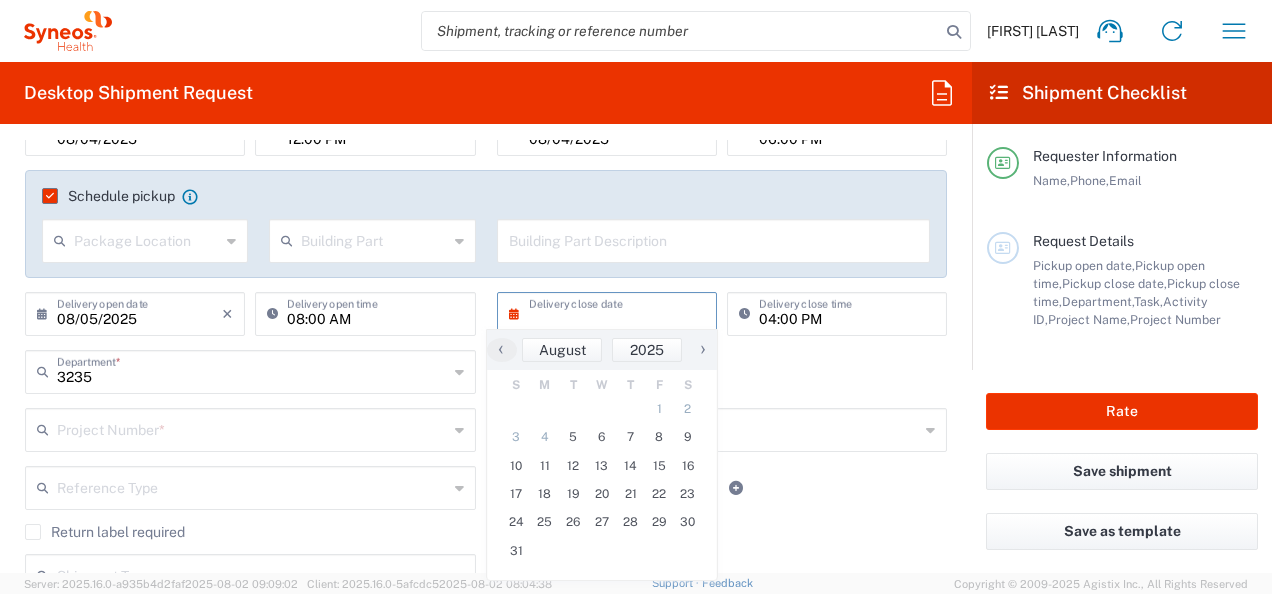drag, startPoint x: 508, startPoint y: 314, endPoint x: 564, endPoint y: 426, distance: 125.21981 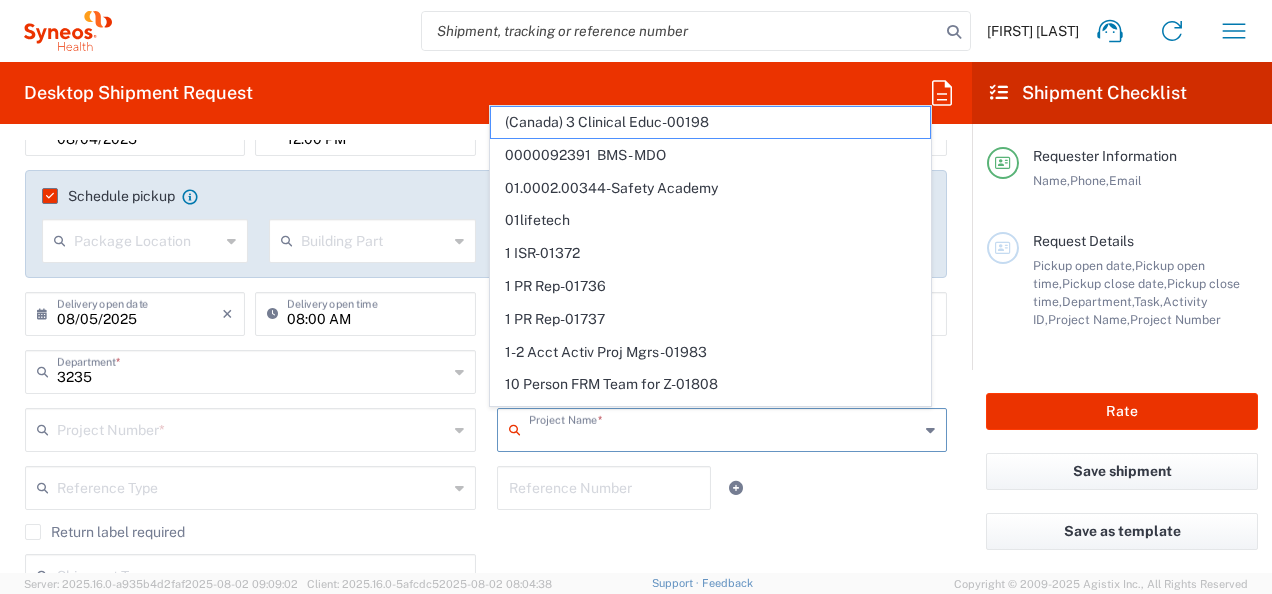 drag, startPoint x: 572, startPoint y: 459, endPoint x: 608, endPoint y: 446, distance: 38.27532 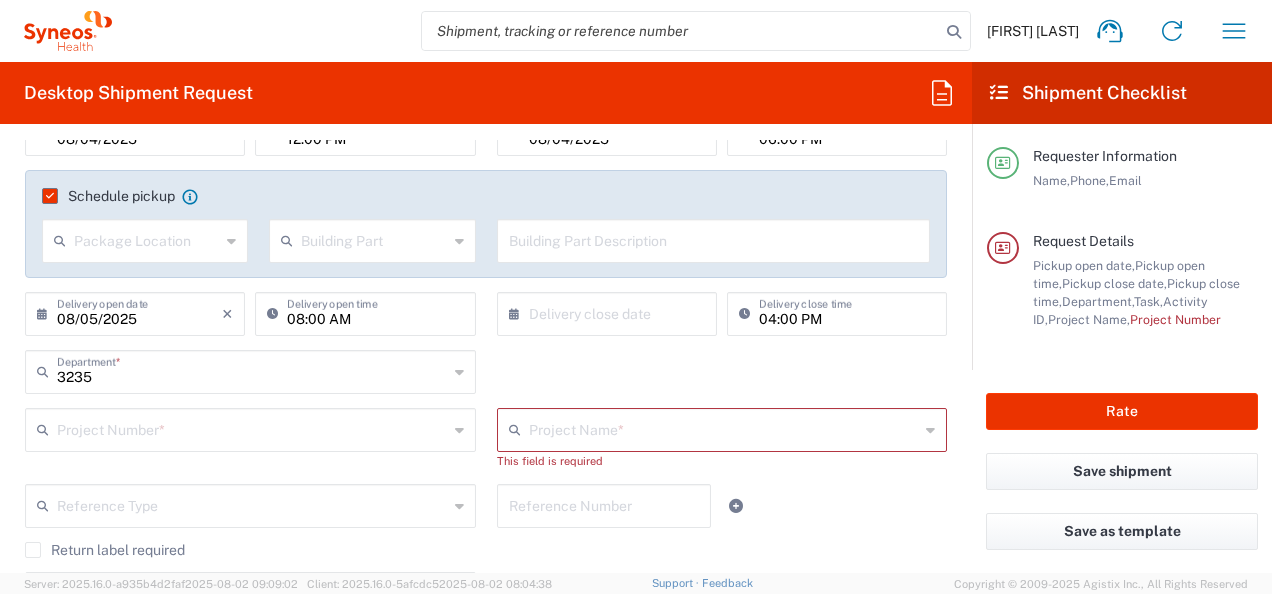 click at bounding box center (611, 312) 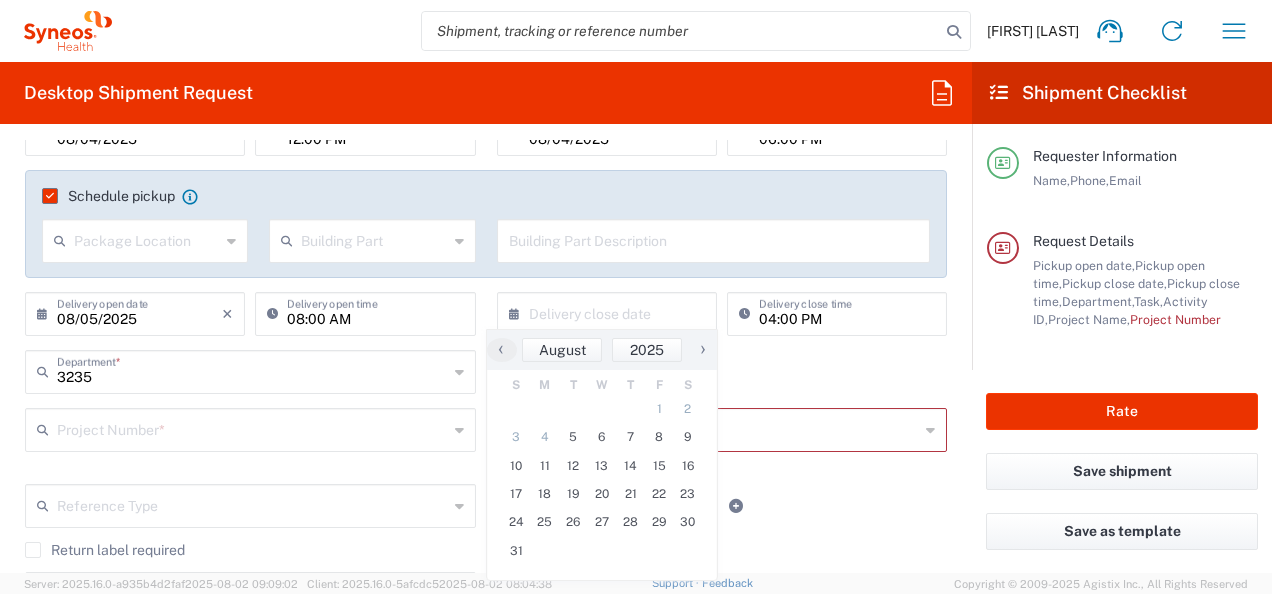 click 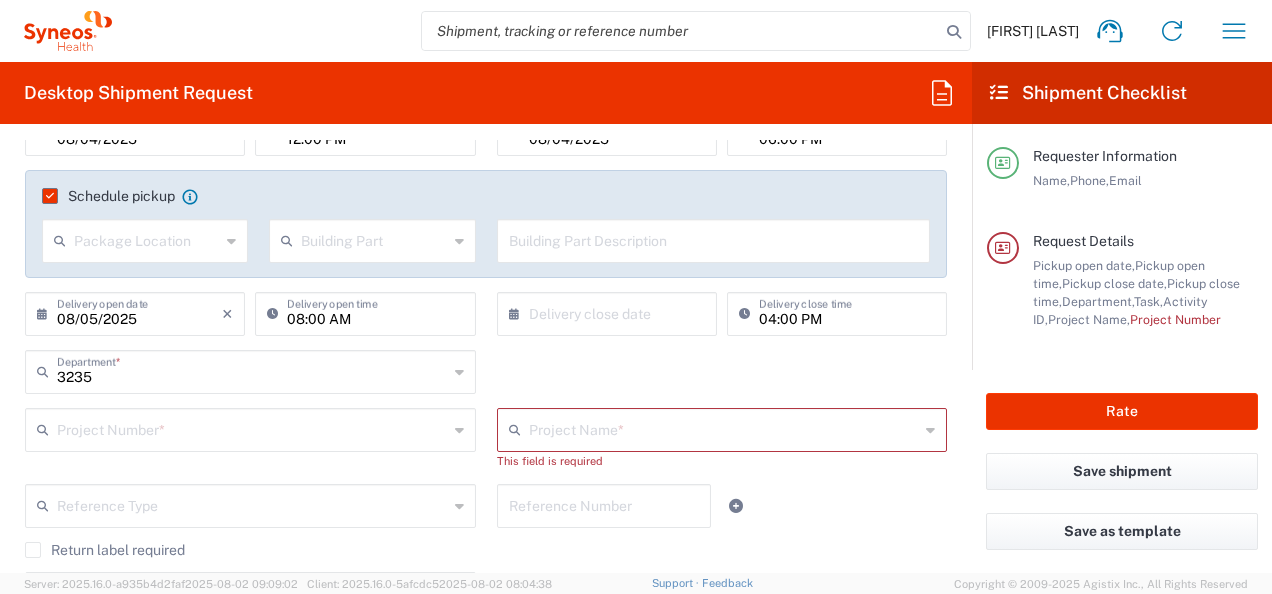 click 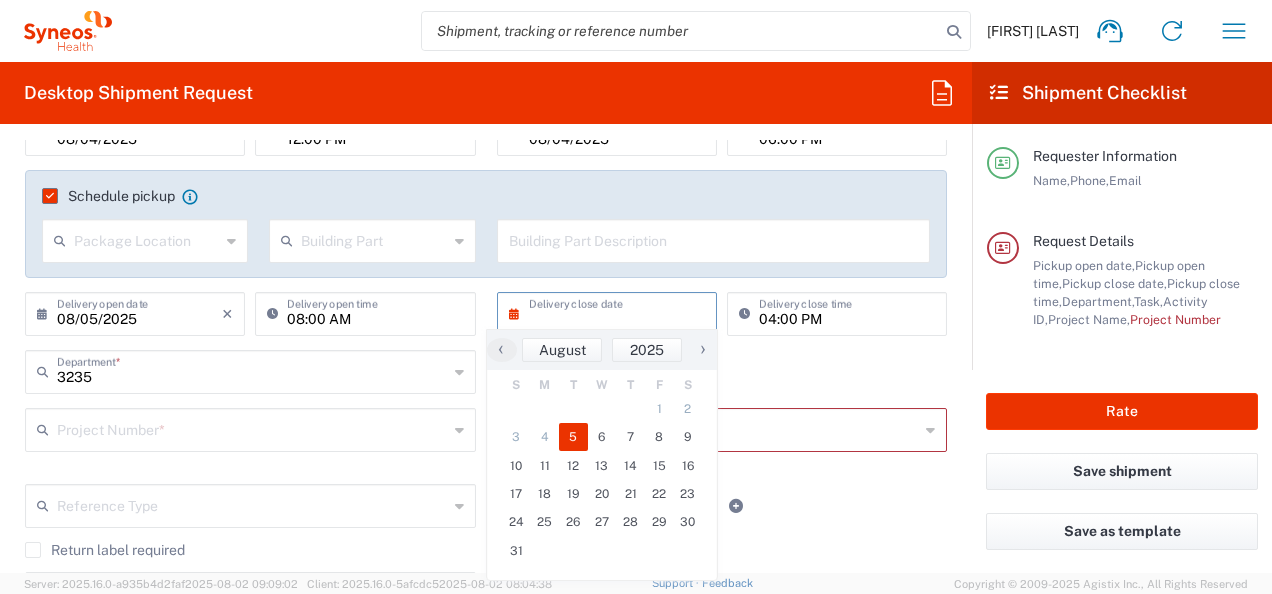 drag, startPoint x: 581, startPoint y: 421, endPoint x: 572, endPoint y: 432, distance: 14.21267 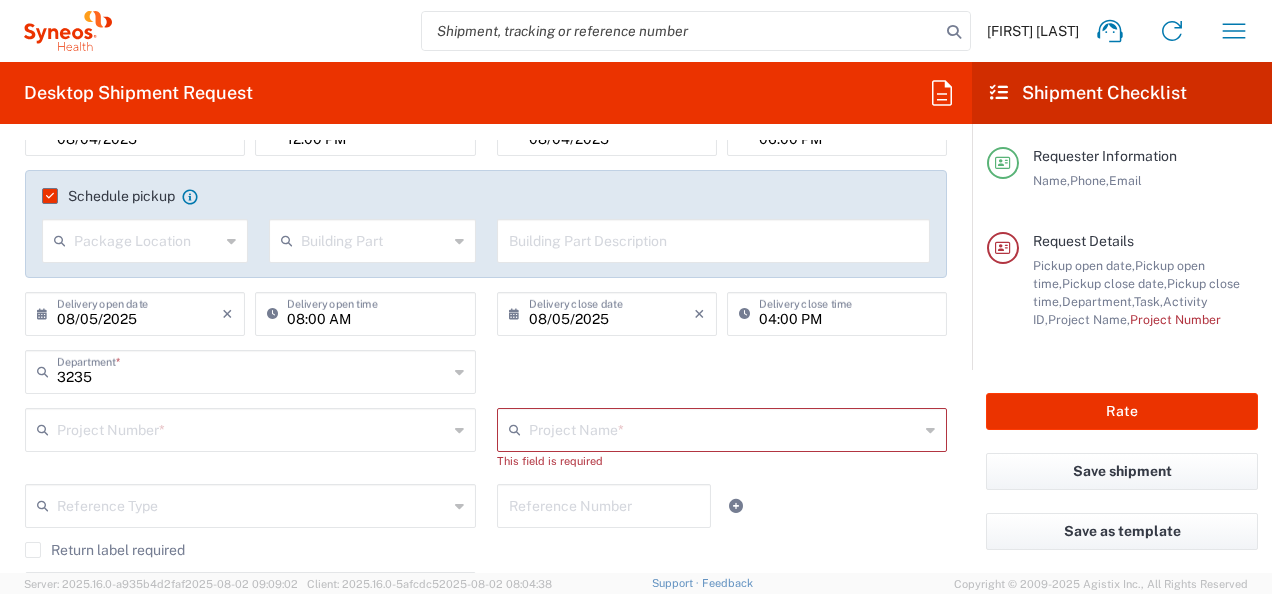 click on "3235  Department  * 3235 3000 3100 3109 3110 3111 3112 3125 3130 3135 3136 3150 3155 3165 3171 3172 3190 3191 3192 3193 3194 3200 3201 3202 3210 3211 Dept 3212 3213 3214 3215 3216 3218 3220 3221 3222 3223 3225 3226 3227 3228 3229 3230 3231 3232 3233 3234 3236 3237 3238 3240 3241" 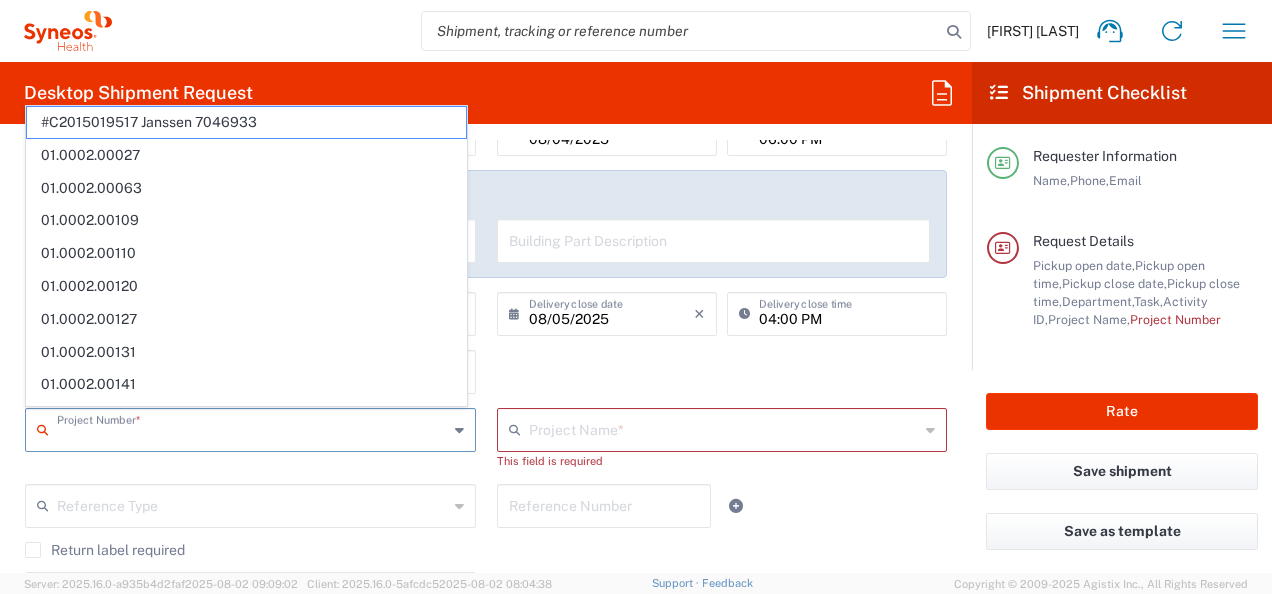 paste on "7026556" 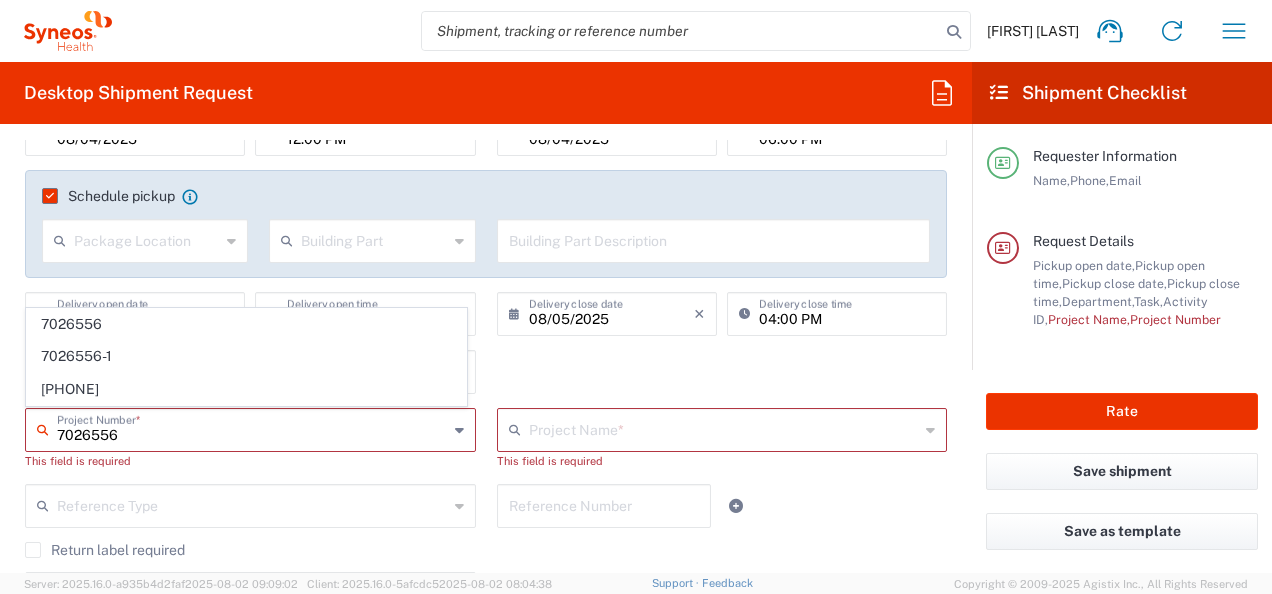 type on "7026556" 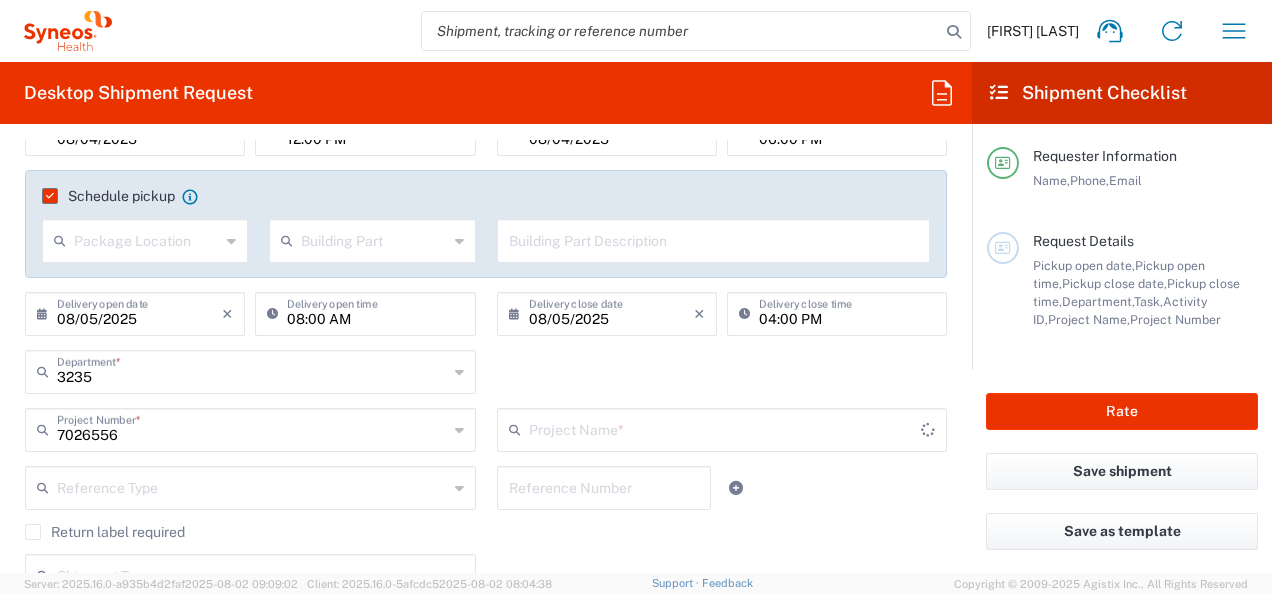type on "Daiichi 7026556" 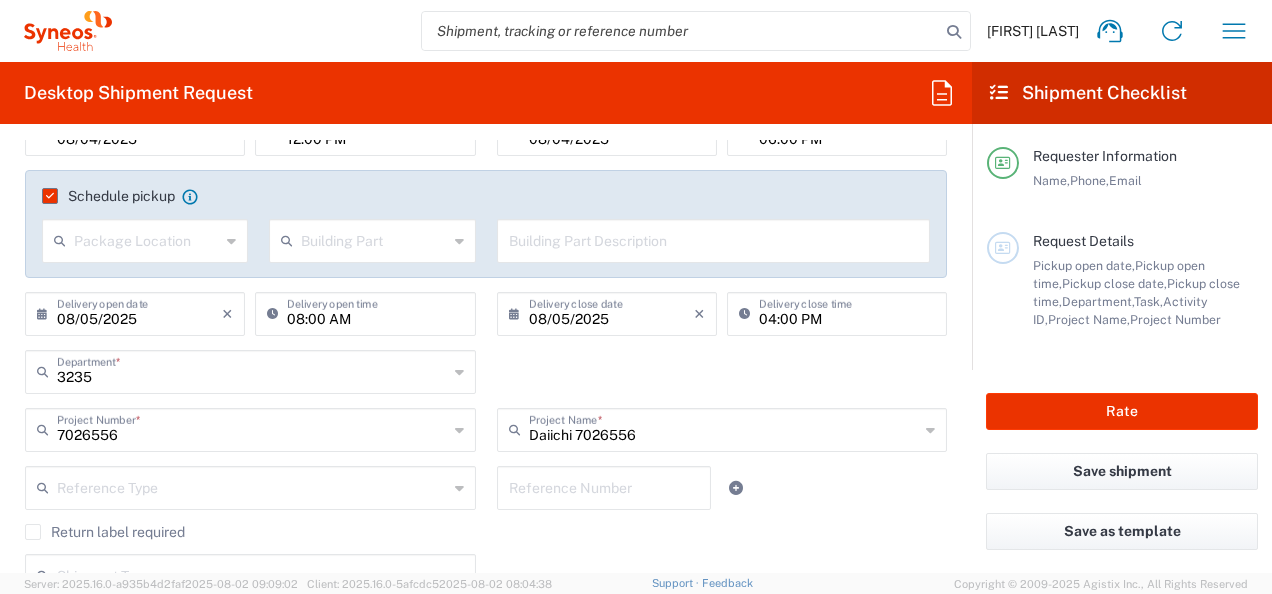 click on "3235  Department  * 3235 3000 3100 3109 3110 3111 3112 3125 3130 3135 3136 3150 3155 3165 3171 3172 3190 3191 3192 3193 3194 3200 3201 3202 3210 3211 Dept 3212 3213 3214 3215 3216 3218 3220 3221 3222 3223 3225 3226 3227 3228 3229 3230 3231 3232 3233 3234 3236 3237 3238 3240 3241" 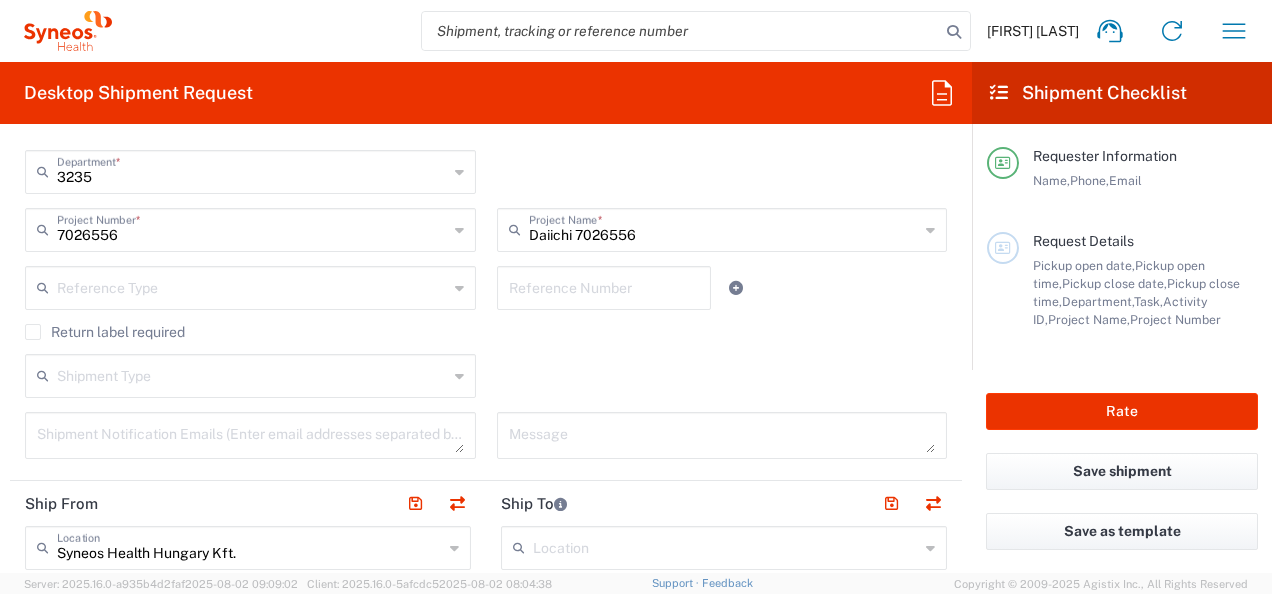 scroll, scrollTop: 600, scrollLeft: 0, axis: vertical 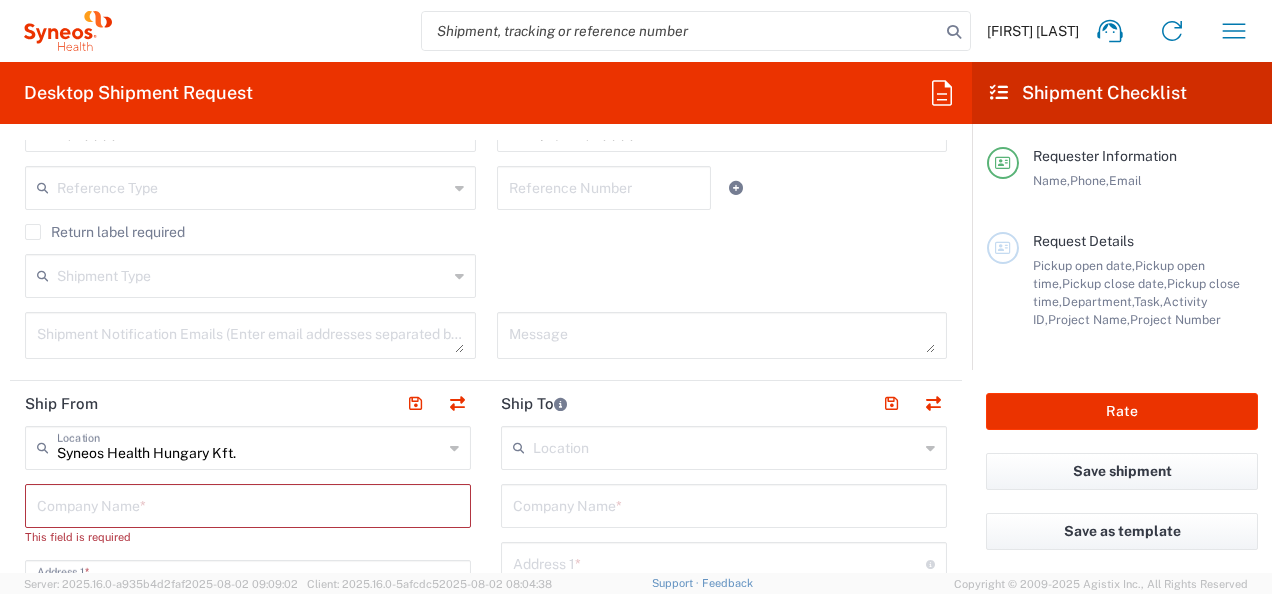 click at bounding box center (250, 335) 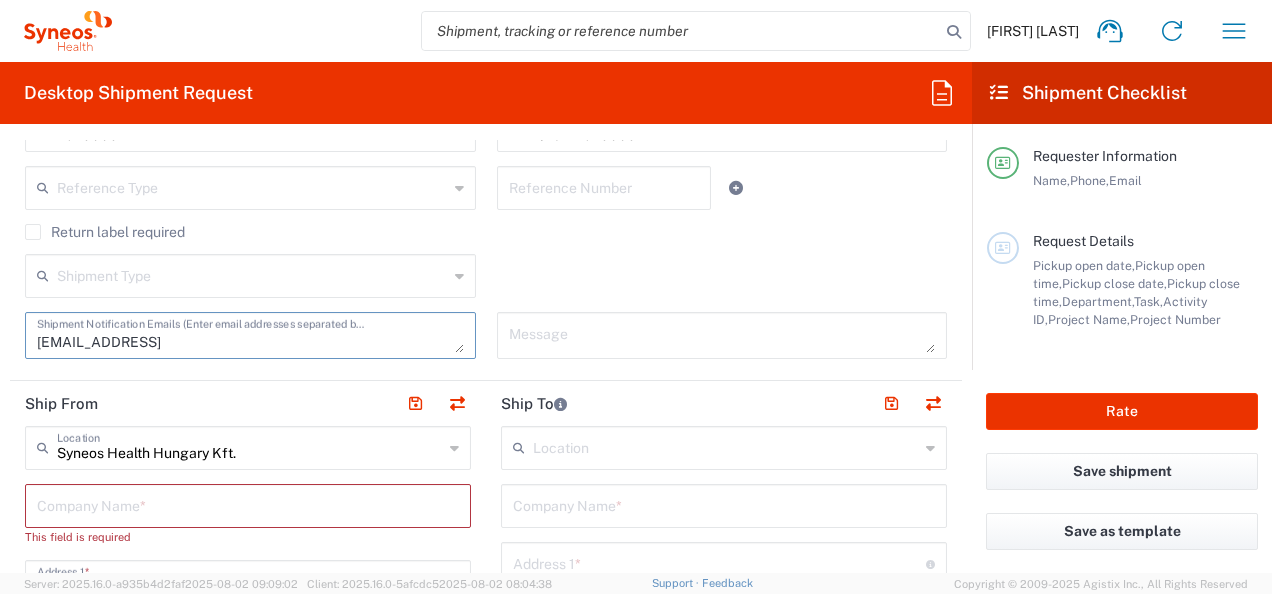 type on "[EMAIL_ADDRESS]" 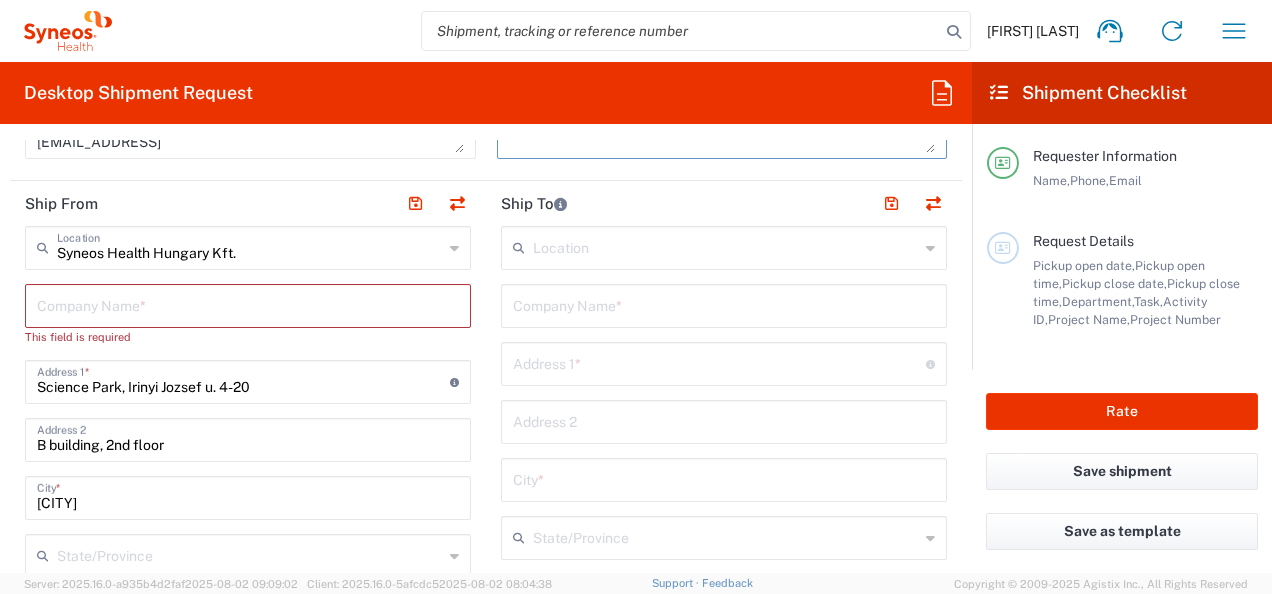 scroll, scrollTop: 700, scrollLeft: 0, axis: vertical 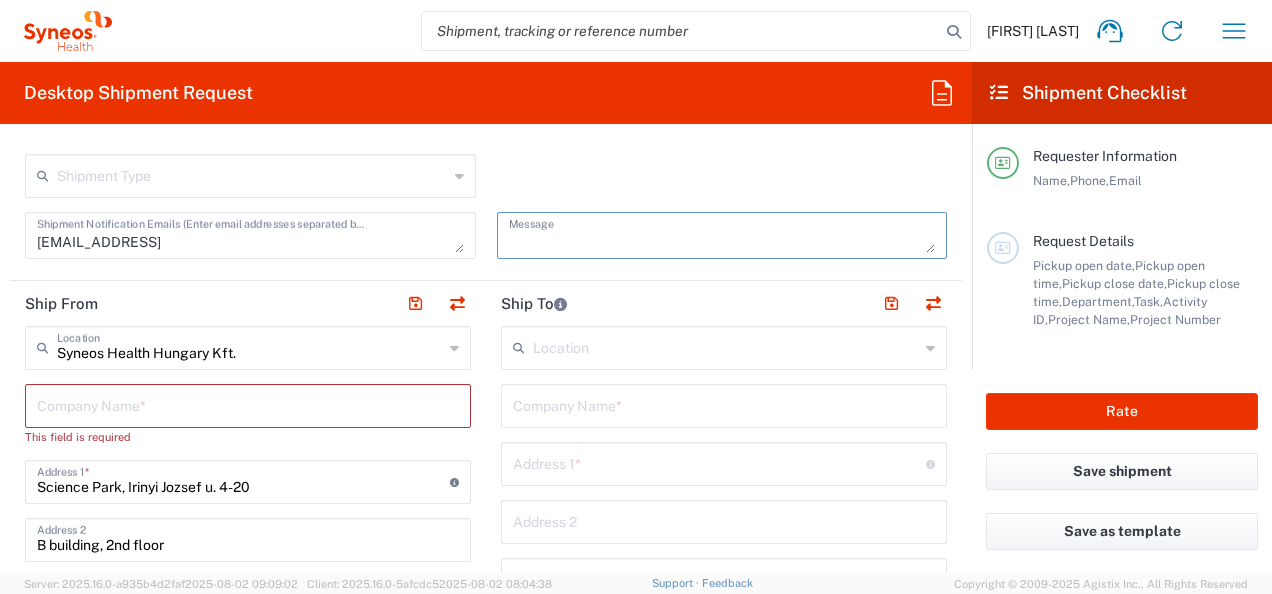click at bounding box center [248, 404] 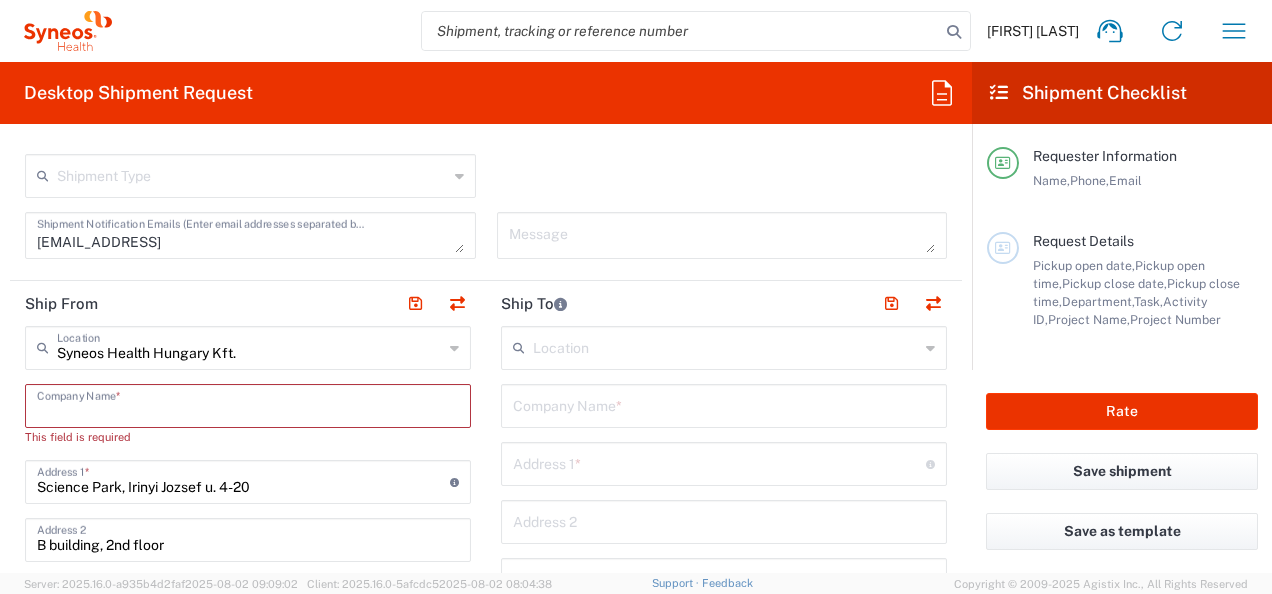 type on "S" 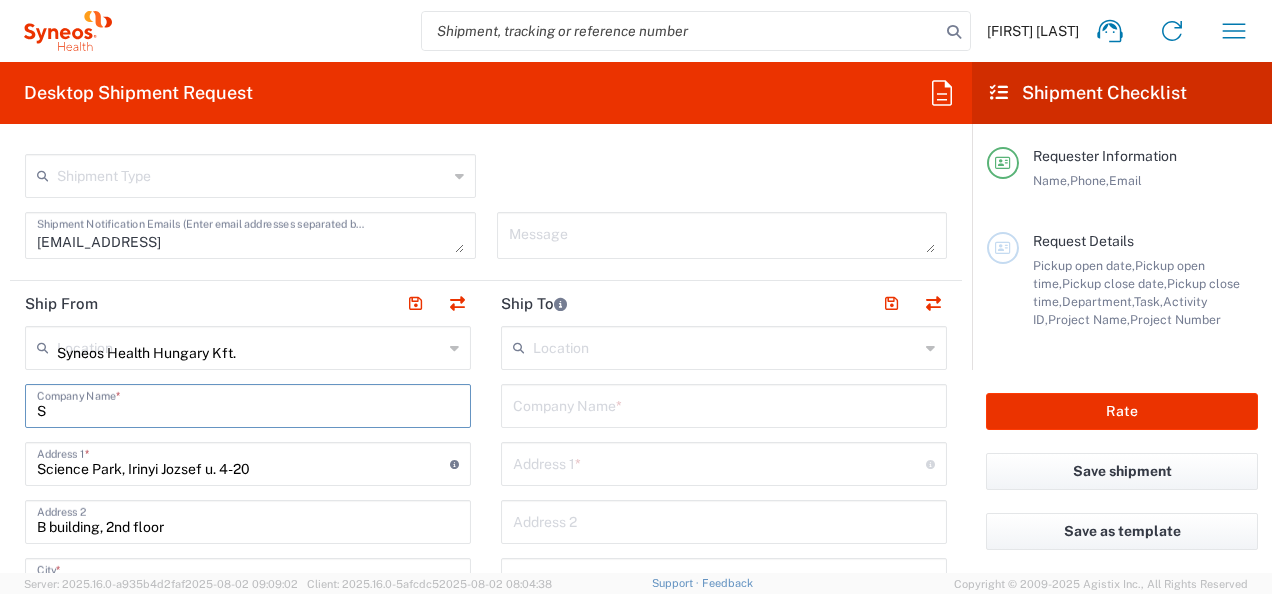 type 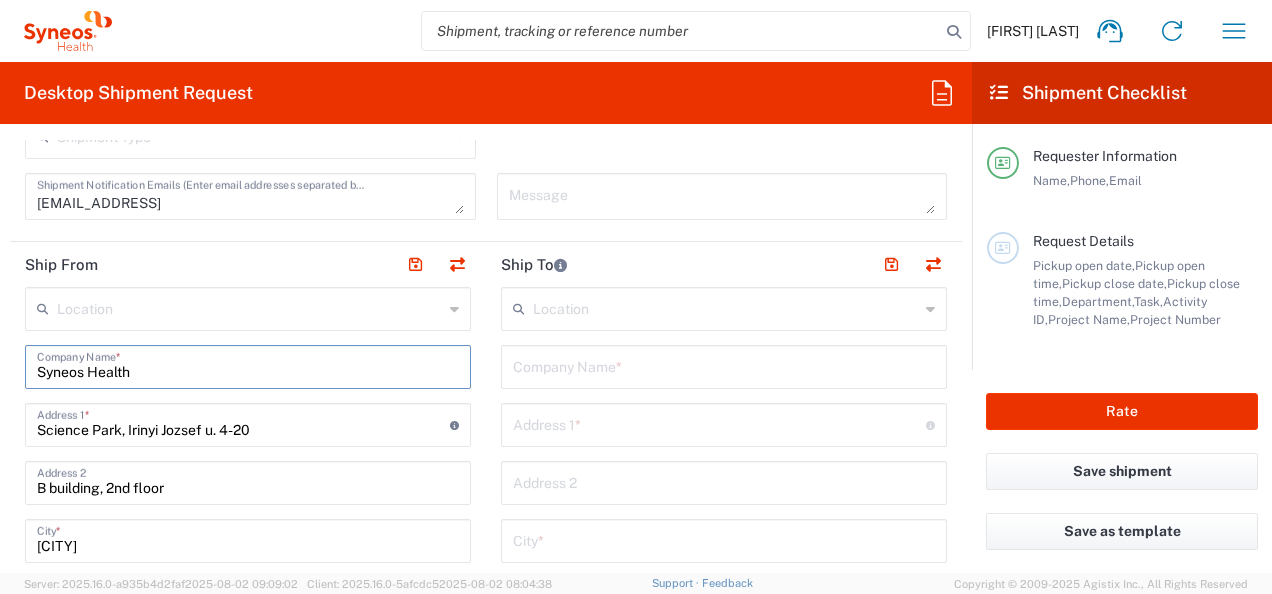 scroll, scrollTop: 800, scrollLeft: 0, axis: vertical 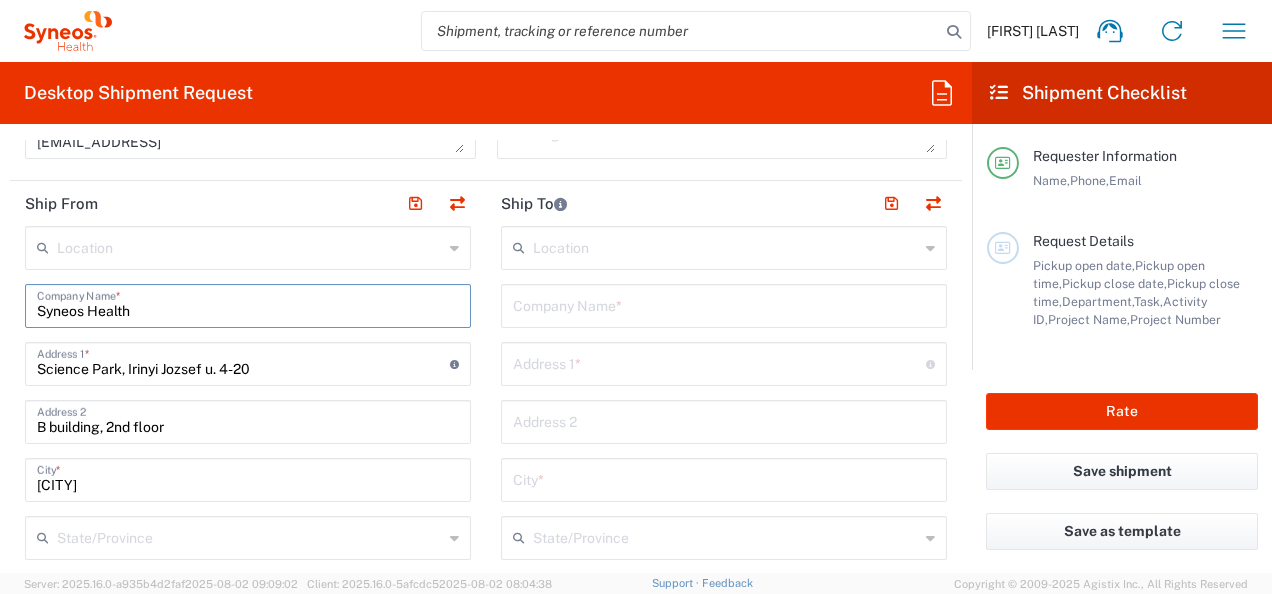 type on "Syneos Health" 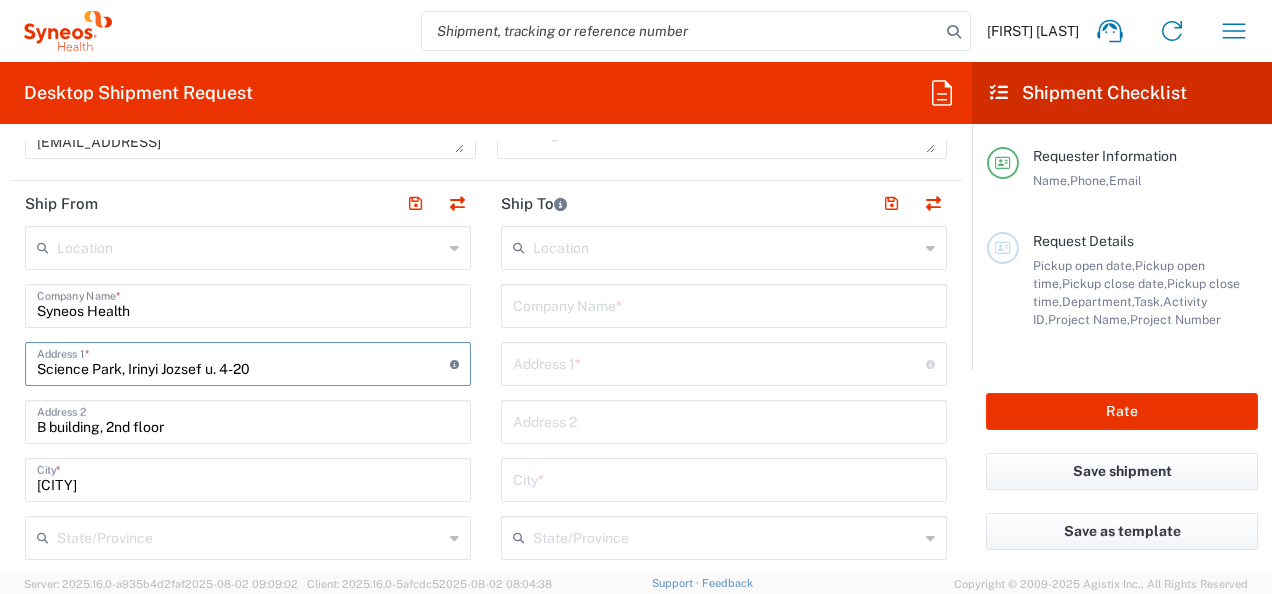 click on "Science Park, Irinyi Jozsef u. 4-20" at bounding box center (243, 362) 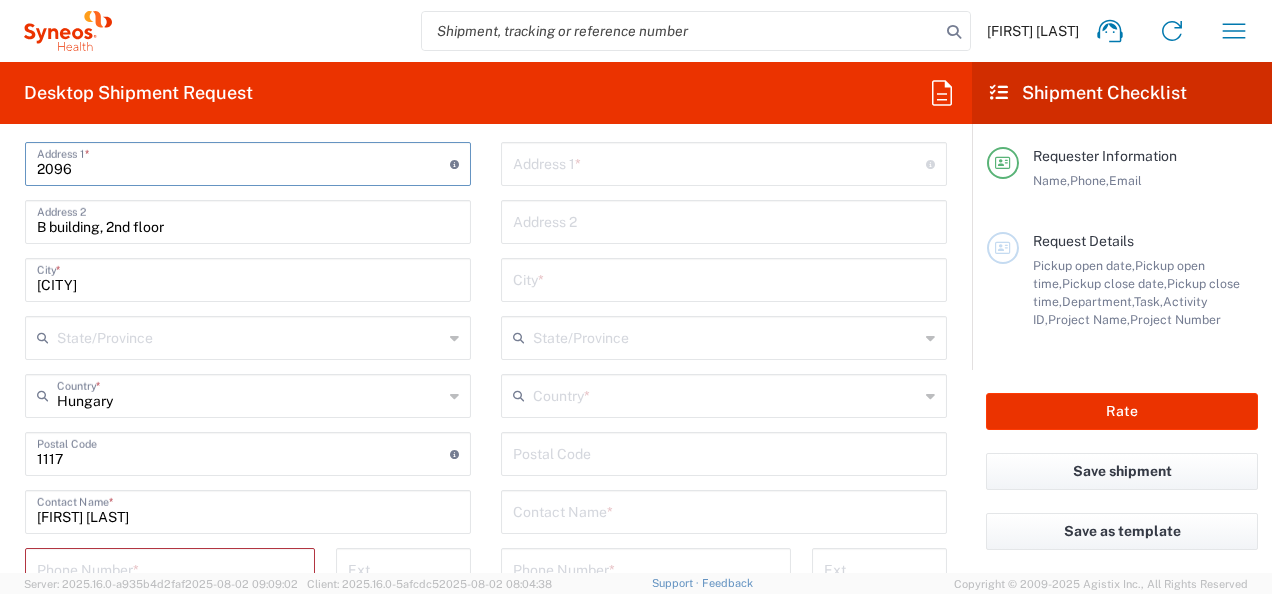 scroll, scrollTop: 900, scrollLeft: 0, axis: vertical 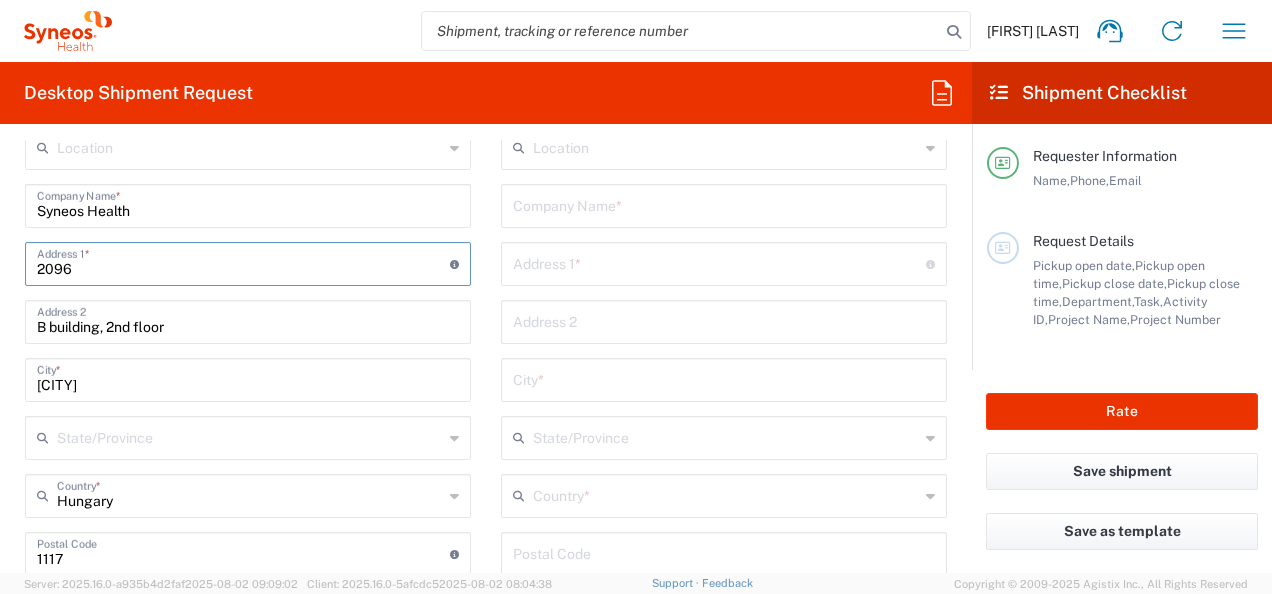 drag, startPoint x: 231, startPoint y: 274, endPoint x: 26, endPoint y: 265, distance: 205.19746 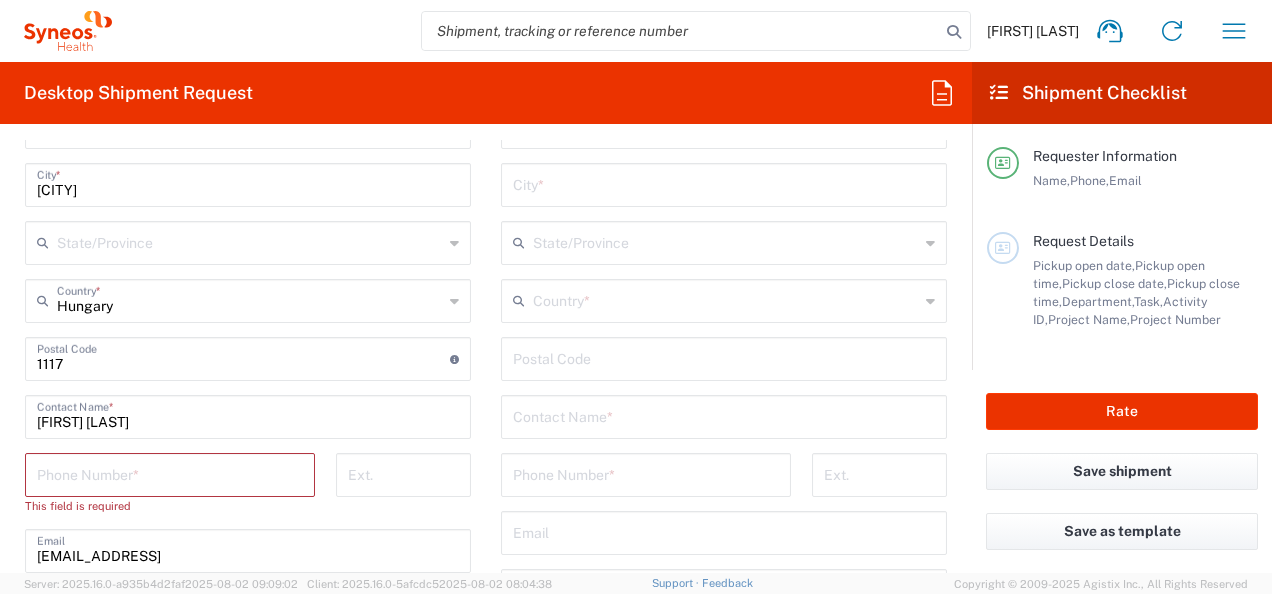 scroll, scrollTop: 1100, scrollLeft: 0, axis: vertical 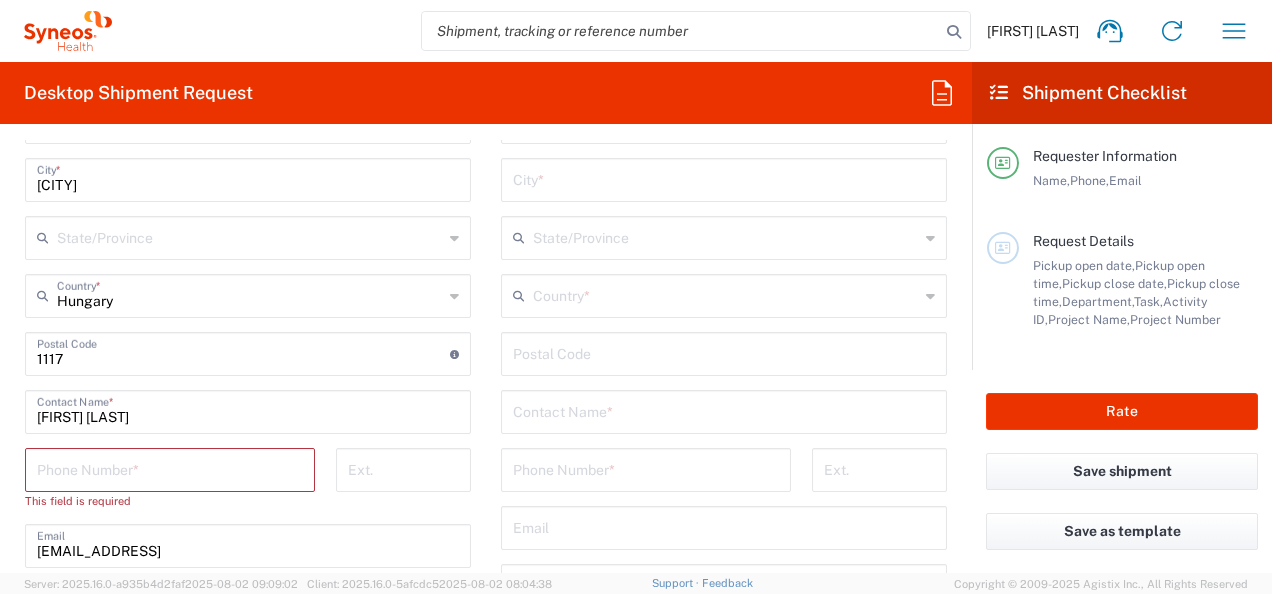 type on "2096" 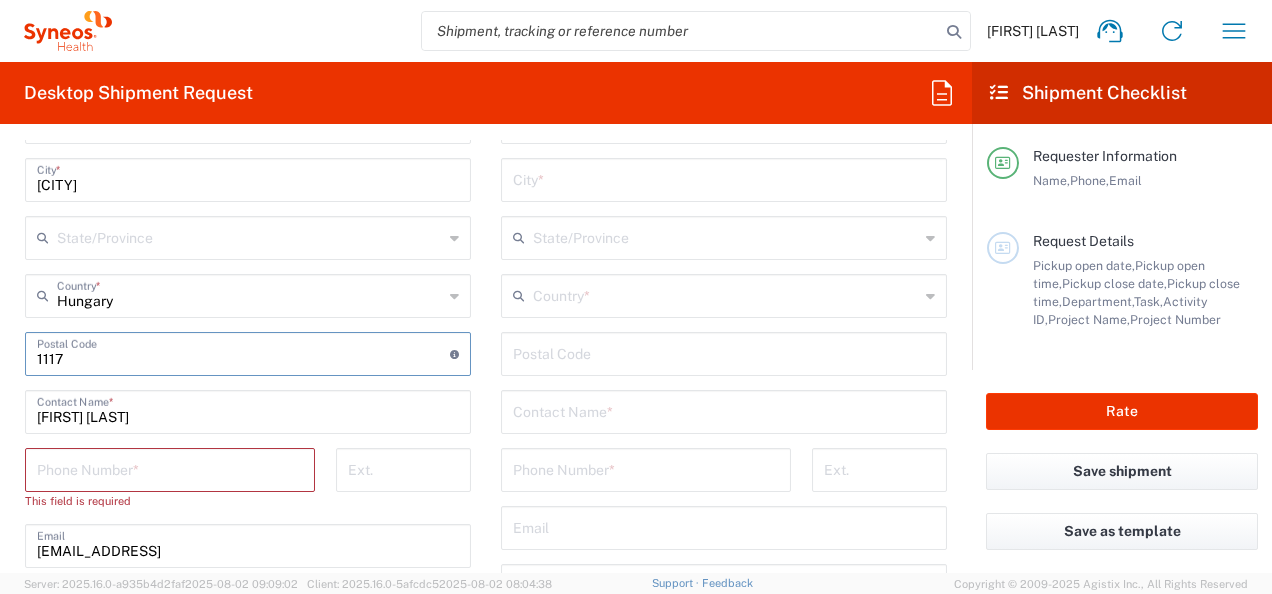 drag, startPoint x: 72, startPoint y: 360, endPoint x: 0, endPoint y: 352, distance: 72.443085 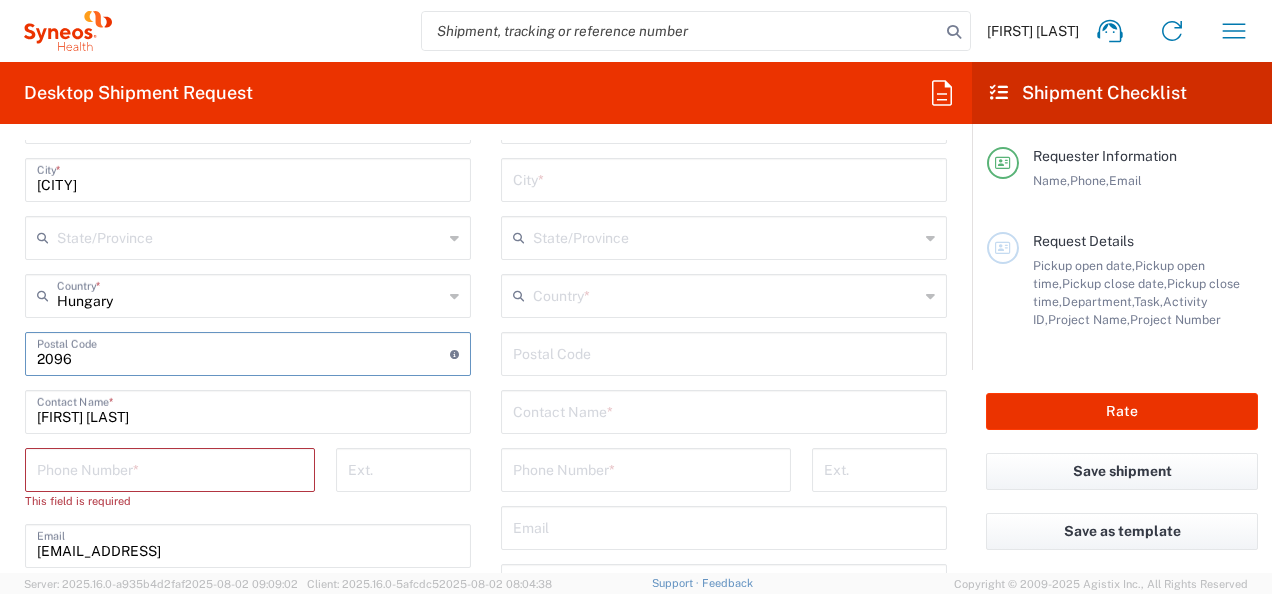 type on "2096" 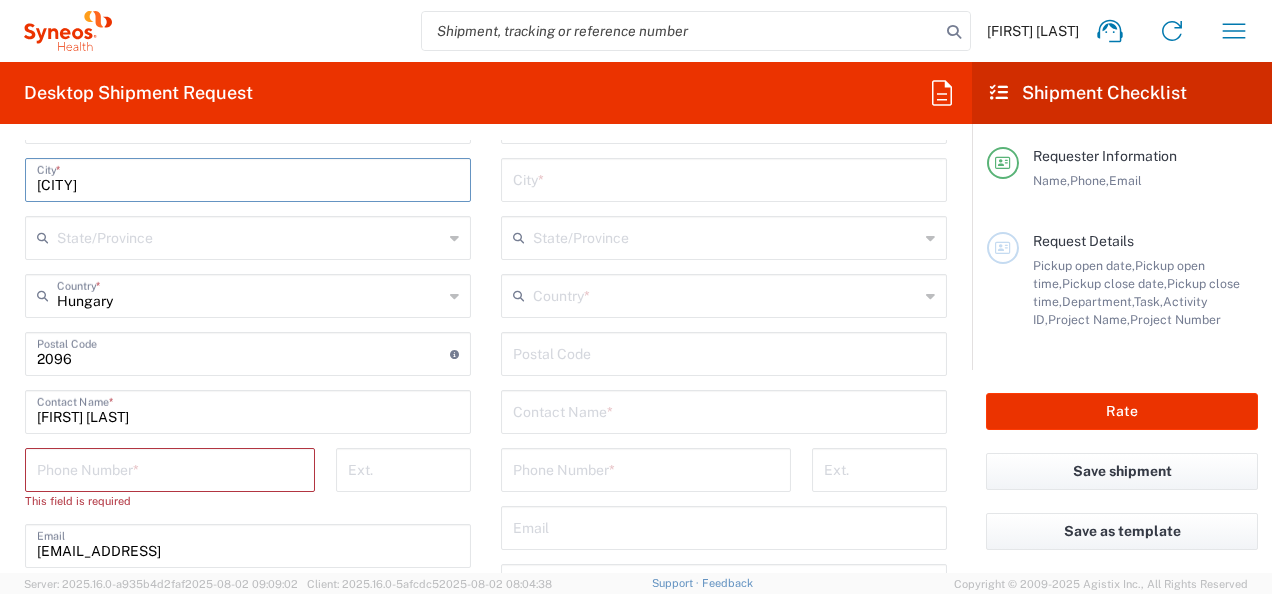 drag, startPoint x: 115, startPoint y: 180, endPoint x: 0, endPoint y: 217, distance: 120.805626 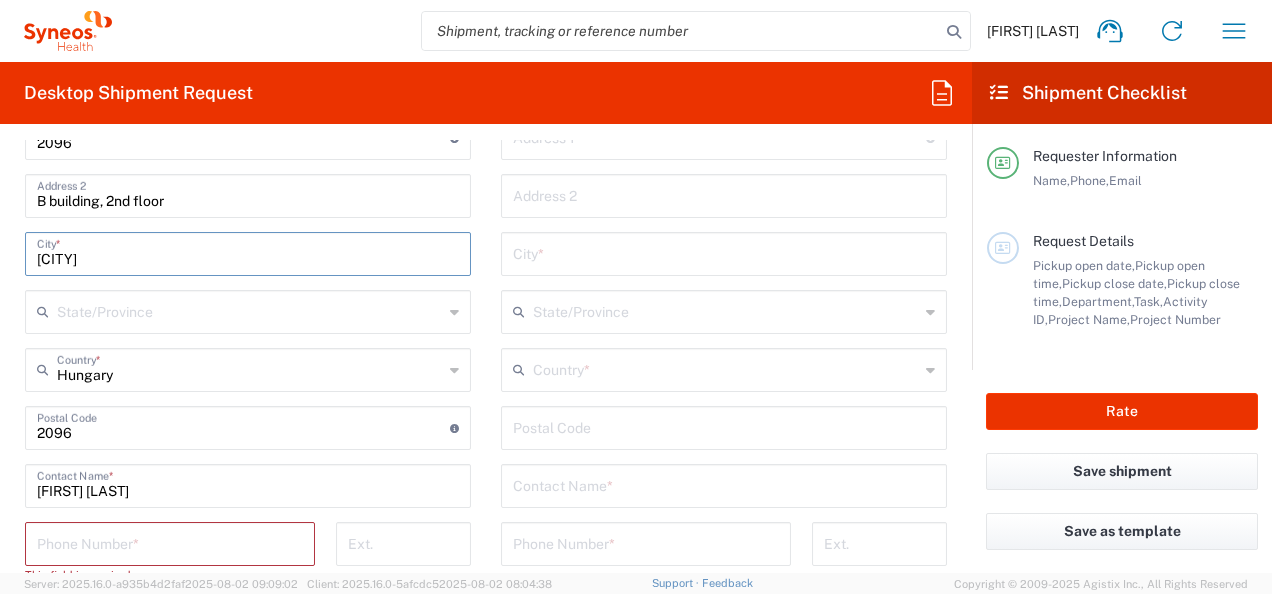 scroll, scrollTop: 1000, scrollLeft: 0, axis: vertical 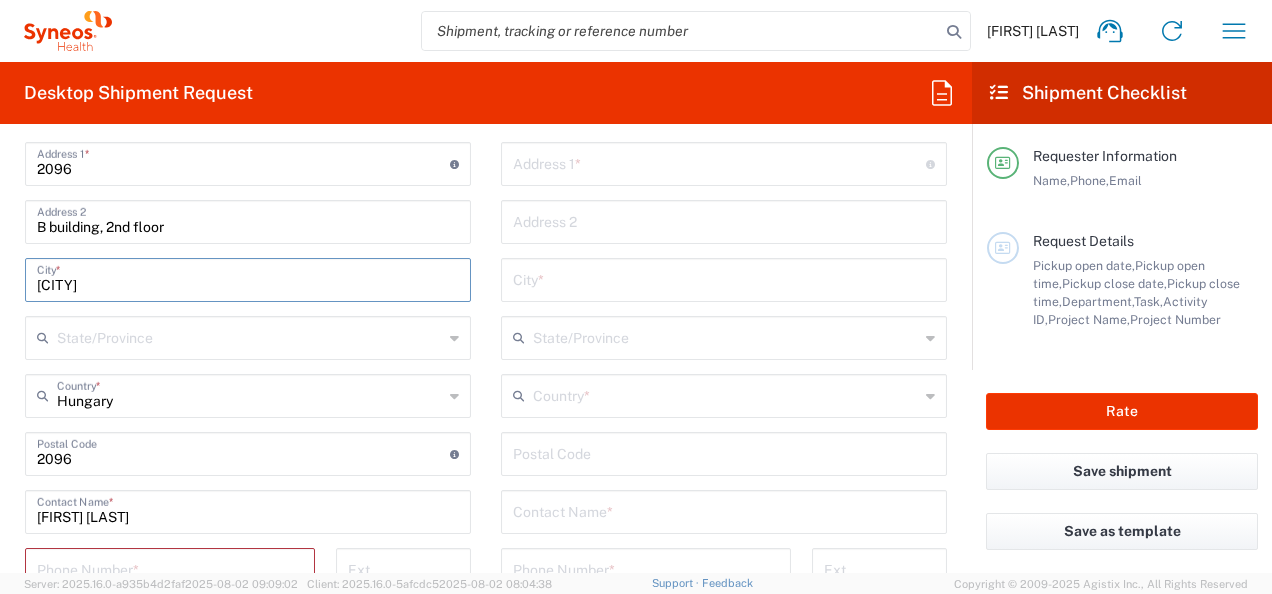 type on "[CITY]" 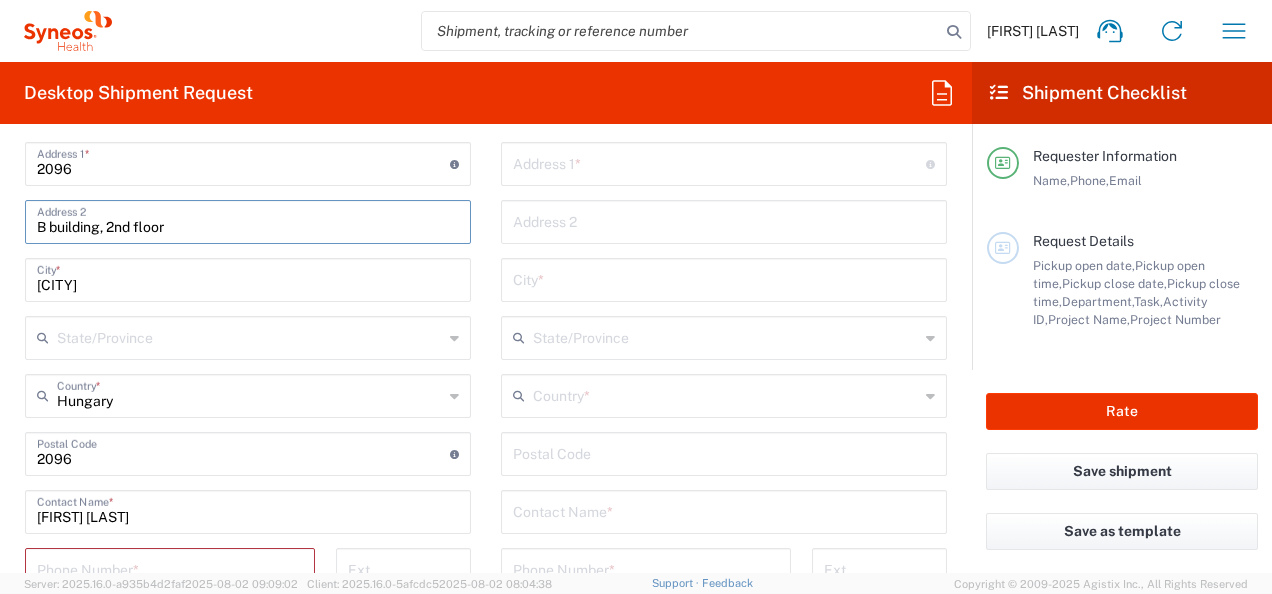 drag, startPoint x: 190, startPoint y: 230, endPoint x: 143, endPoint y: 272, distance: 63.03174 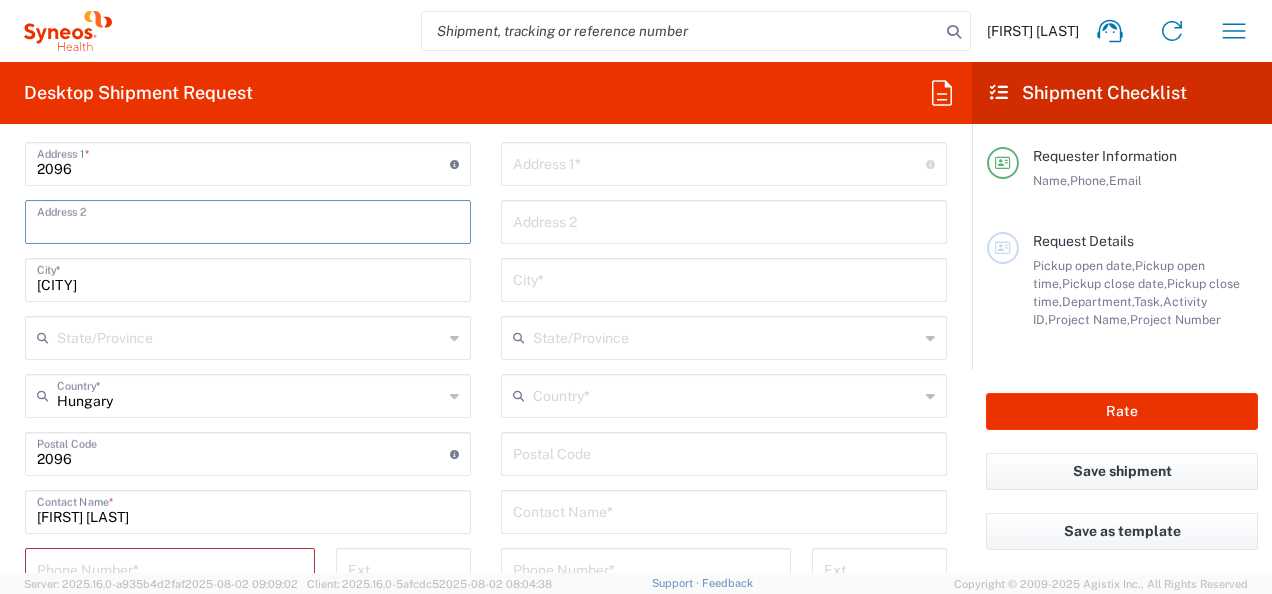 type 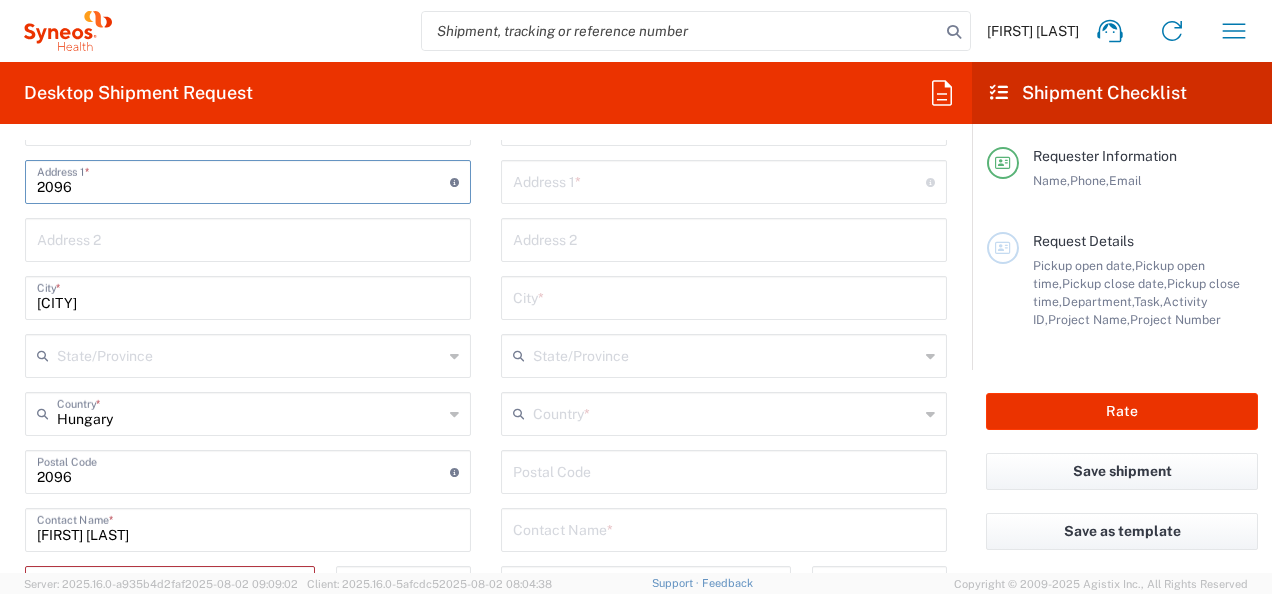 drag, startPoint x: 39, startPoint y: 155, endPoint x: -4, endPoint y: 150, distance: 43.289722 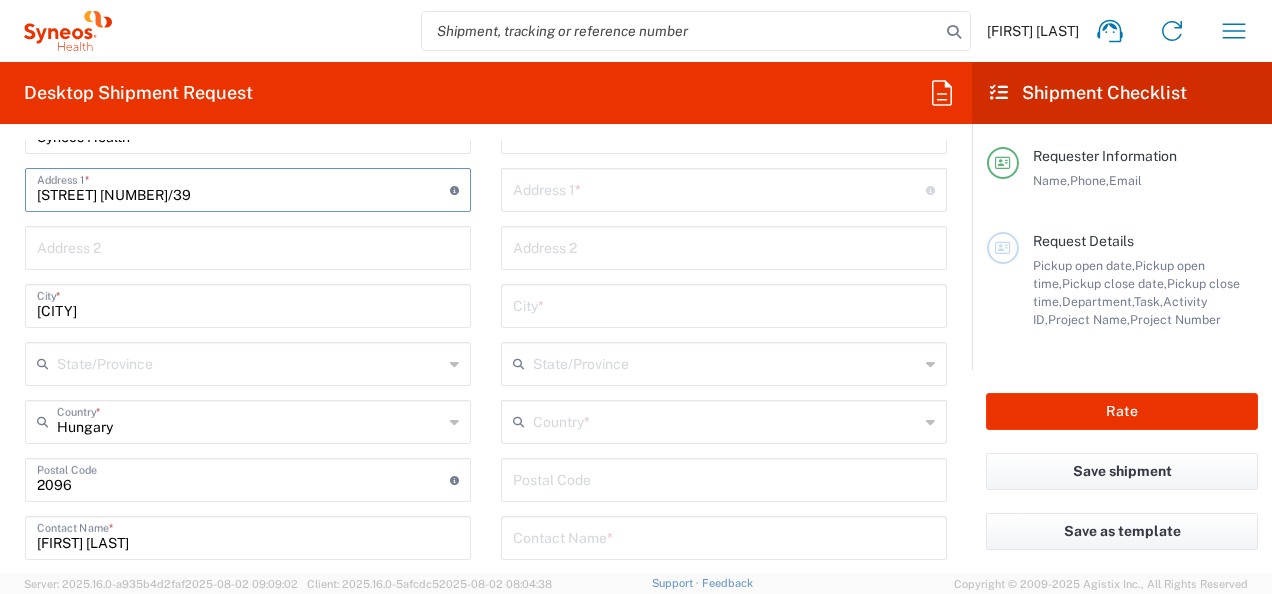 type on "[STREET] [NUMBER]/39" 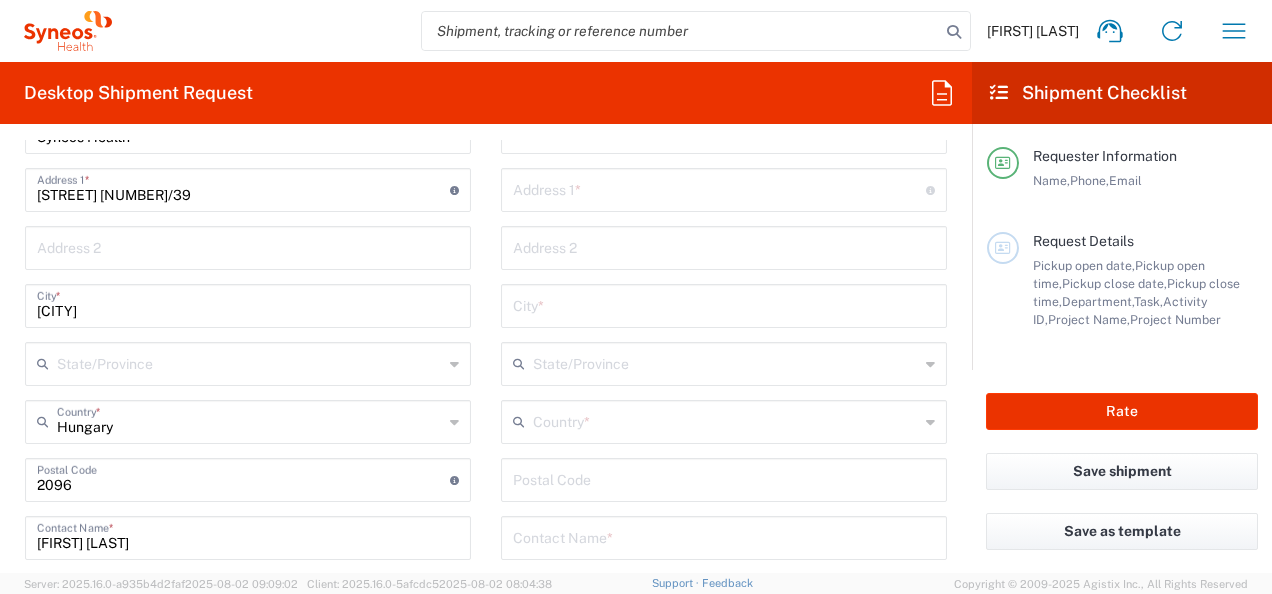 click on "Requester Information [FIRST] [LAST] Name * +[PHONE] Phone * [EMAIL_ADDRESS] Email * Name (on behalf of) Phone (on behalf of) Email (on behalf of) Request Details [DATE] × Pickup open date * Cancel Apply [TIME] Pickup open time * [DATE] × Pickup close date * Cancel Apply [TIME] Pickup close time * Schedule pickup When scheduling a pickup please be sure to meet the following criteria:
1. Pickup window should start at least 2 hours after current time.
2.Pickup window needs to be at least 2 hours.
3.Pickup close time should not exceed business hours.
Package Location  Front None Rear Side Building Part  Apartment Building Department Floor Room Suite  Building Part Description  [DATE] ×  Delivery open date  Cancel Apply [TIME]  Delivery open time  [DATE] ×  Delivery close date  Cancel Apply [TIME]  Delivery close time  [DEPARTMENT_CODE]  Department  * [DEPARTMENT_CODE] [DEPARTMENT_CODE] [DEPARTMENT_CODE] [DEPARTMENT_CODE] [DEPARTMENT_CODE] [DEPARTMENT_CODE] [DEPARTMENT_CODE] [DEPARTMENT_CODE] [DEPARTMENT_CODE] [DEPARTMENT_CODE] [DEPARTMENT_CODE] * *" 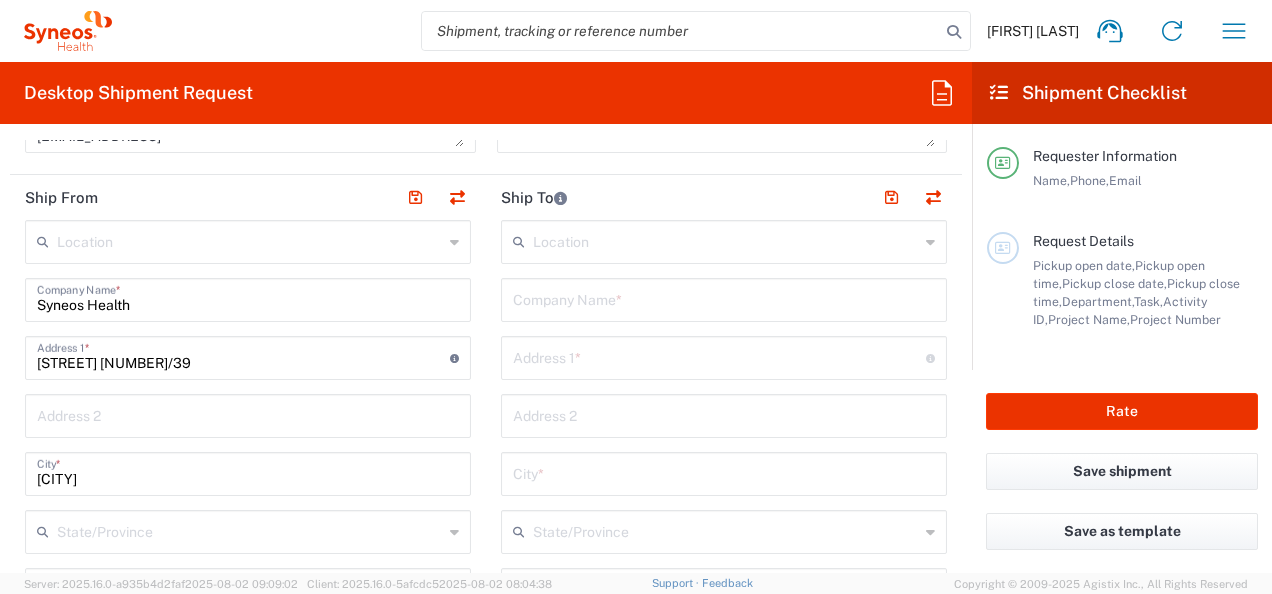 scroll, scrollTop: 774, scrollLeft: 0, axis: vertical 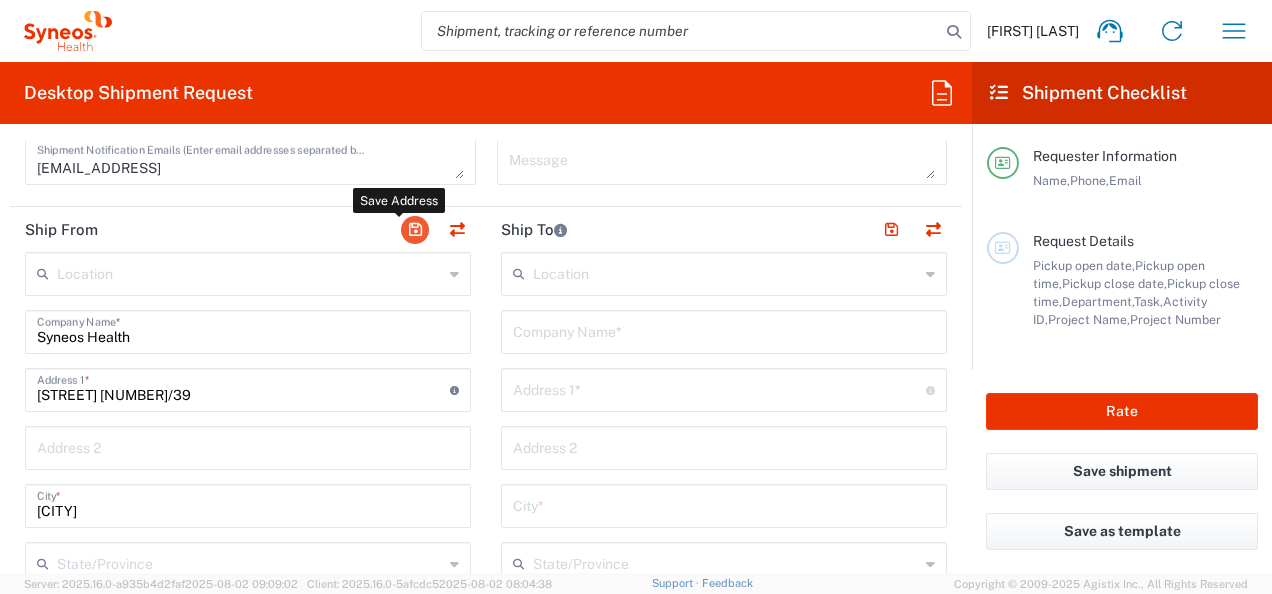 click 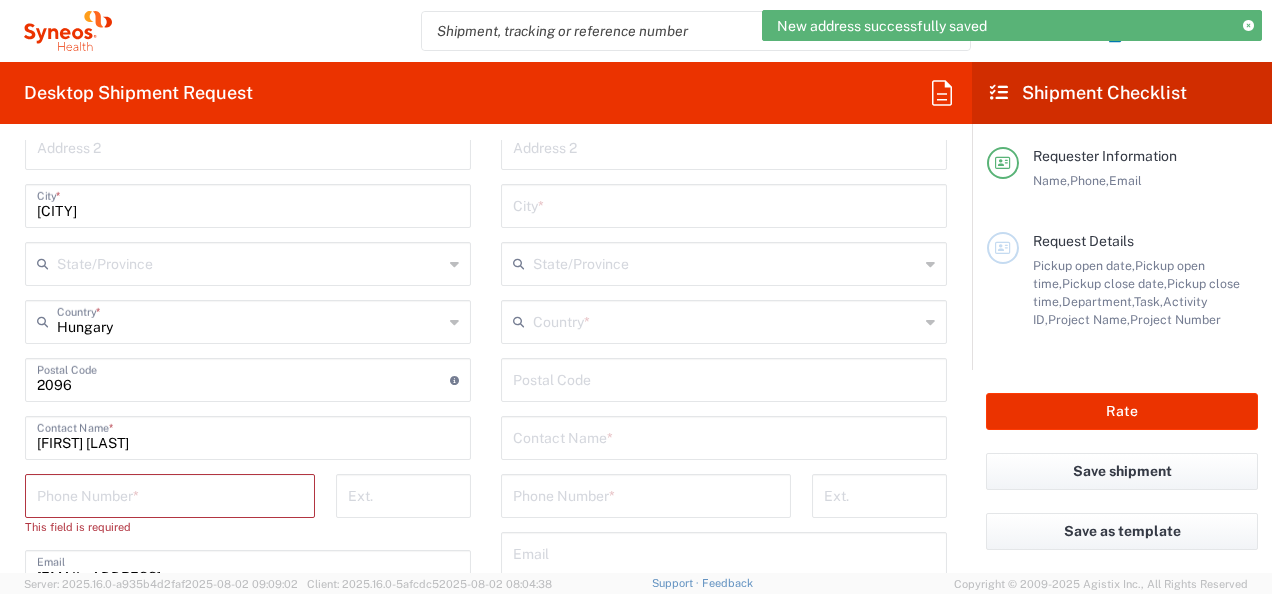 scroll, scrollTop: 1174, scrollLeft: 0, axis: vertical 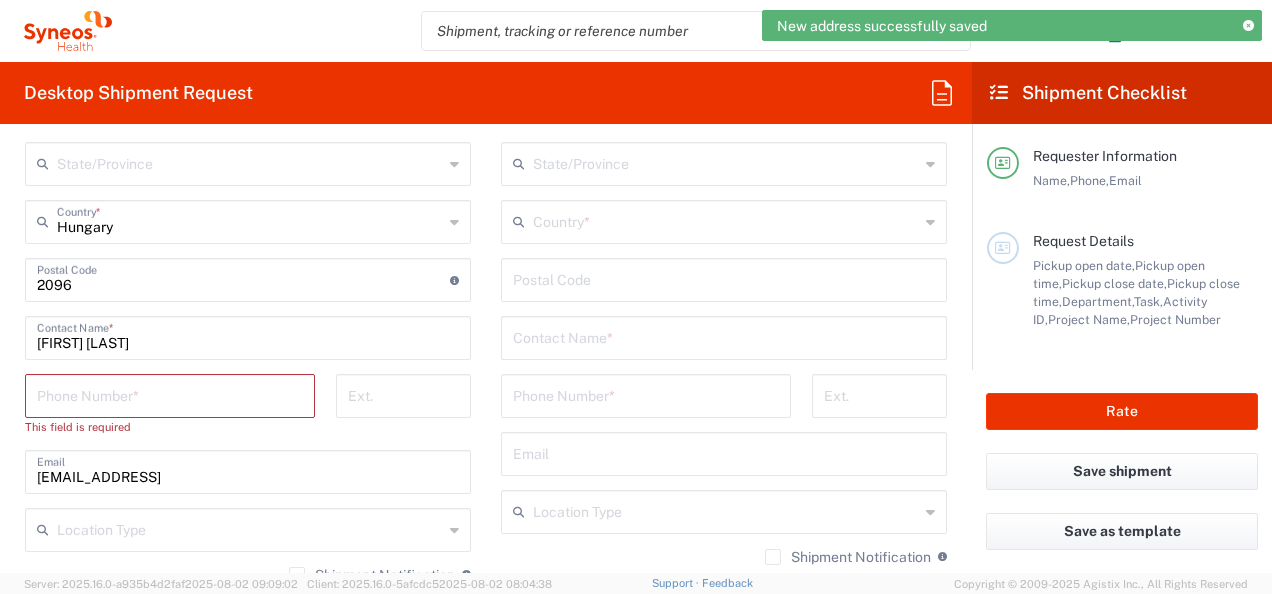 click at bounding box center [170, 394] 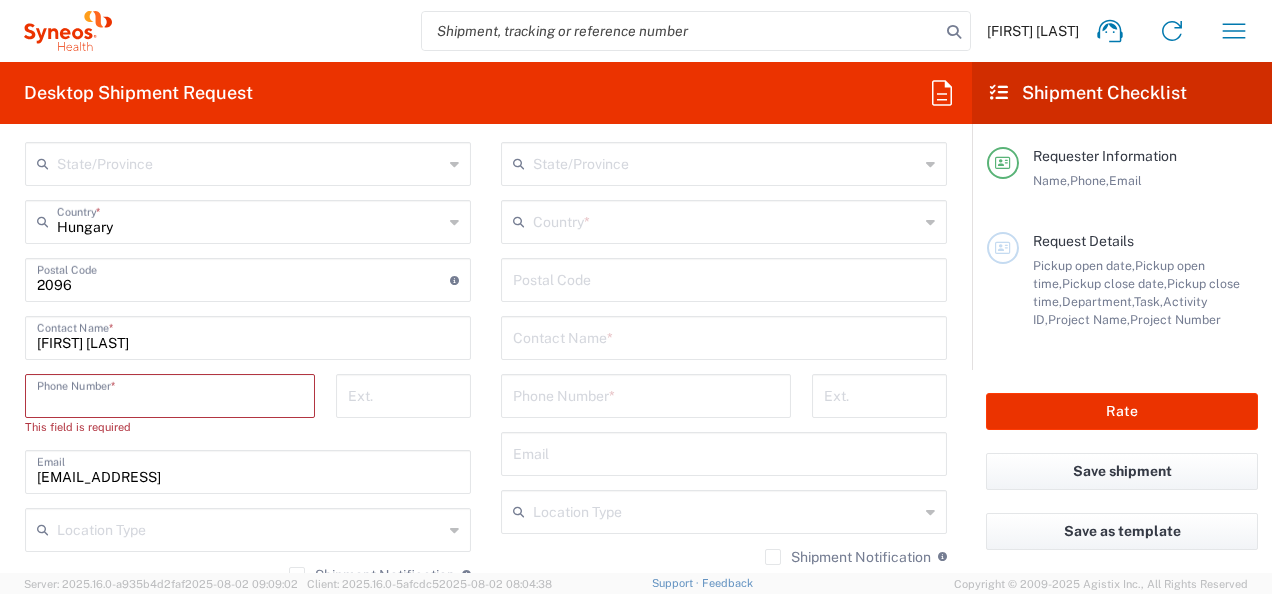 type on "+[PHONE]" 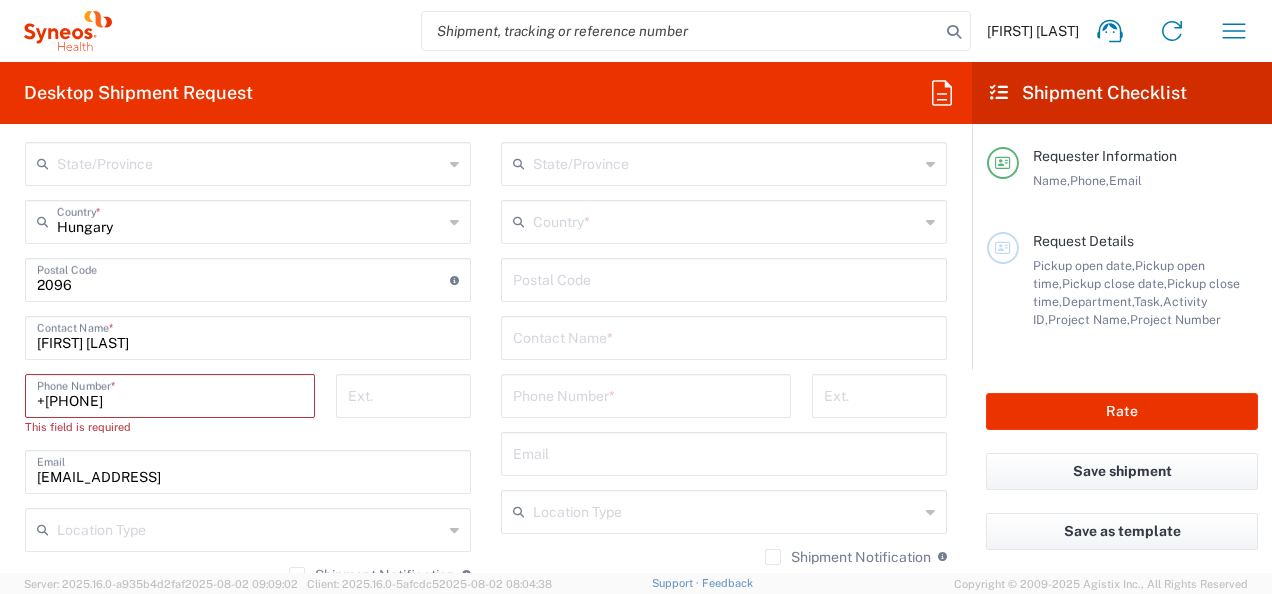type on "[EMAIL_ADDRESS]" 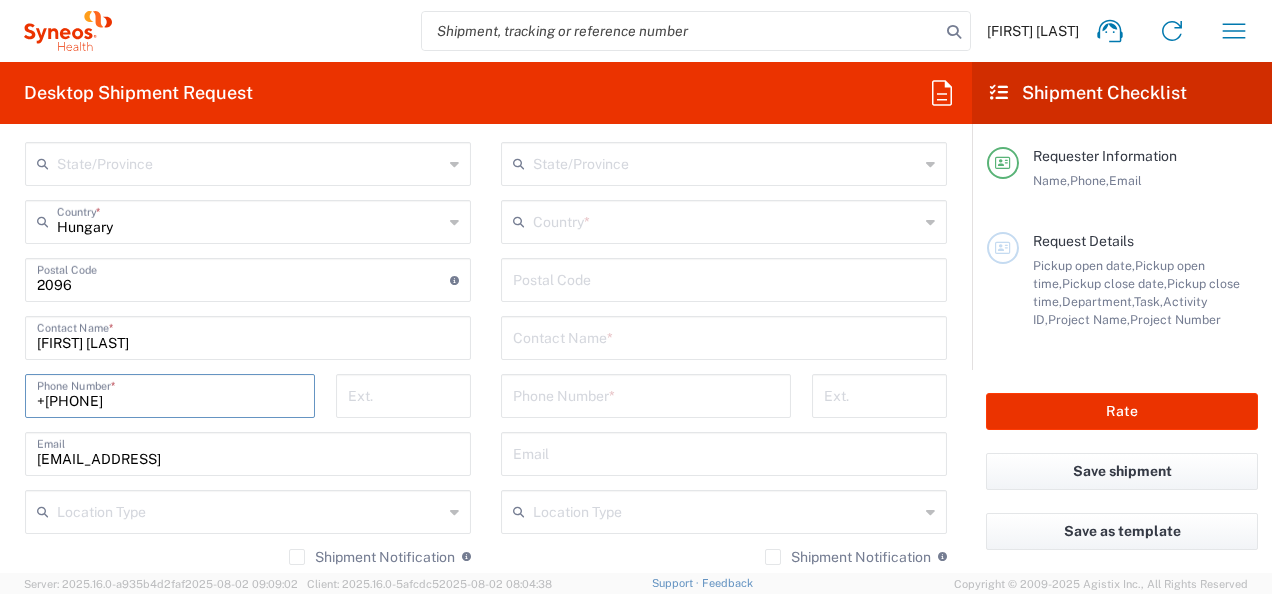 drag, startPoint x: 45, startPoint y: 396, endPoint x: 316, endPoint y: 590, distance: 333.28217 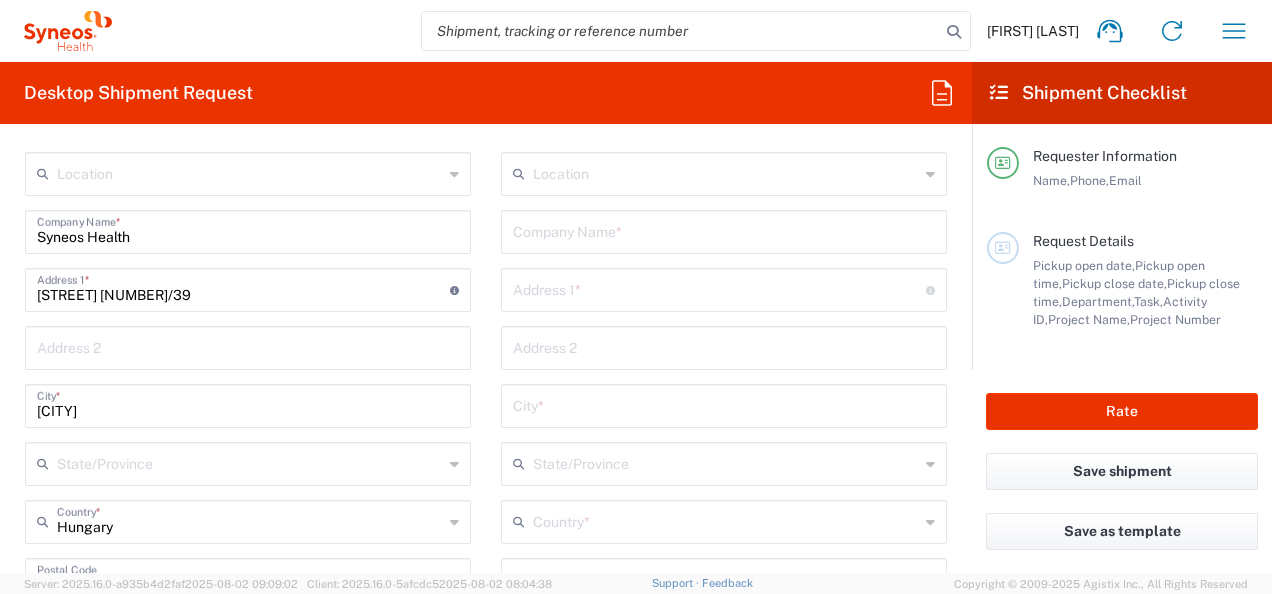 scroll, scrollTop: 674, scrollLeft: 0, axis: vertical 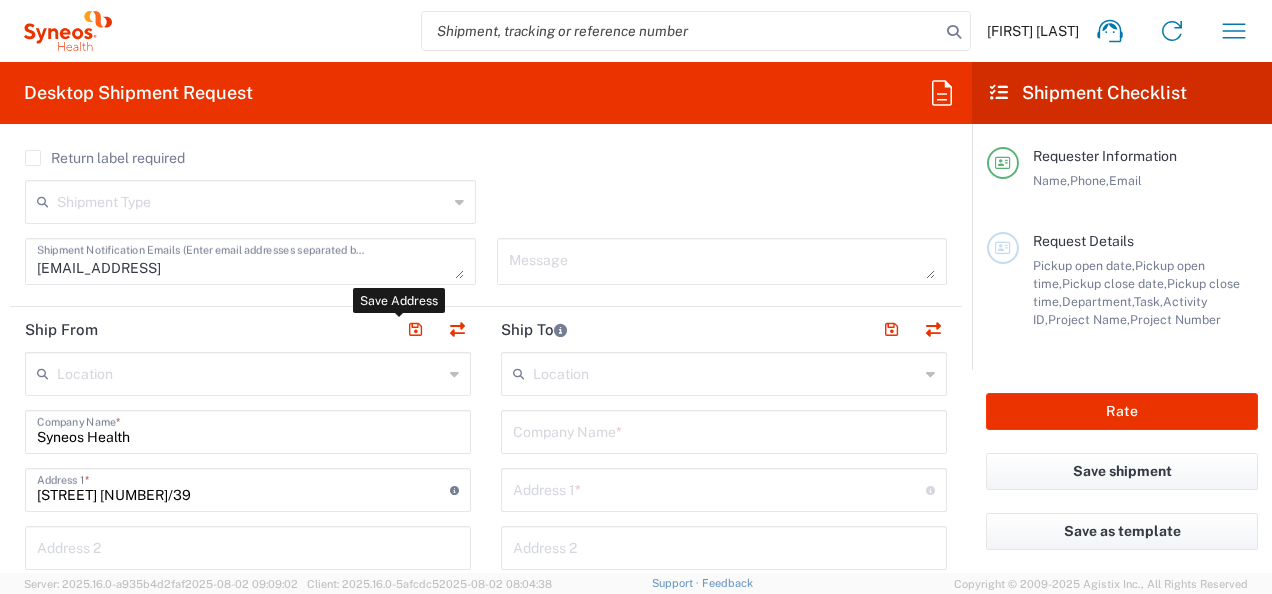 type on "+[PHONE]" 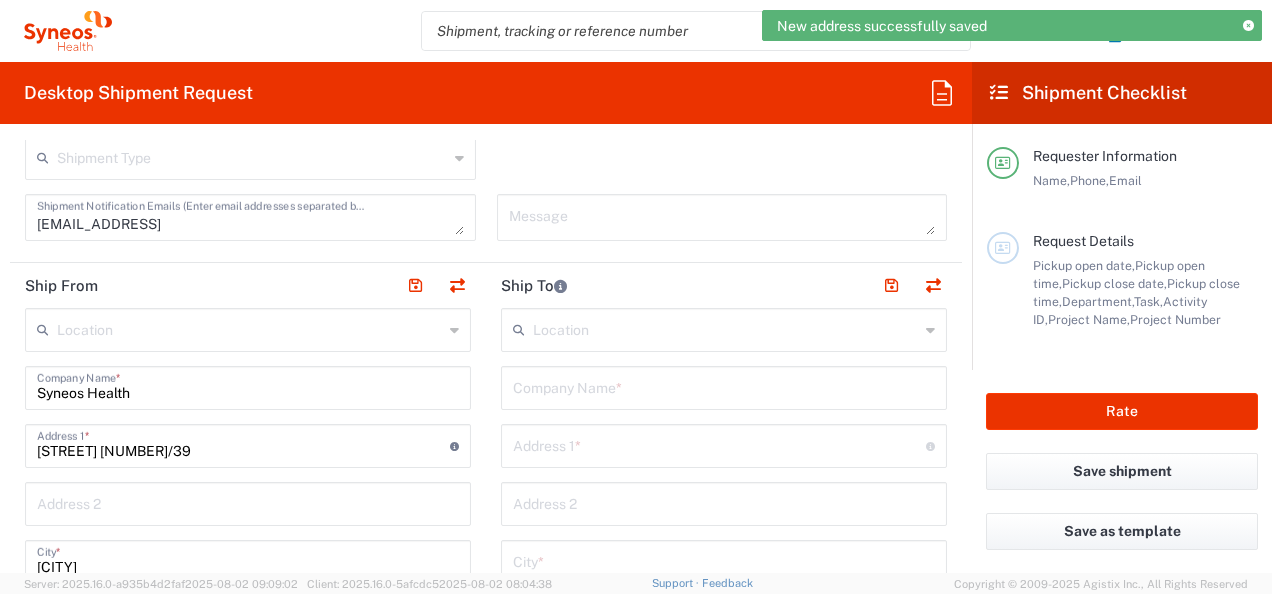 scroll, scrollTop: 674, scrollLeft: 0, axis: vertical 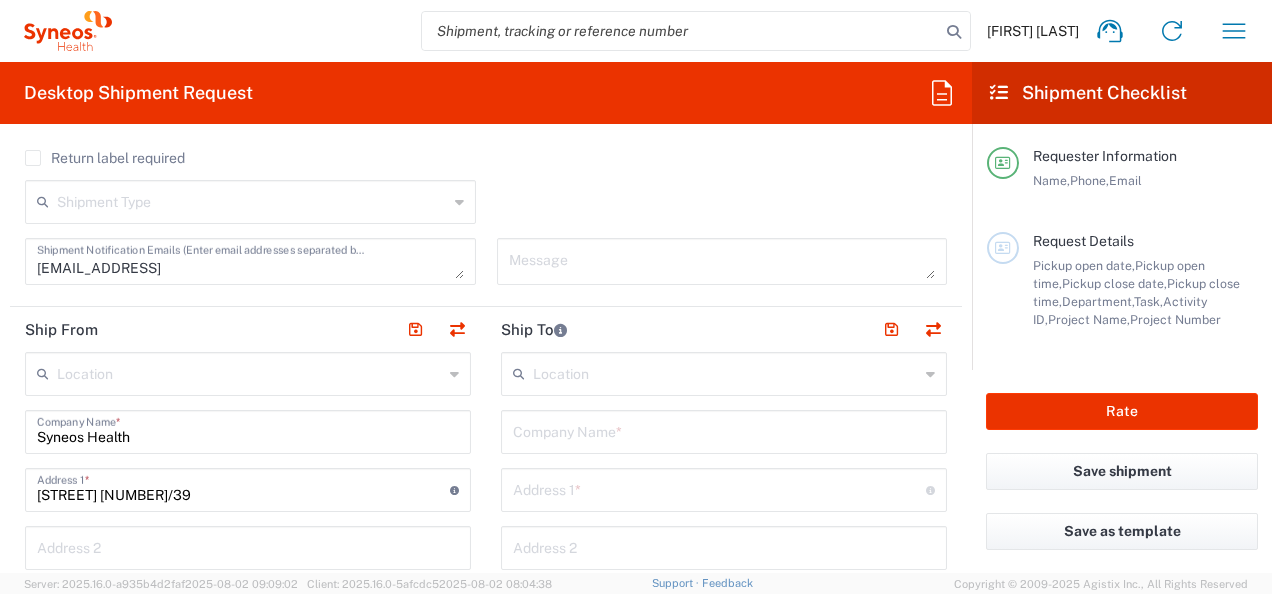 click at bounding box center [724, 430] 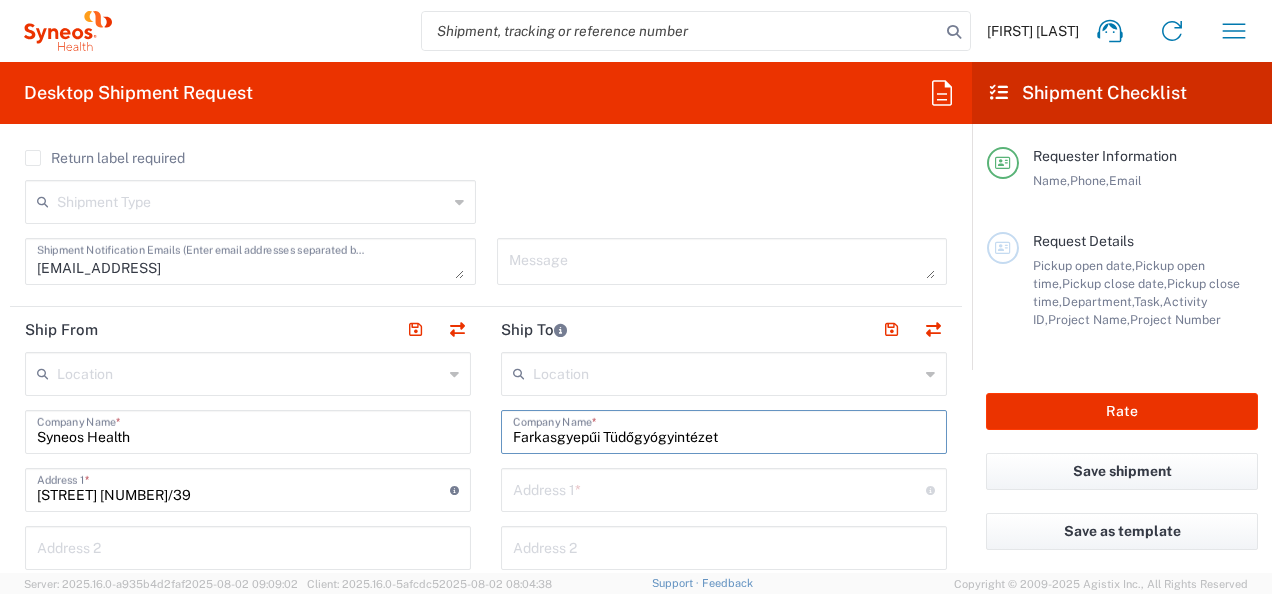 scroll, scrollTop: 774, scrollLeft: 0, axis: vertical 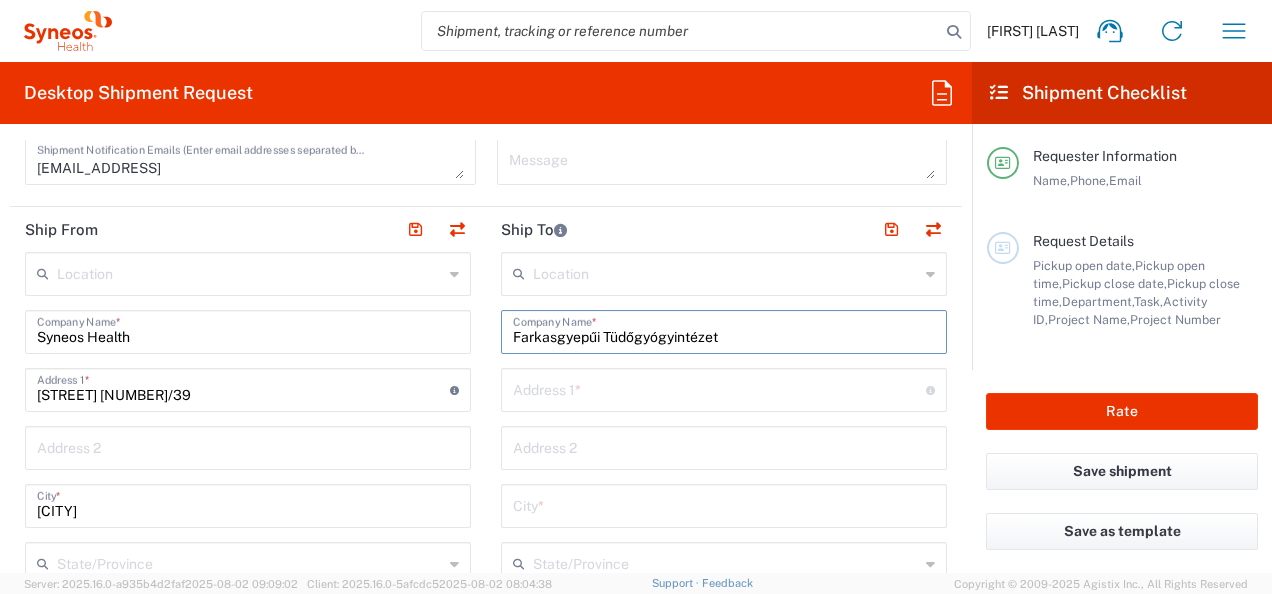 type on "Farkasgyepűi Tüdőgyógyintézet" 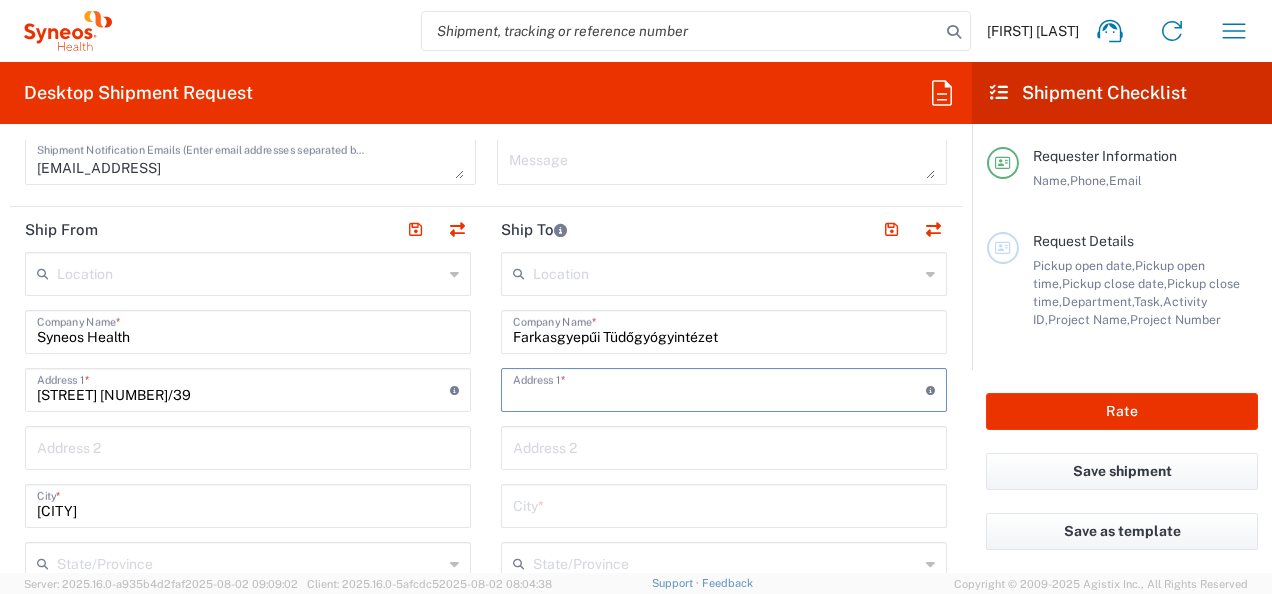 paste on "[NUMBER]/[NUMBER] [DESIGNATION]" 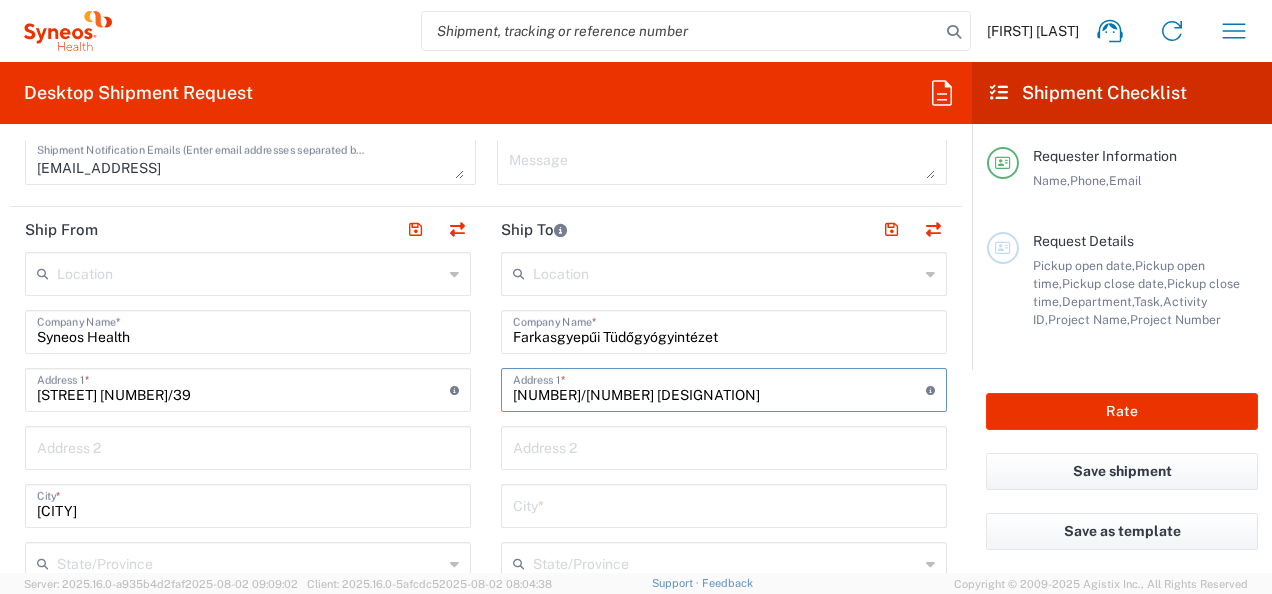 type on "[NUMBER]/[NUMBER] [DESIGNATION]" 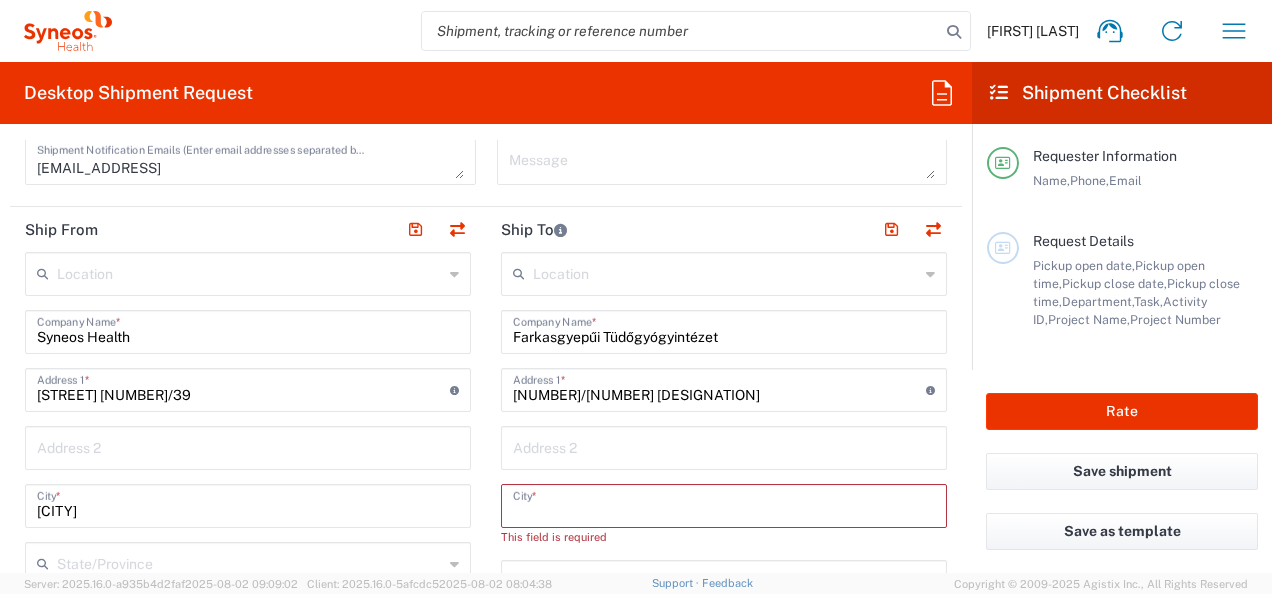 paste on "[INSTITUTION_NAME]" 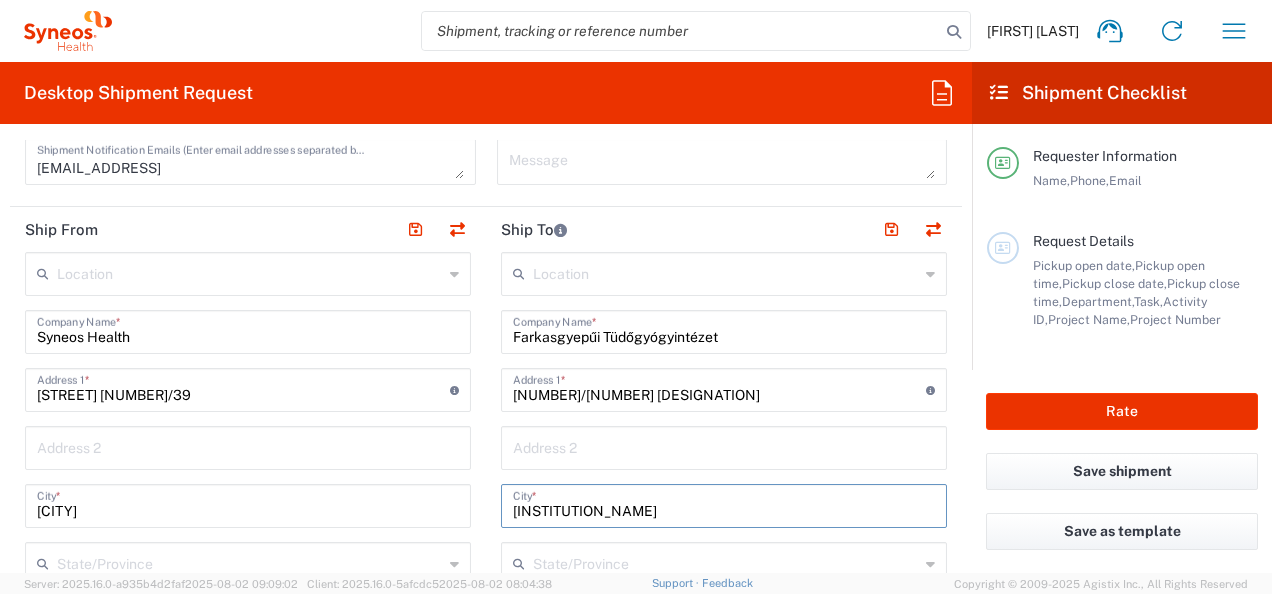 type on "[INSTITUTION_NAME]" 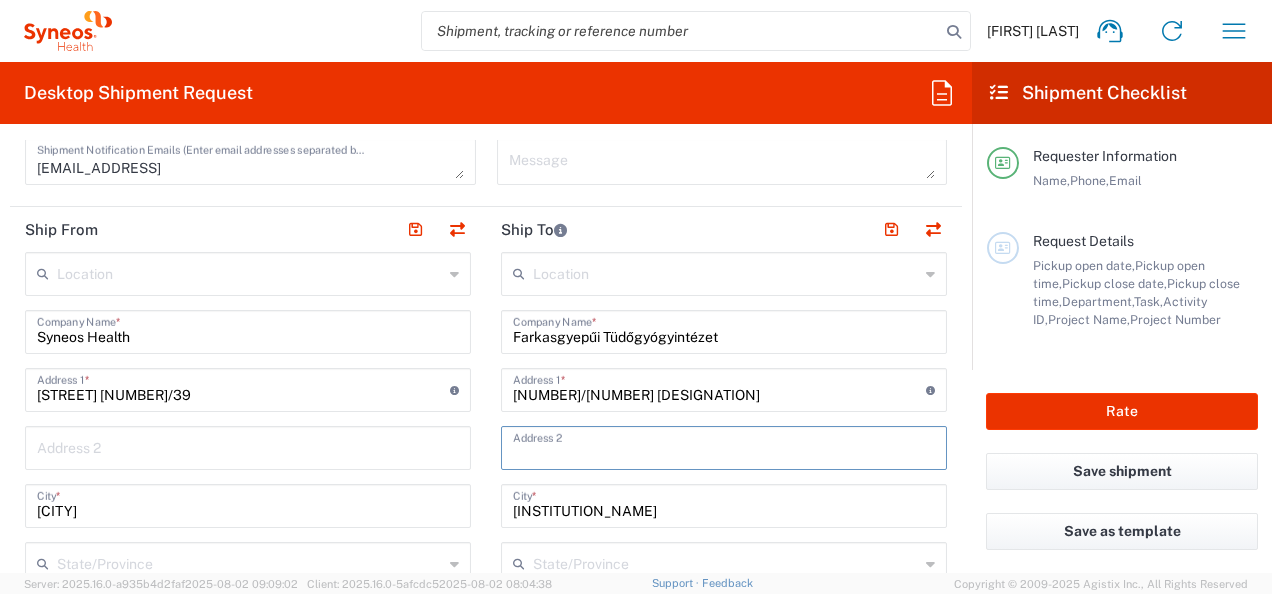 scroll, scrollTop: 974, scrollLeft: 0, axis: vertical 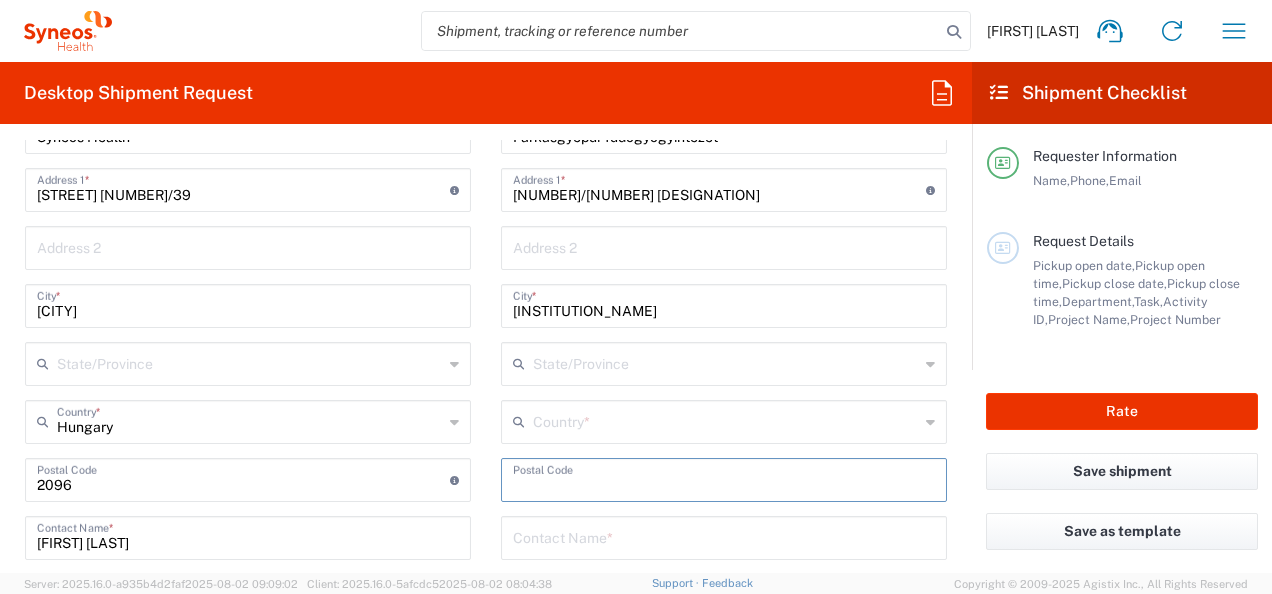 click at bounding box center [724, 478] 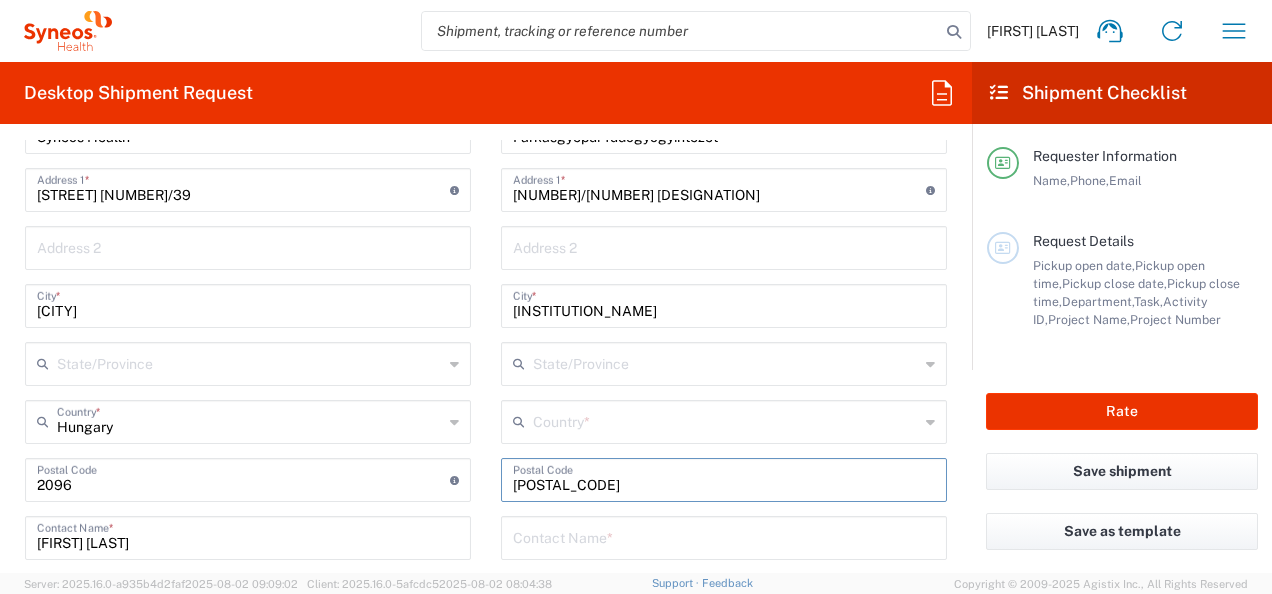 type on "[POSTAL_CODE]" 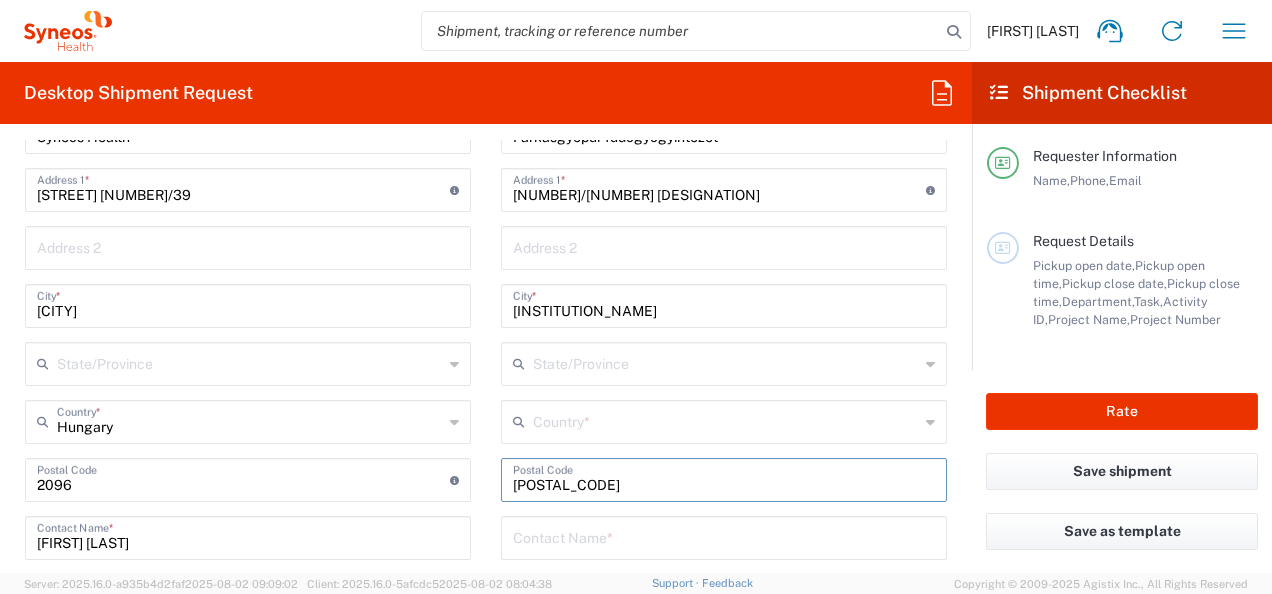 click at bounding box center (726, 420) 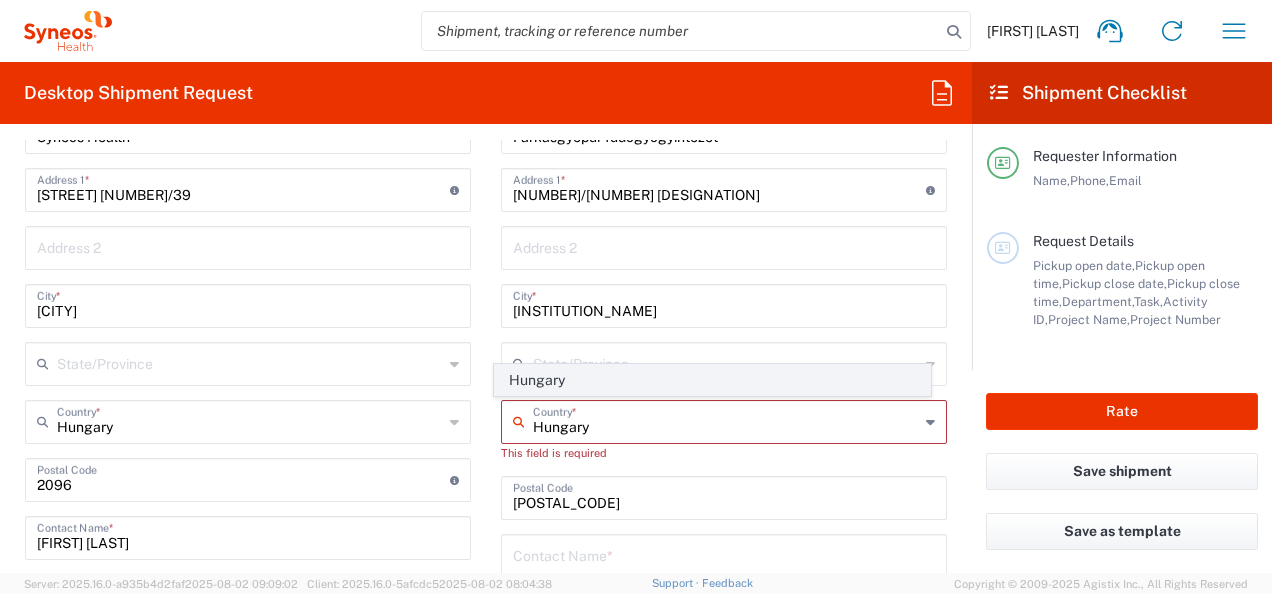 type on "Hungary" 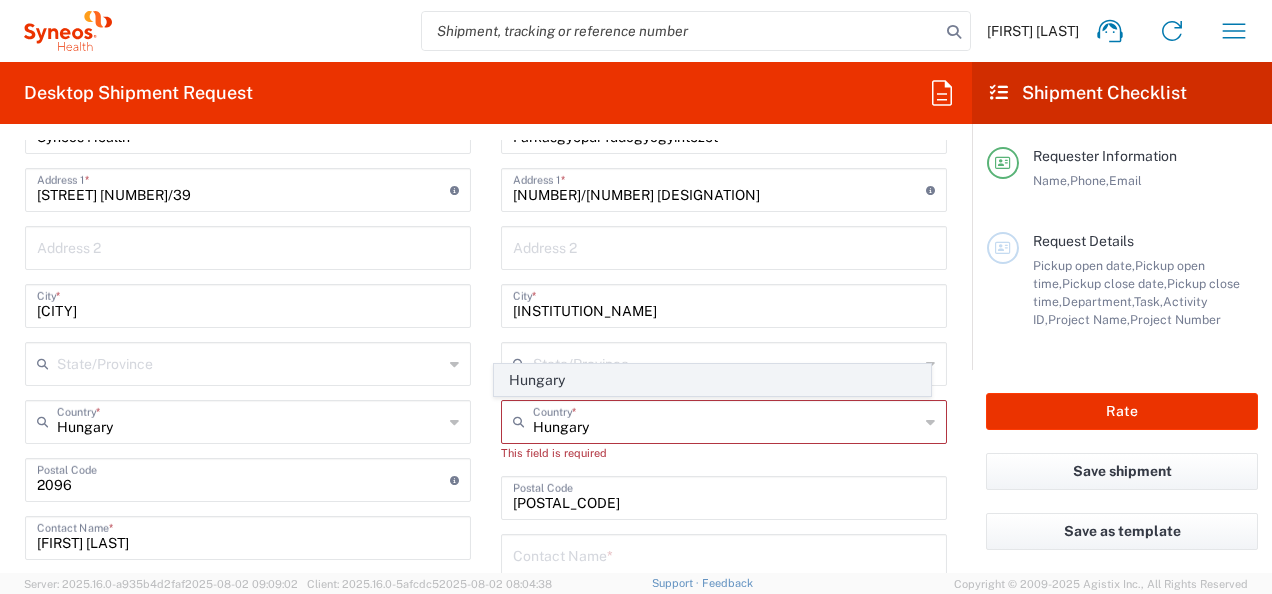 click on "Hungary" 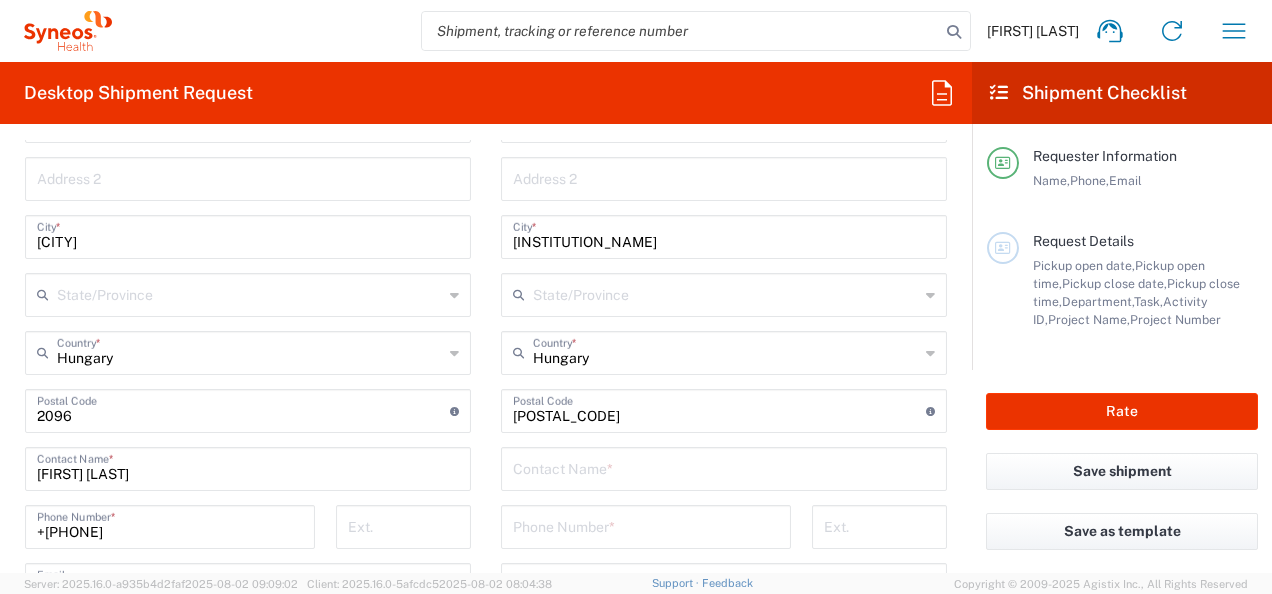 scroll, scrollTop: 1074, scrollLeft: 0, axis: vertical 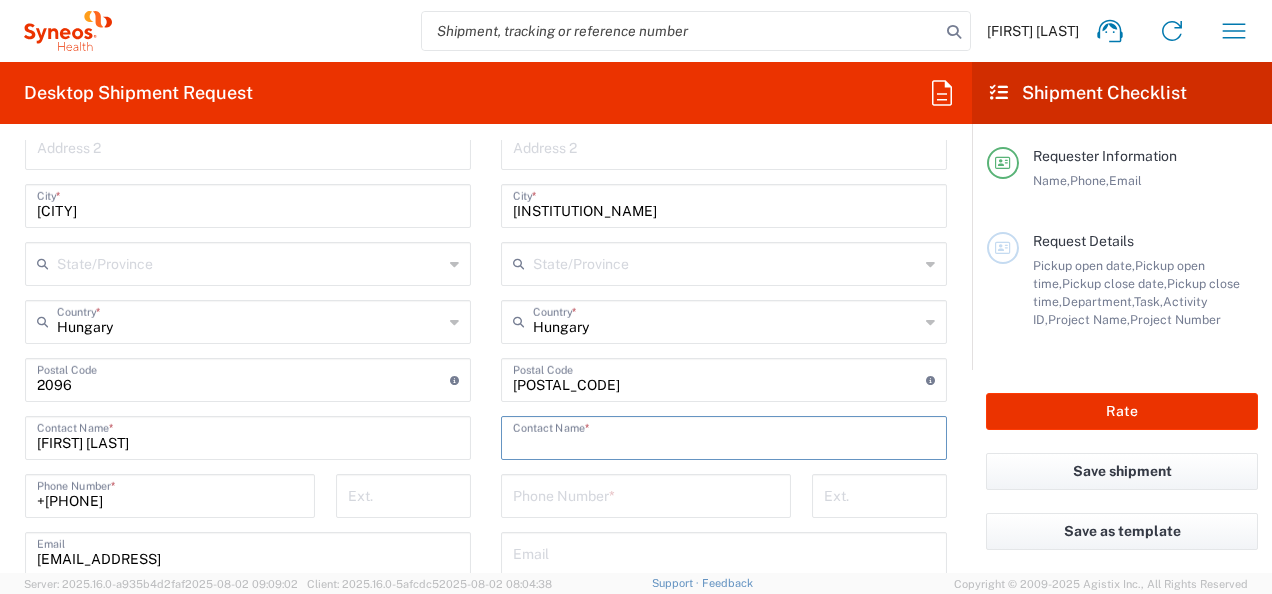 drag, startPoint x: 558, startPoint y: 430, endPoint x: 677, endPoint y: 226, distance: 236.17155 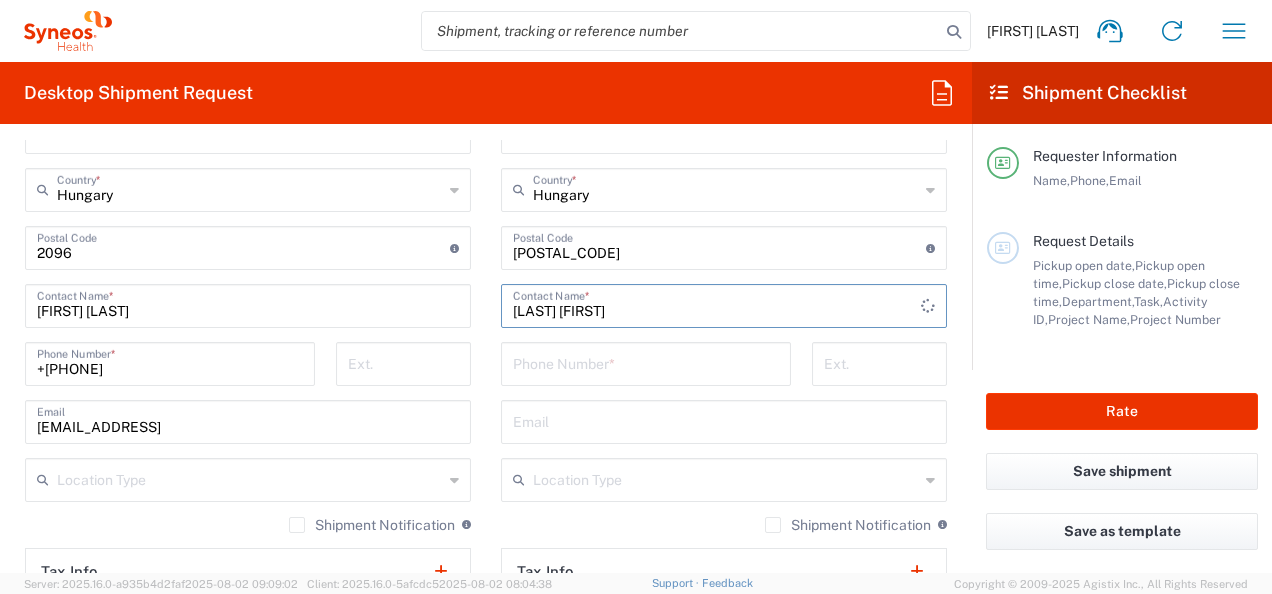 scroll, scrollTop: 1274, scrollLeft: 0, axis: vertical 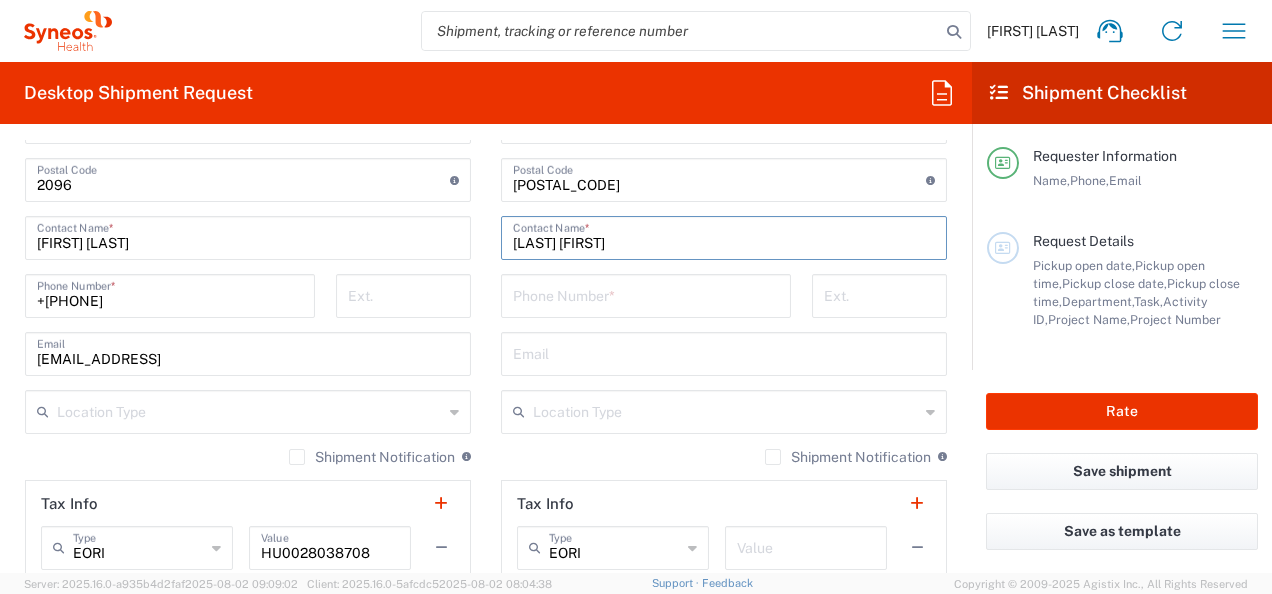 type on "[LAST] [FIRST]" 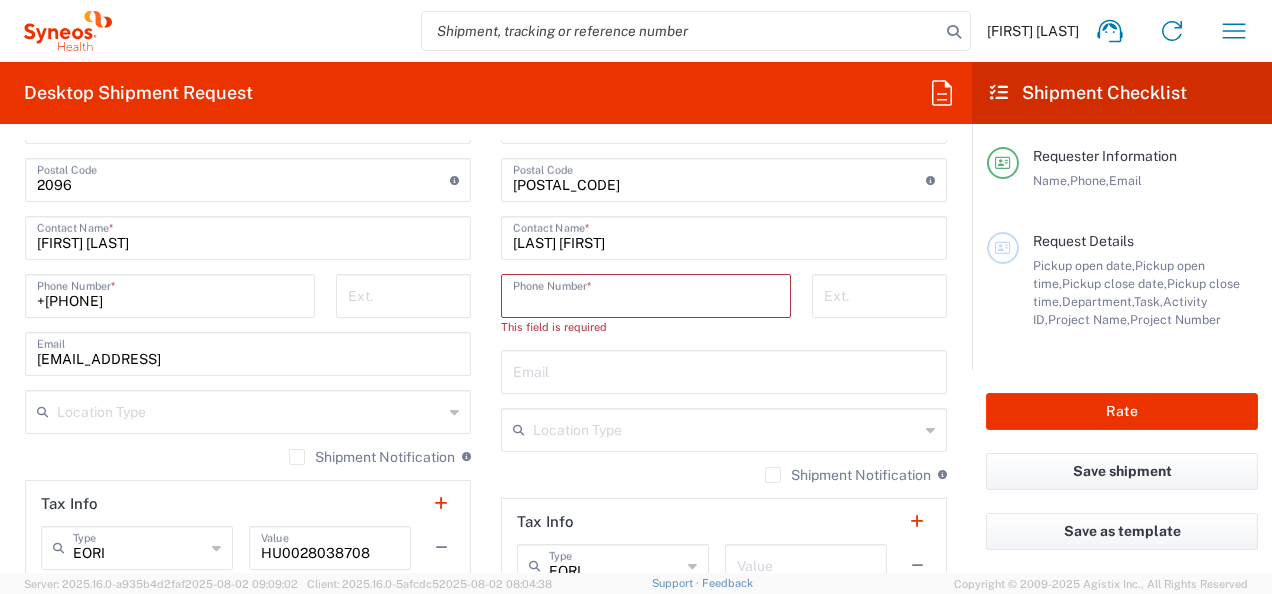 paste on "[PHONE]" 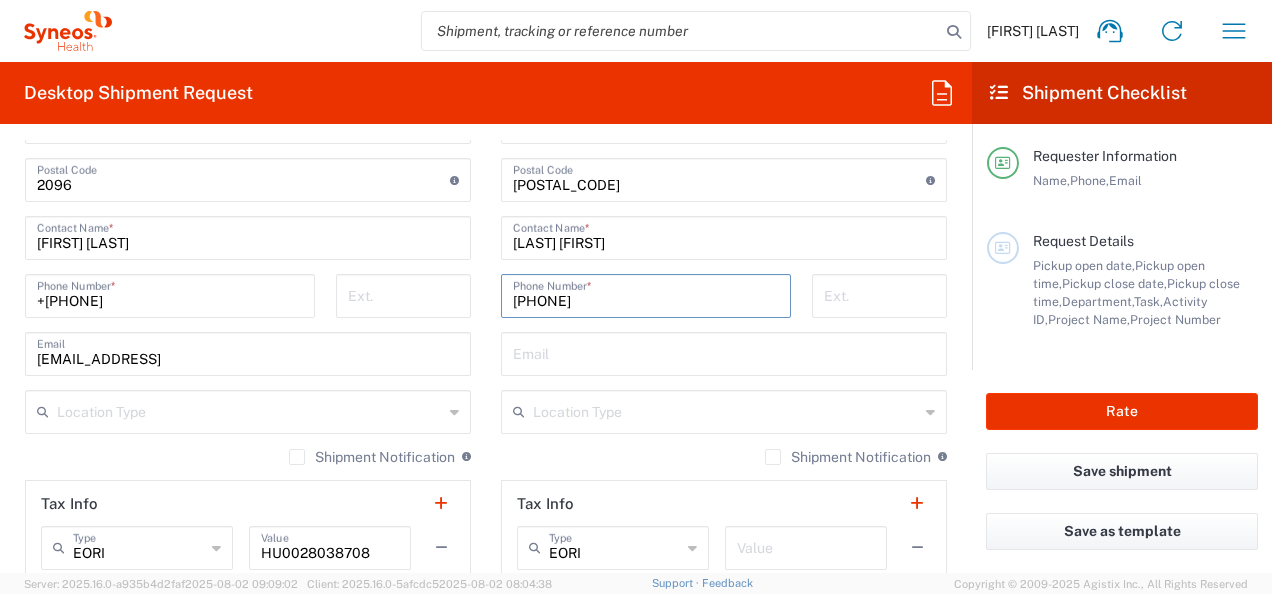 type on "[PHONE]" 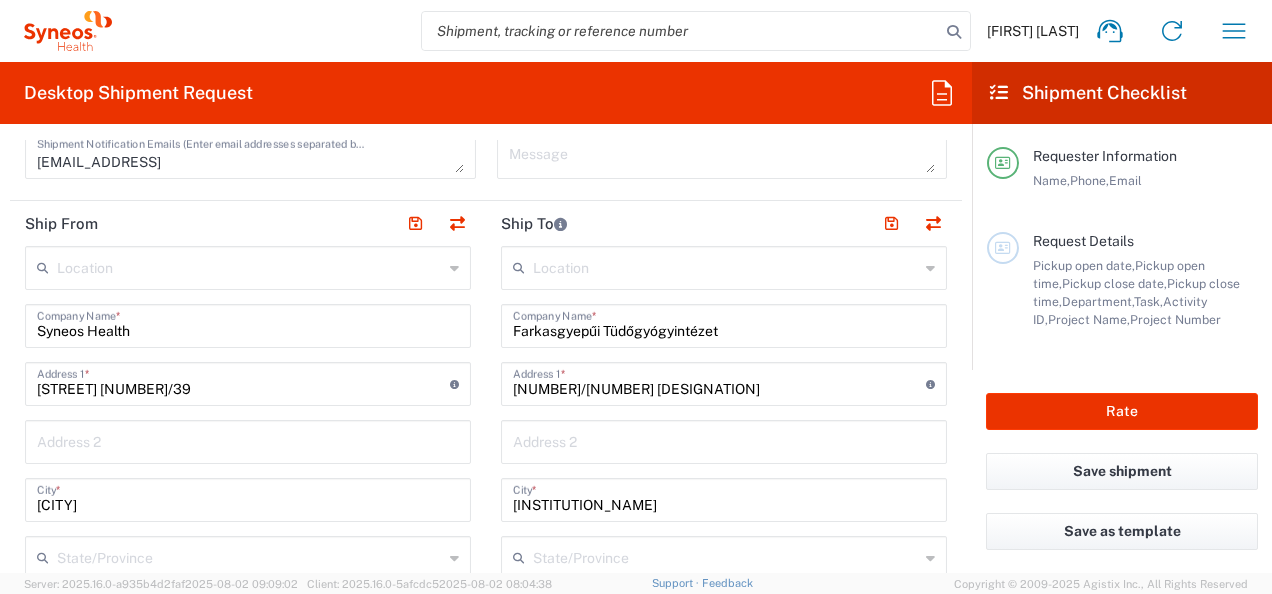 scroll, scrollTop: 774, scrollLeft: 0, axis: vertical 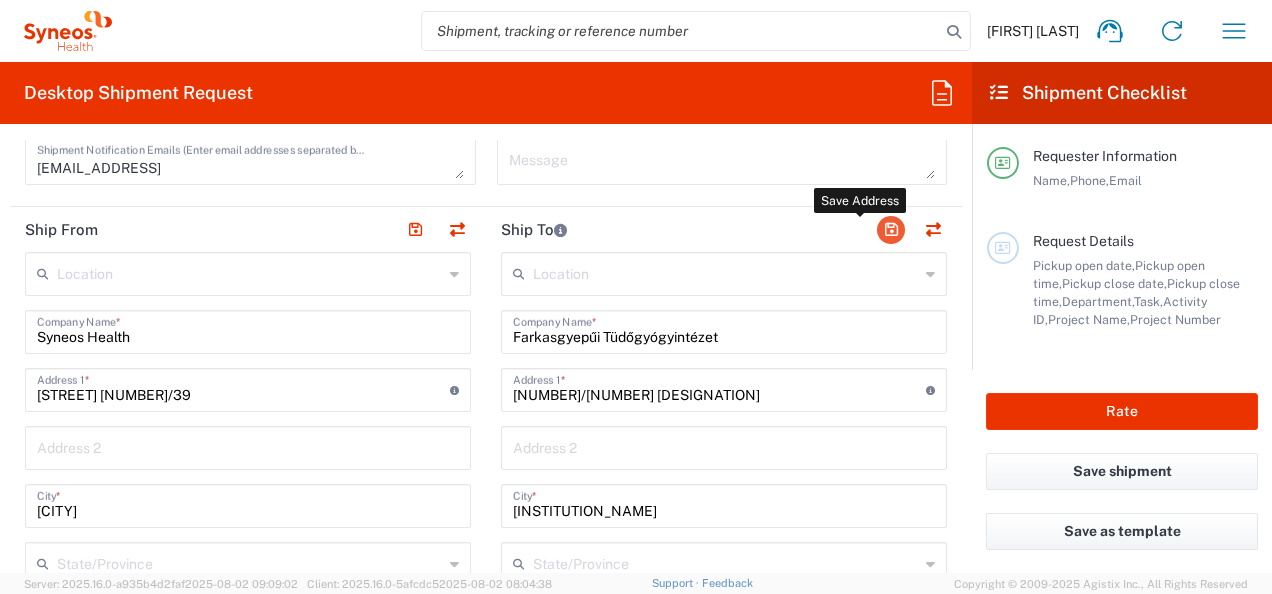 click 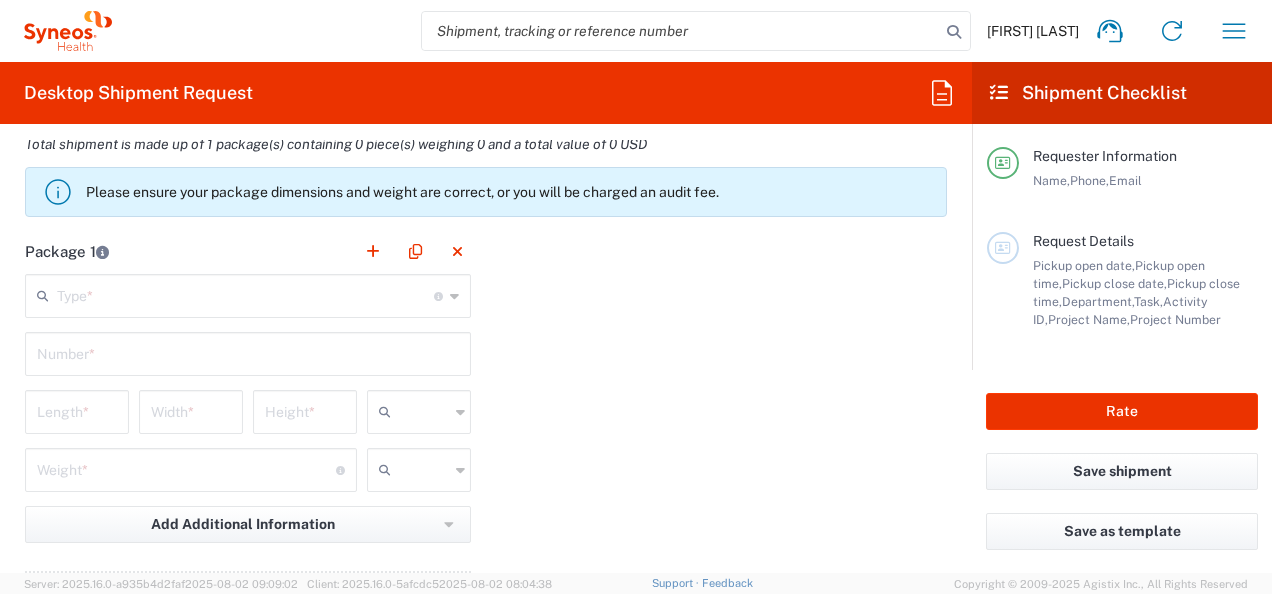 scroll, scrollTop: 1874, scrollLeft: 0, axis: vertical 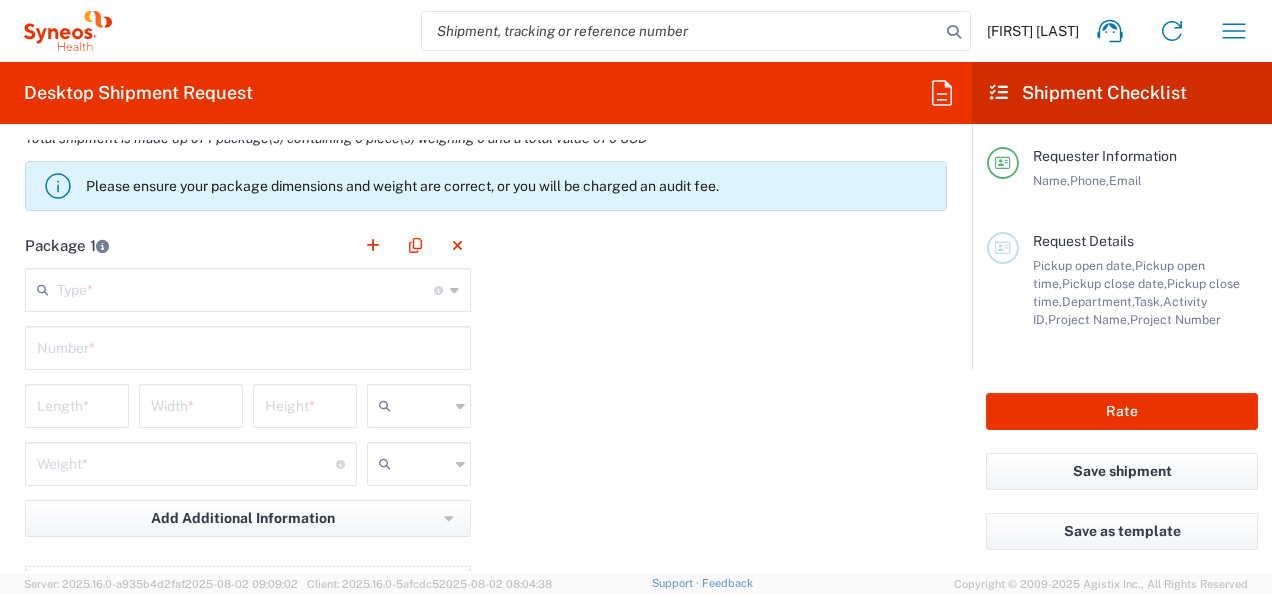 click 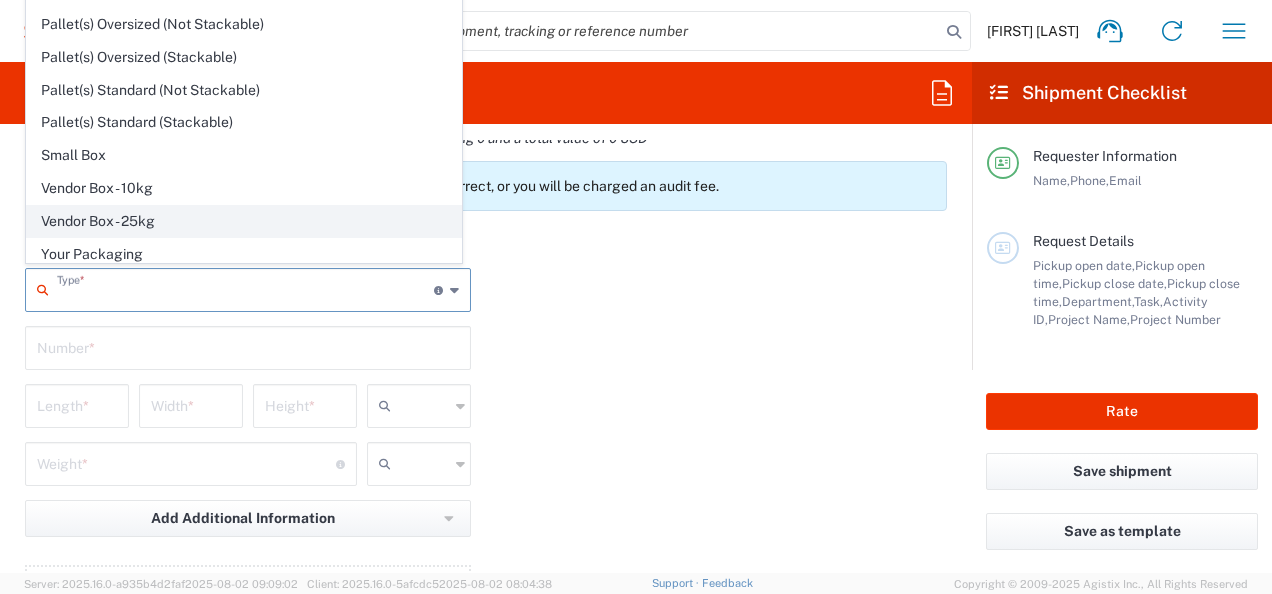 scroll, scrollTop: 0, scrollLeft: 0, axis: both 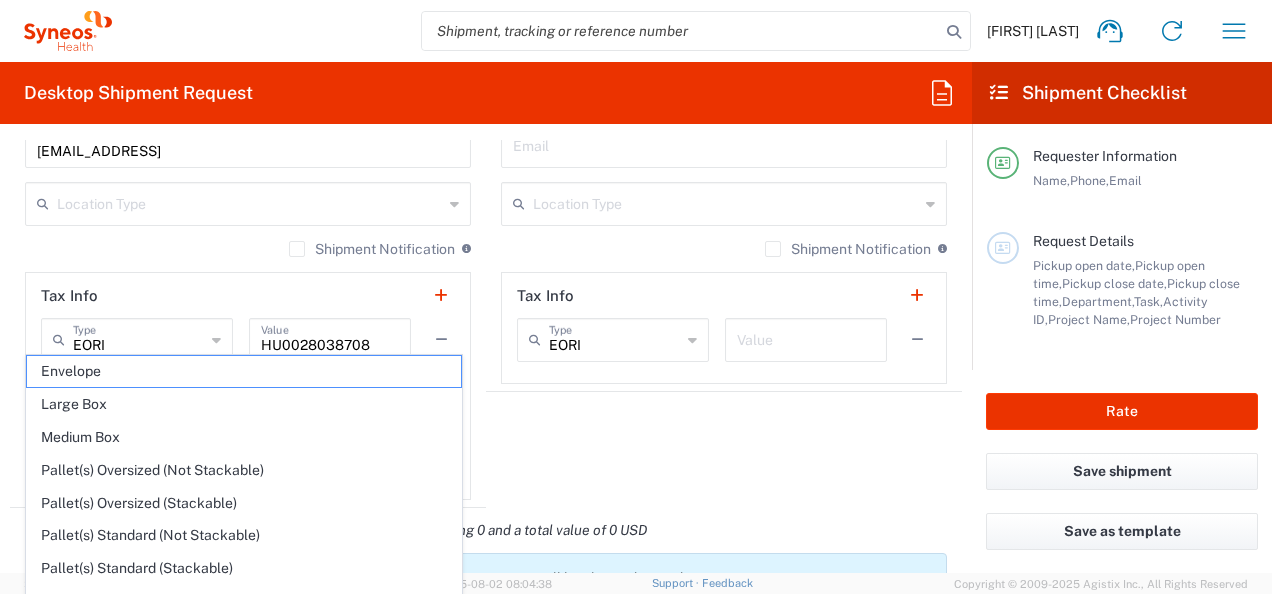 drag, startPoint x: 354, startPoint y: 362, endPoint x: 319, endPoint y: 438, distance: 83.67198 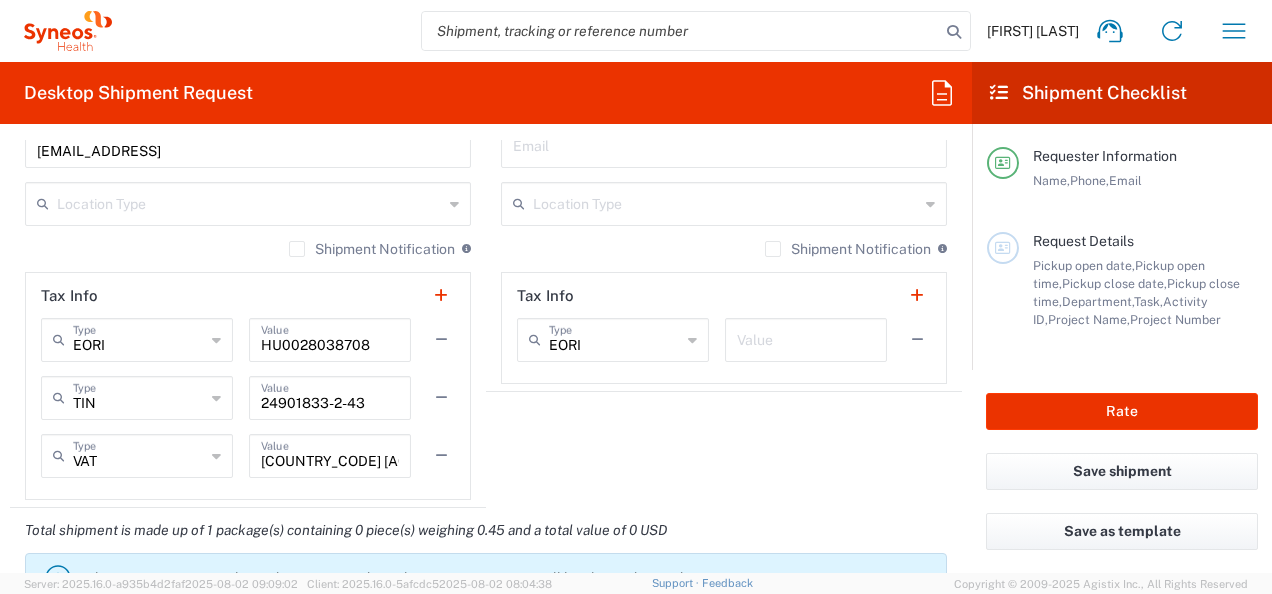 type on "Envelope" 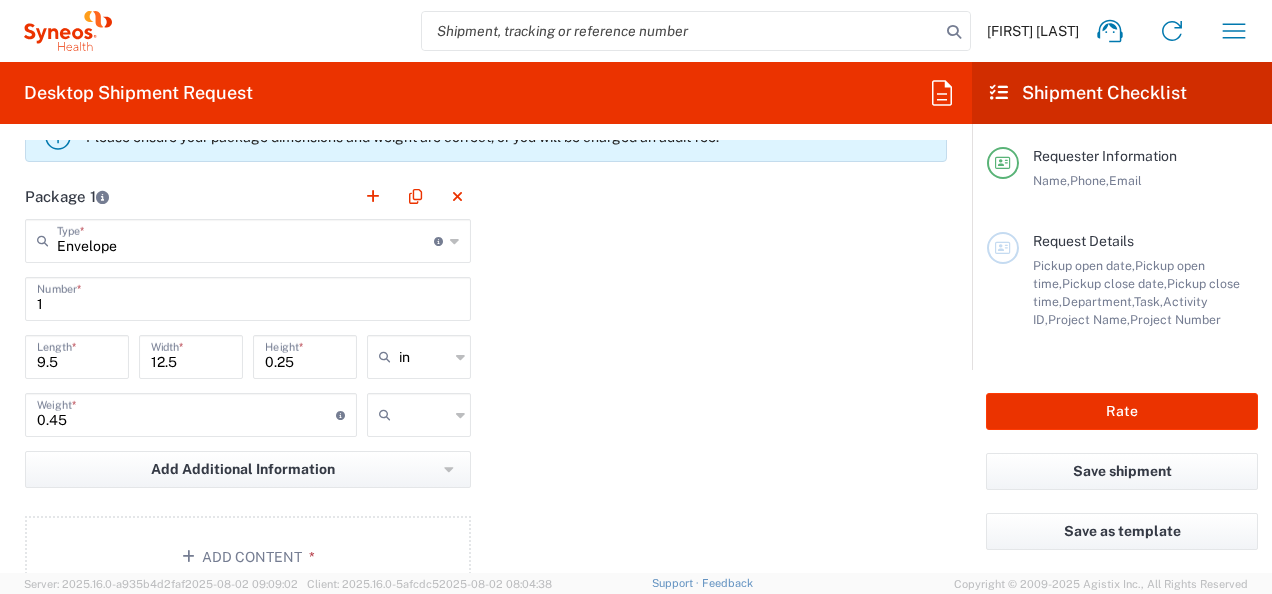 scroll, scrollTop: 1882, scrollLeft: 0, axis: vertical 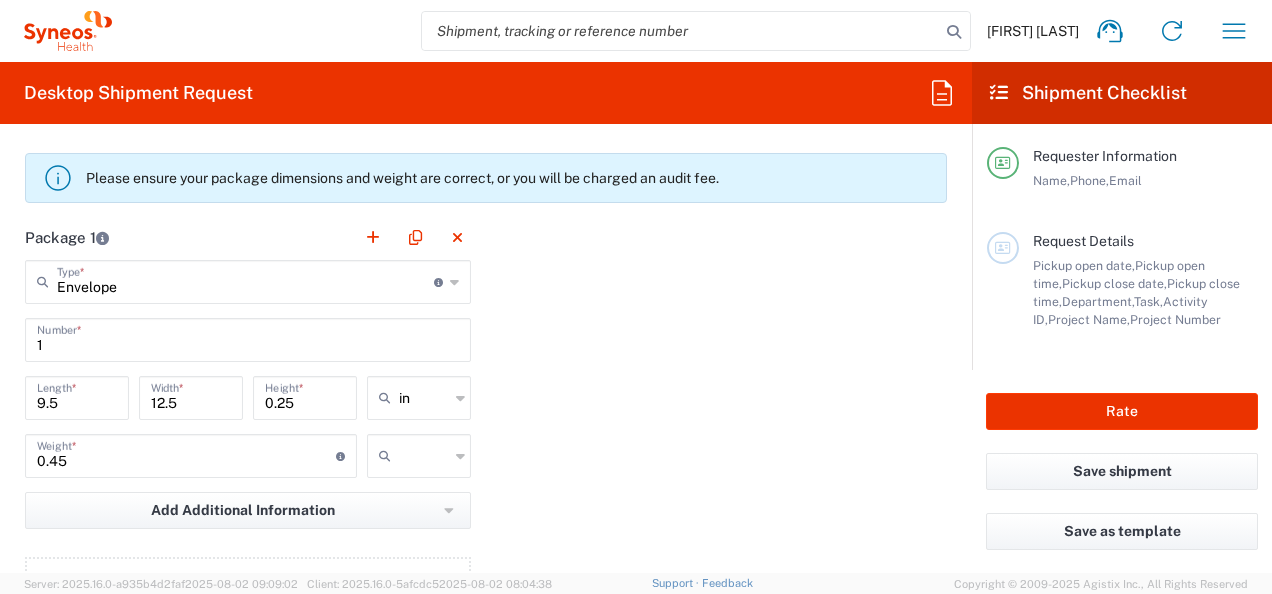click on "in" at bounding box center (424, 398) 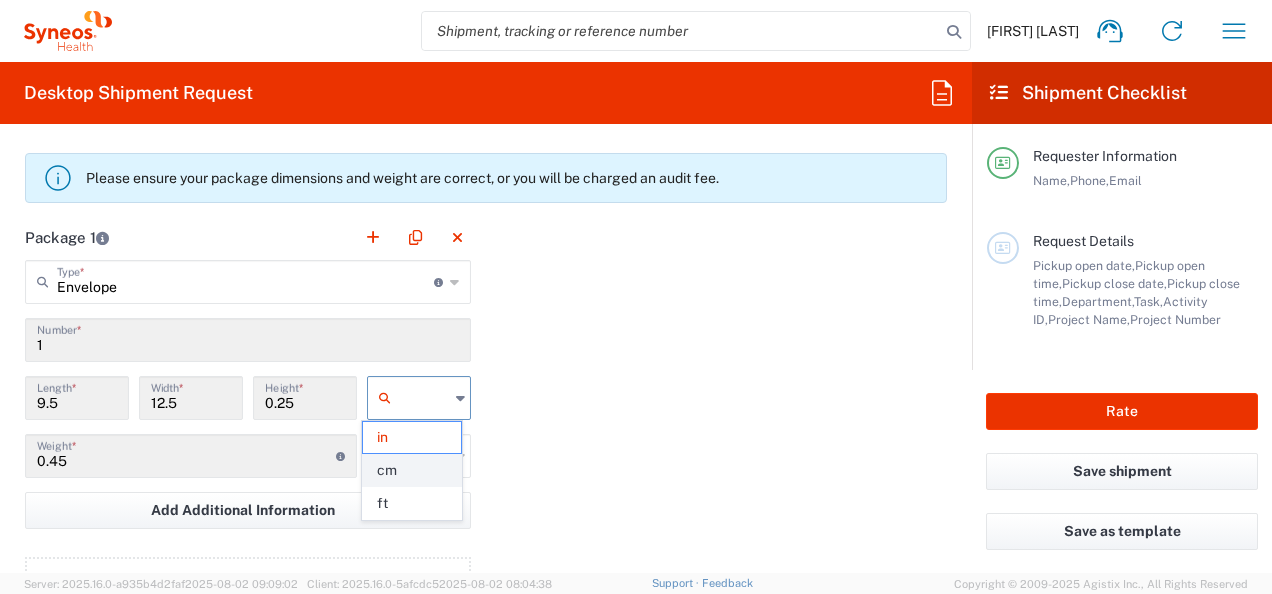 click on "cm" 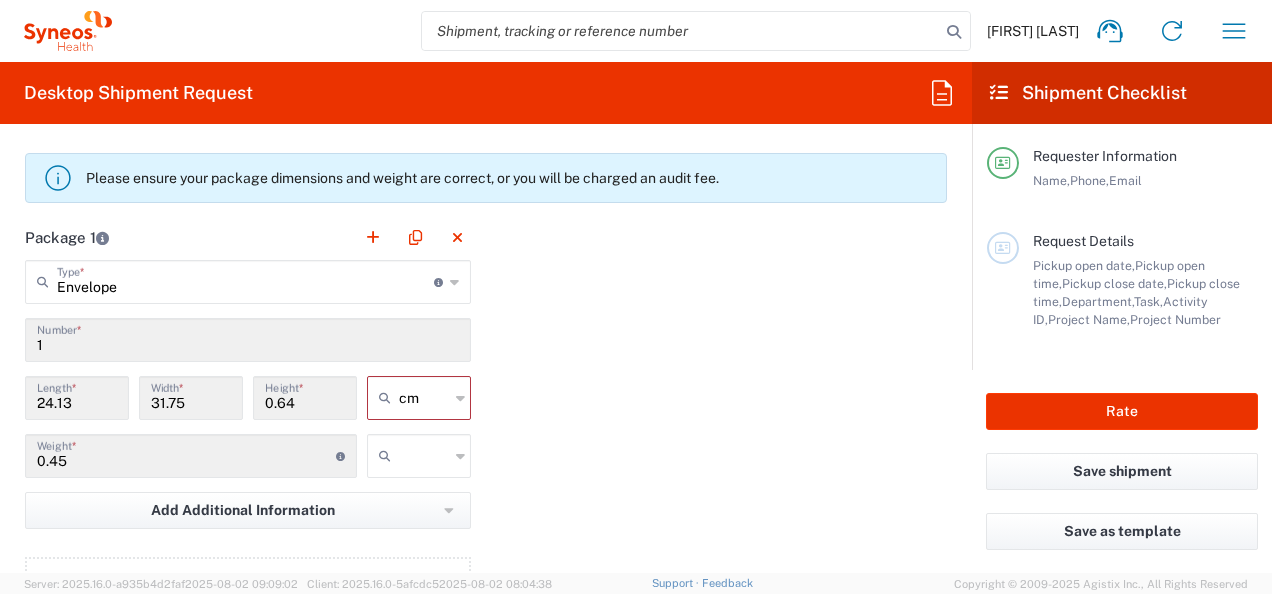 click at bounding box center (424, 456) 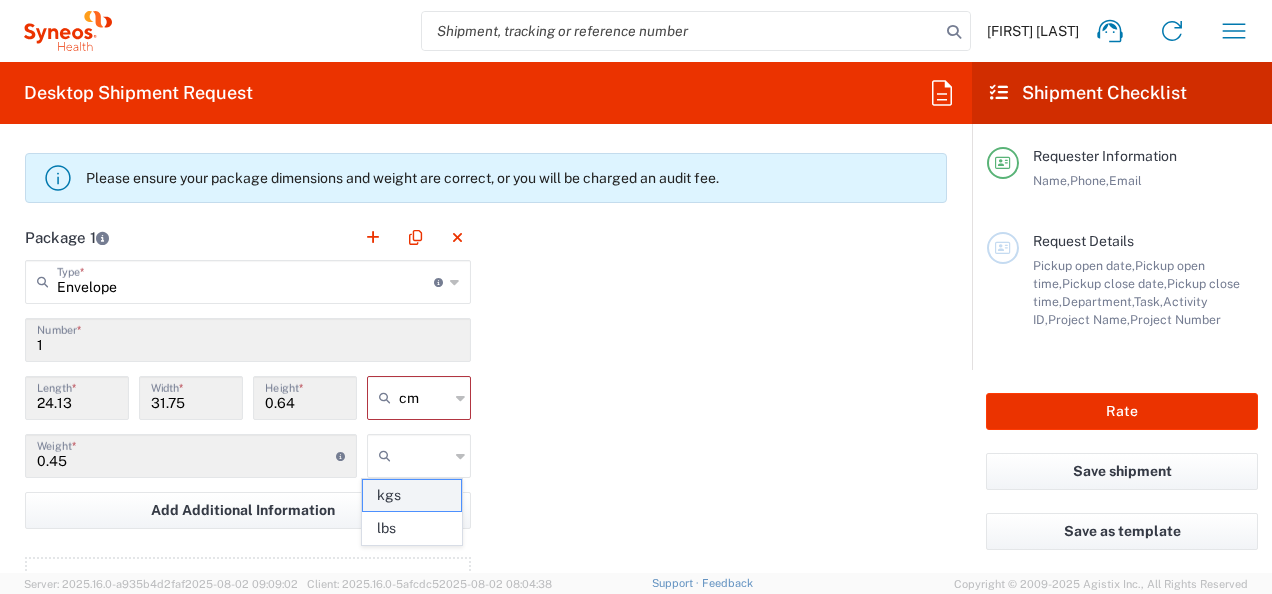 click on "kgs" 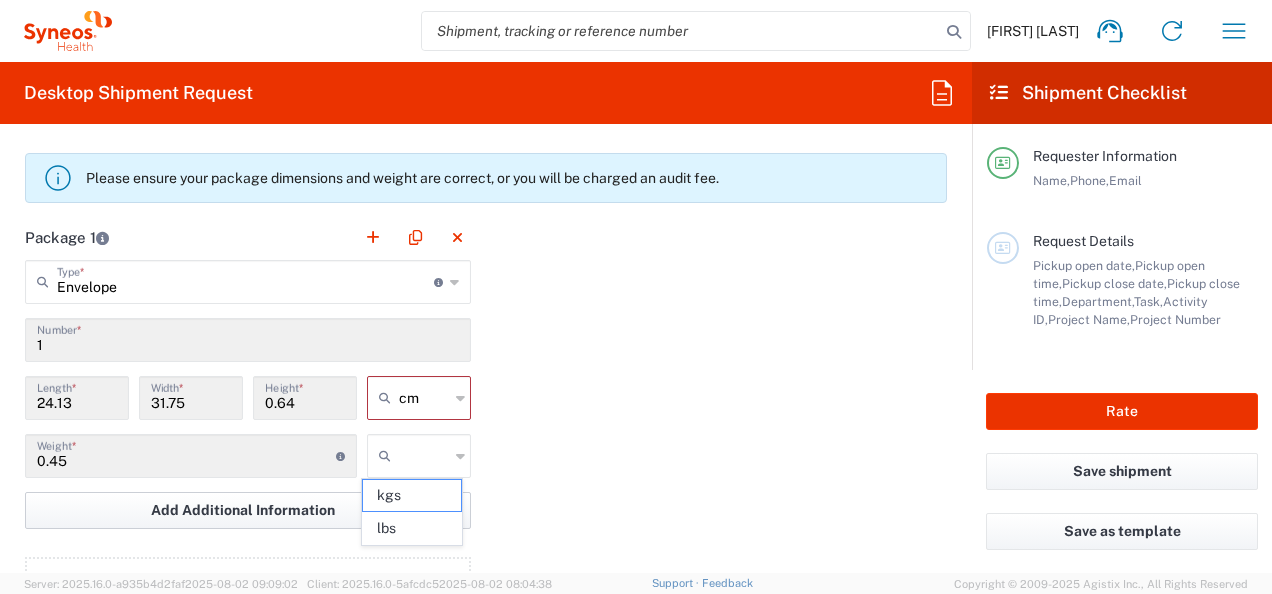 type on "kgs" 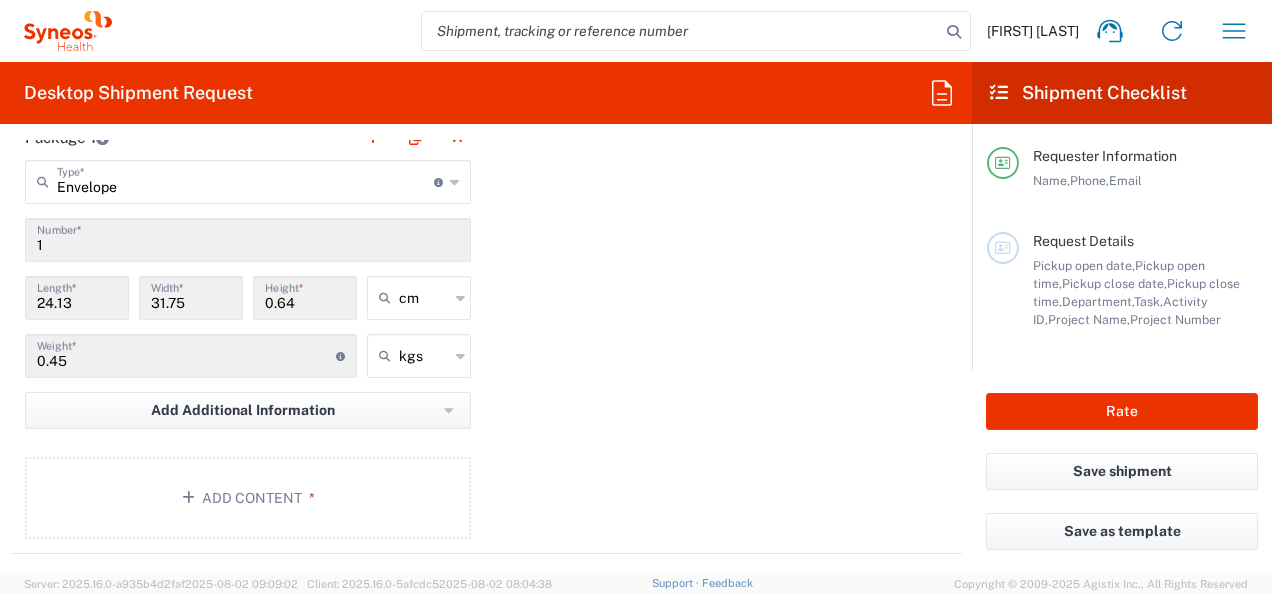 scroll, scrollTop: 2082, scrollLeft: 0, axis: vertical 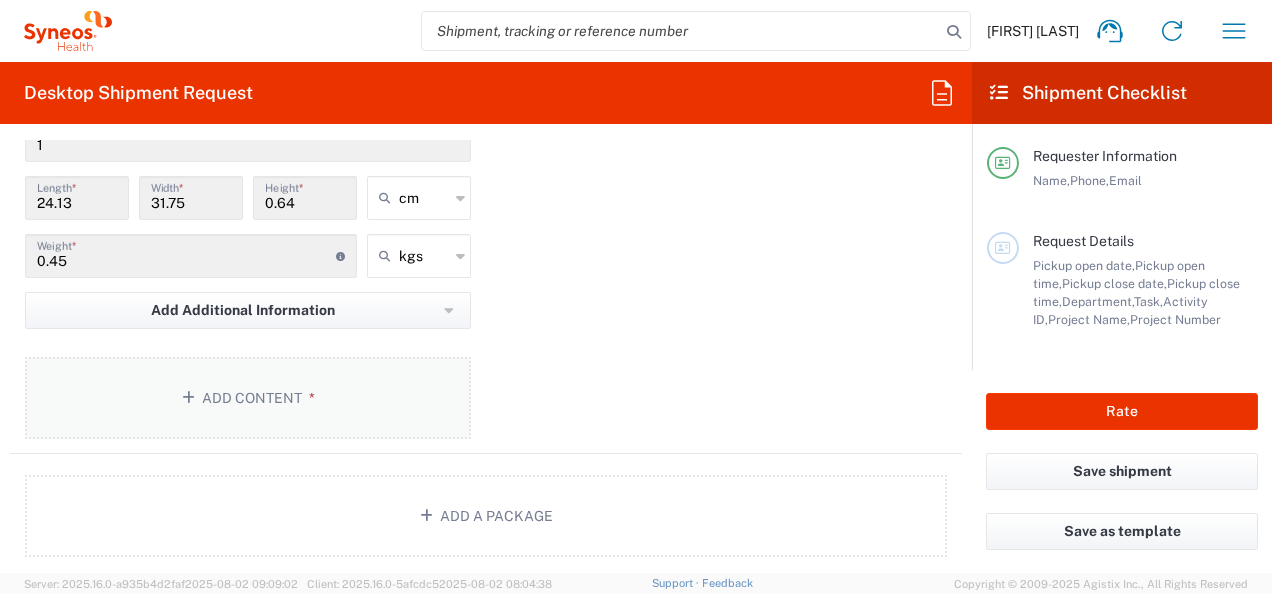 click on "Add Content *" 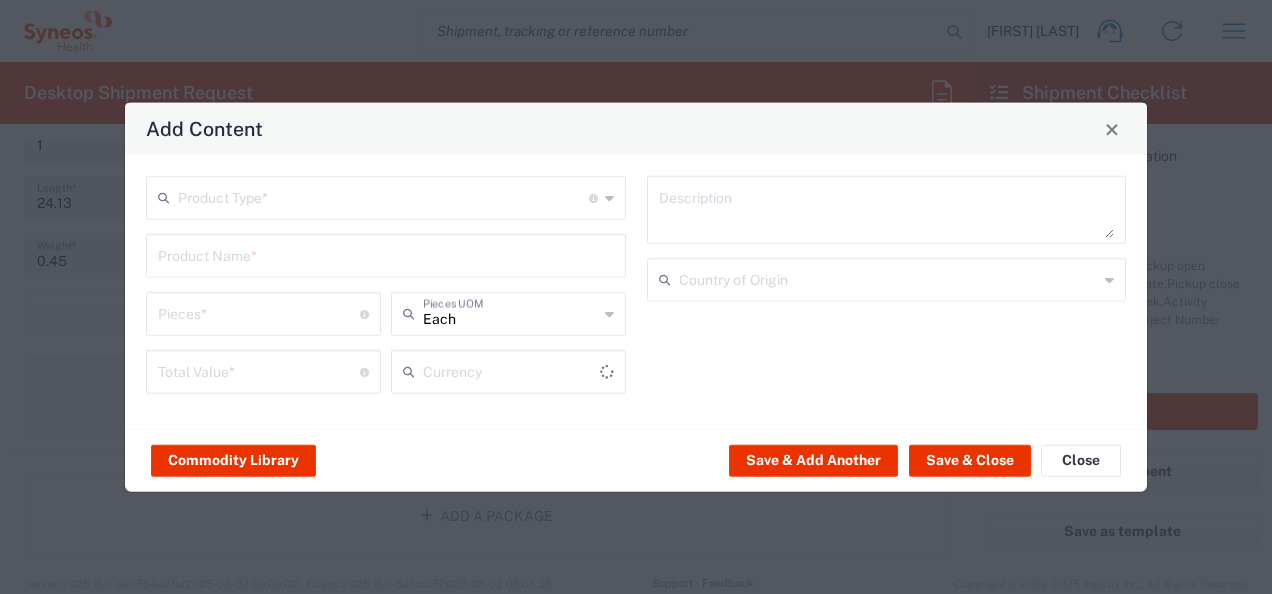 type on "US Dollar" 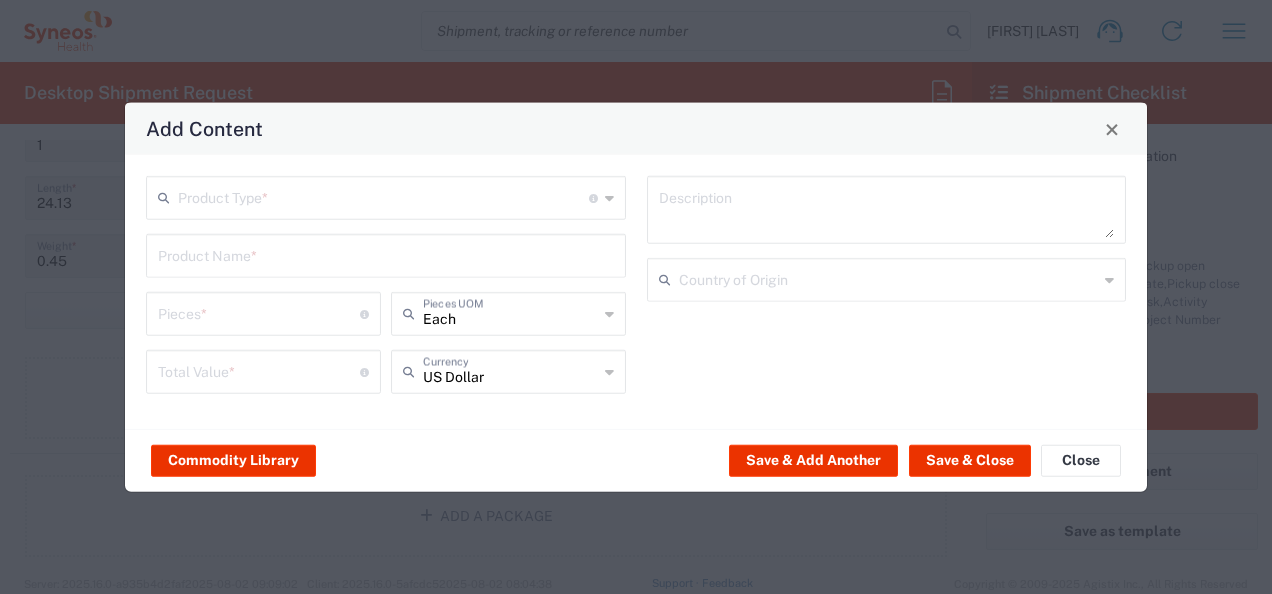 click at bounding box center (383, 196) 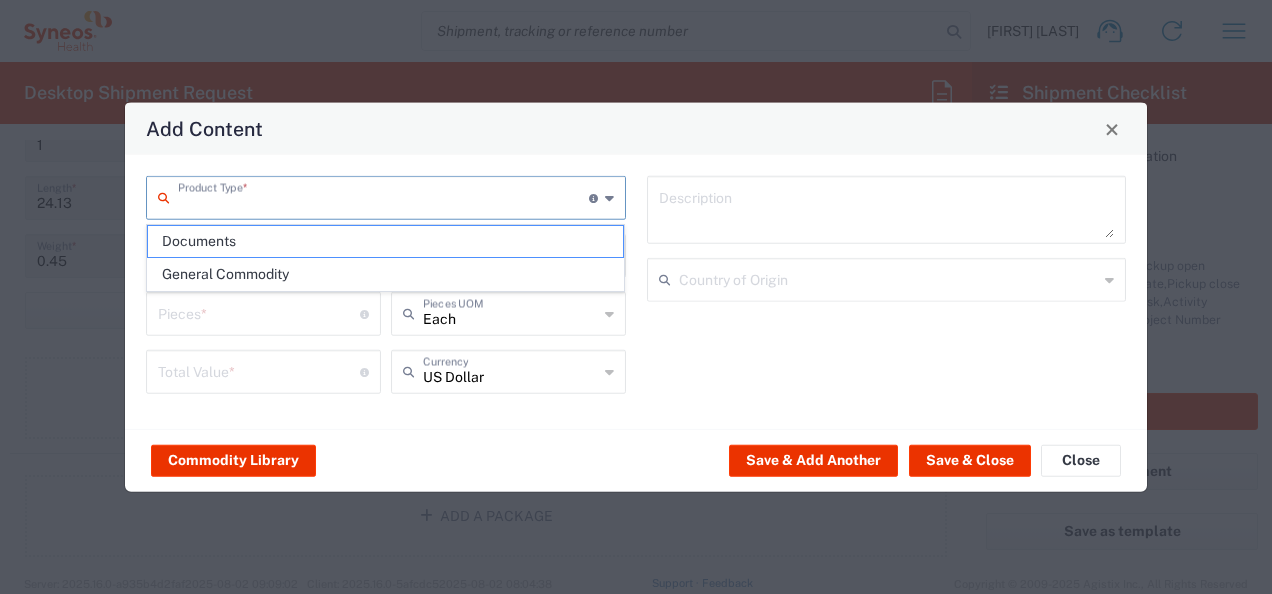 click on "Documents" 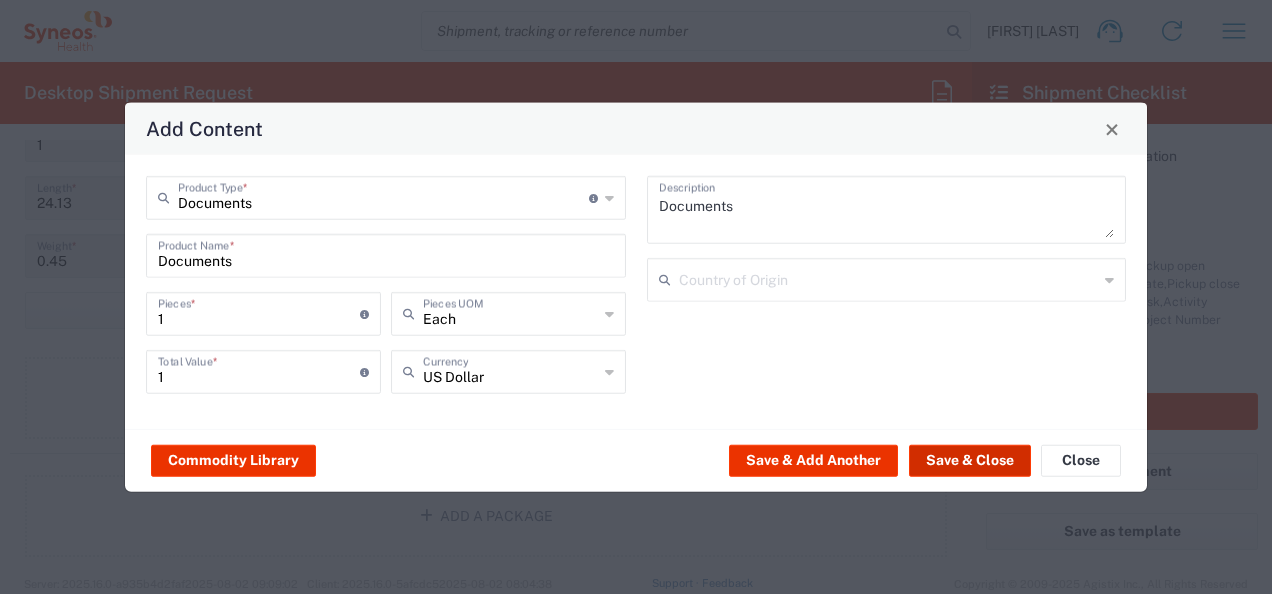 click on "Save & Close" 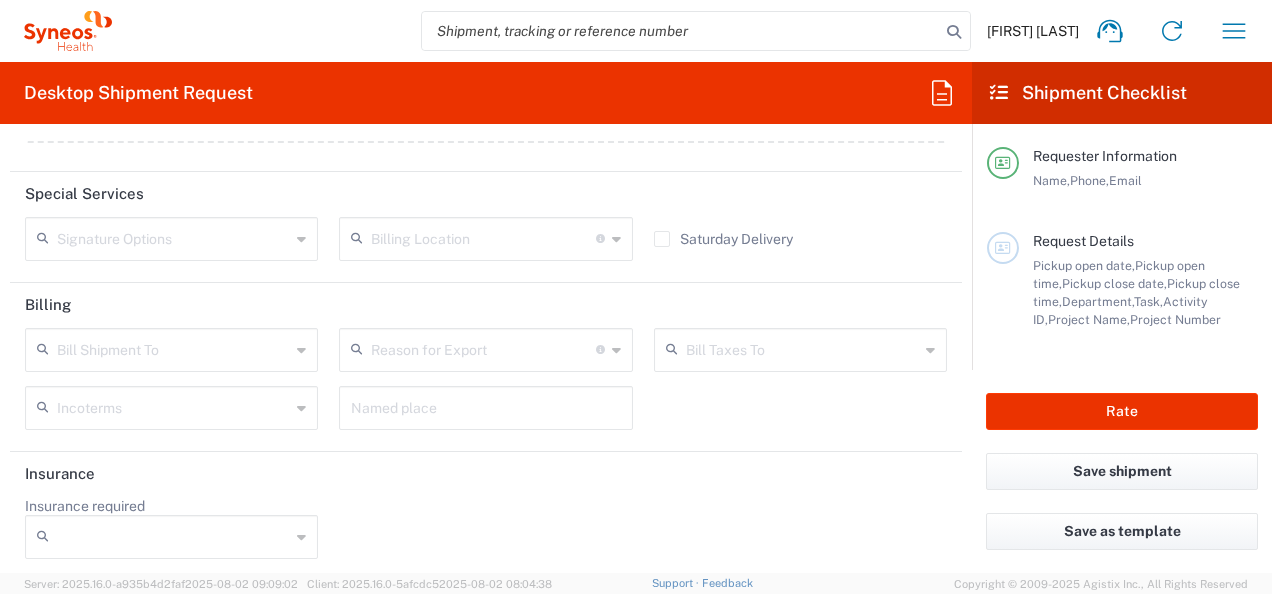 scroll, scrollTop: 2762, scrollLeft: 0, axis: vertical 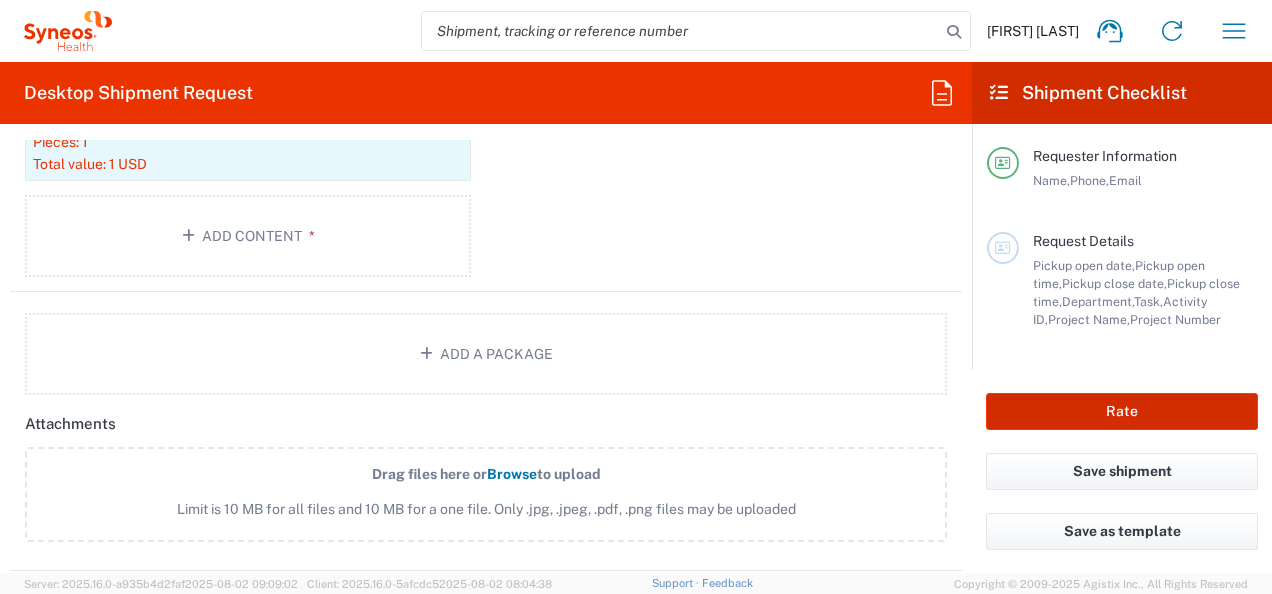 click on "Rate" 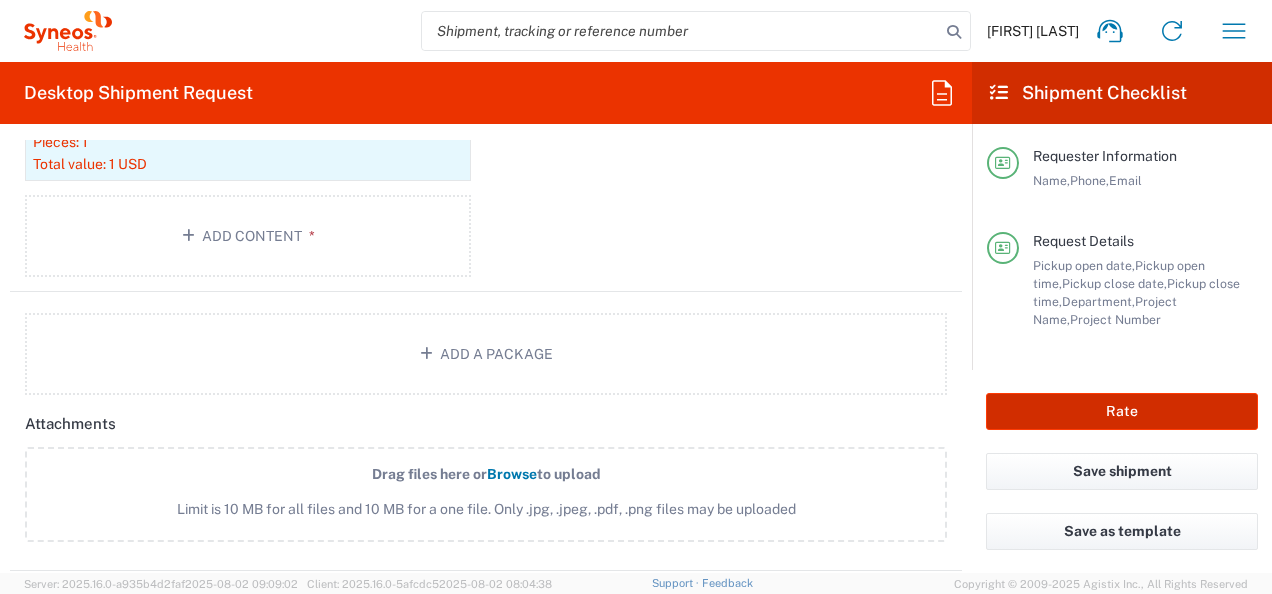 type on "7026556" 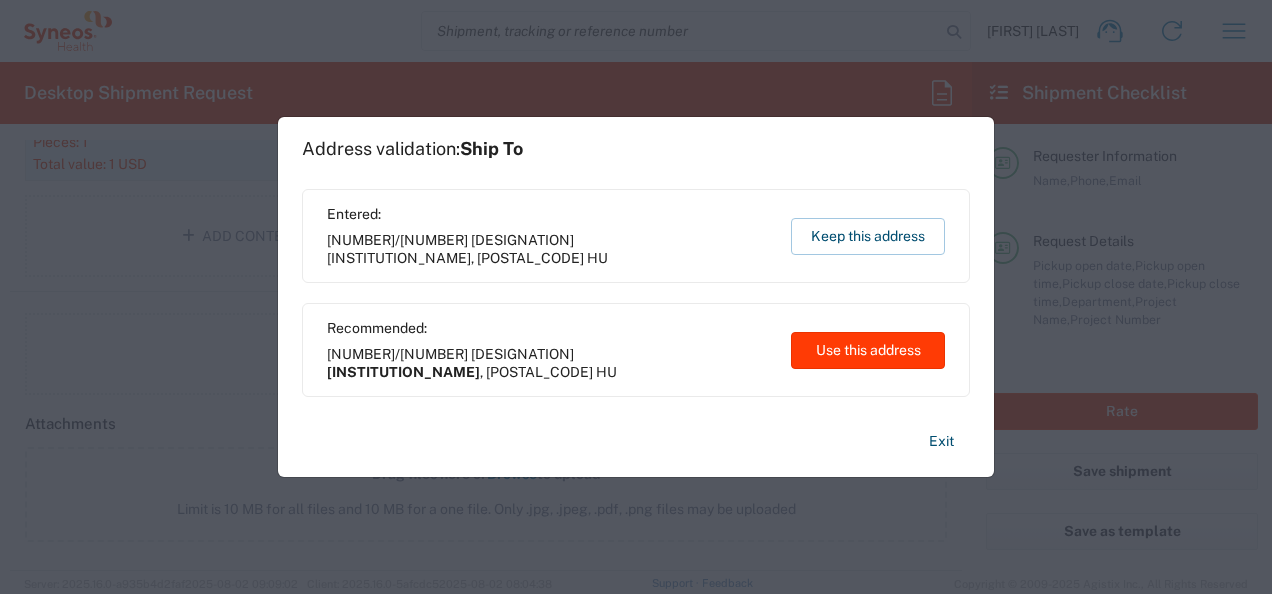 click on "Use this address" 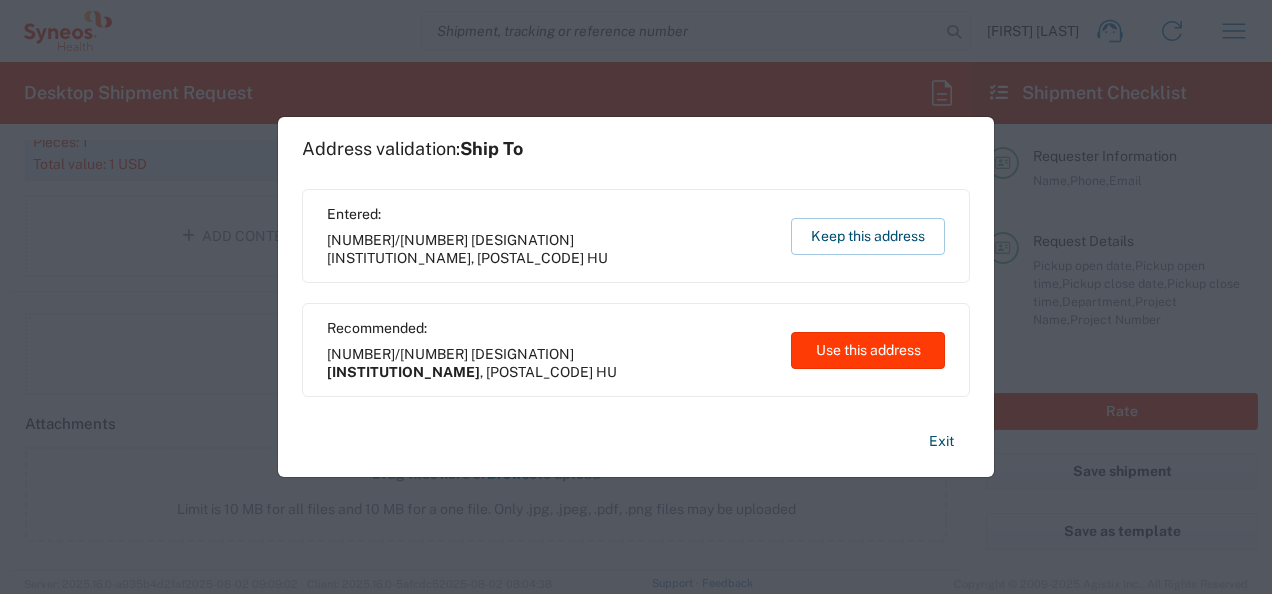 type on "[INSTITUTION_NAME]" 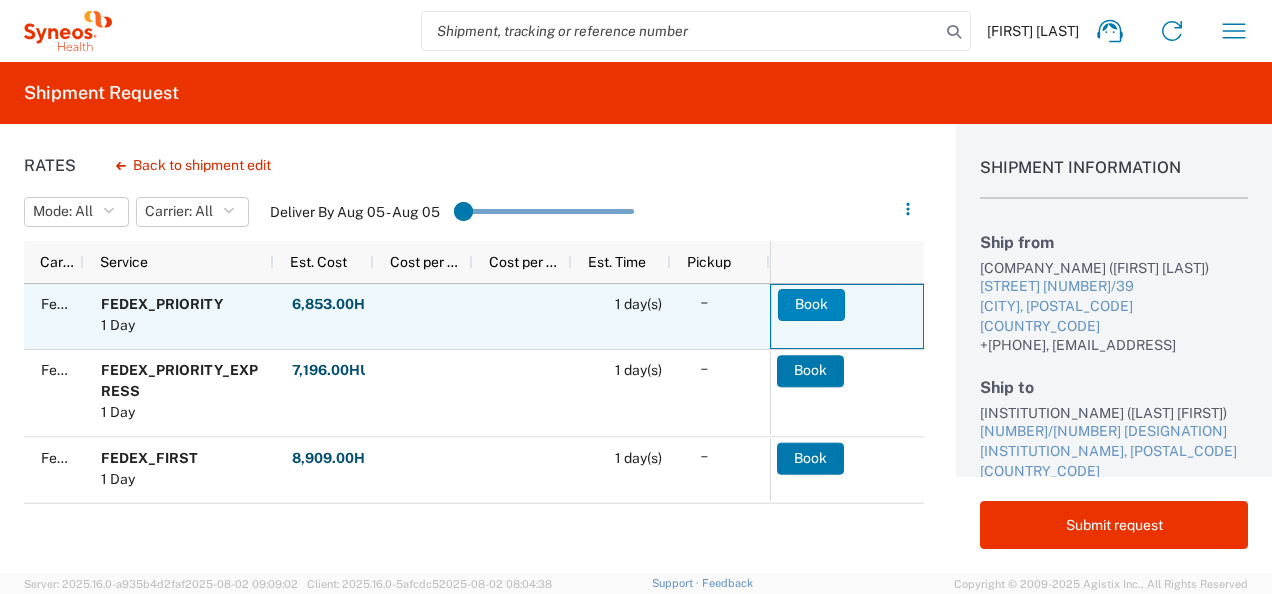 click on "Book" 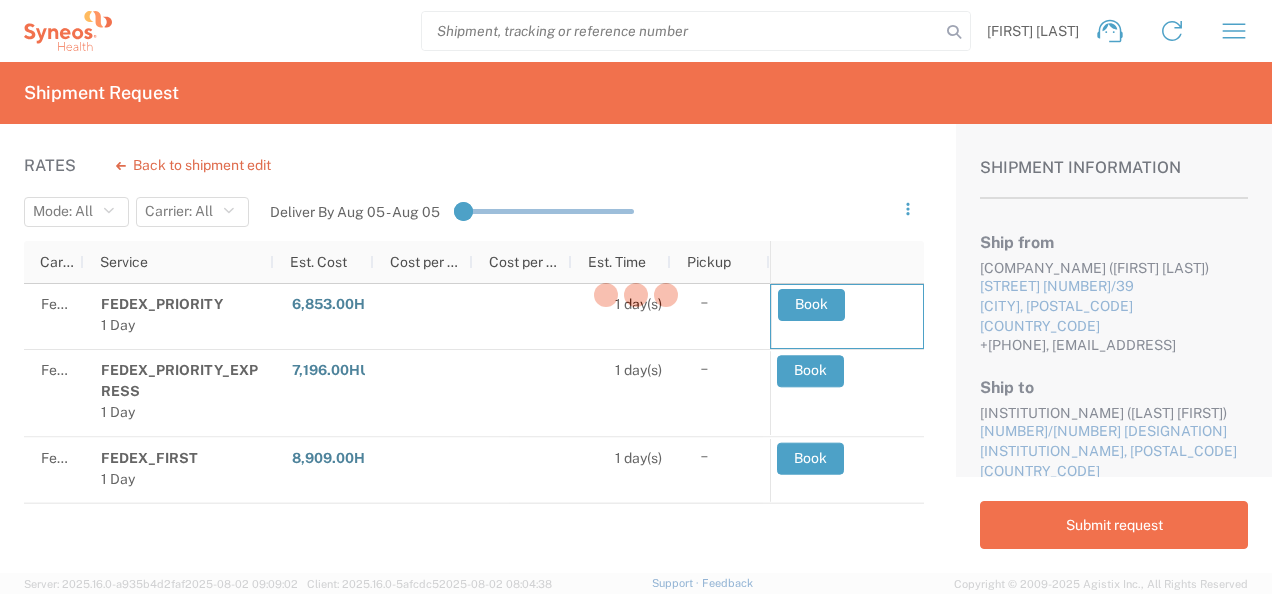 type 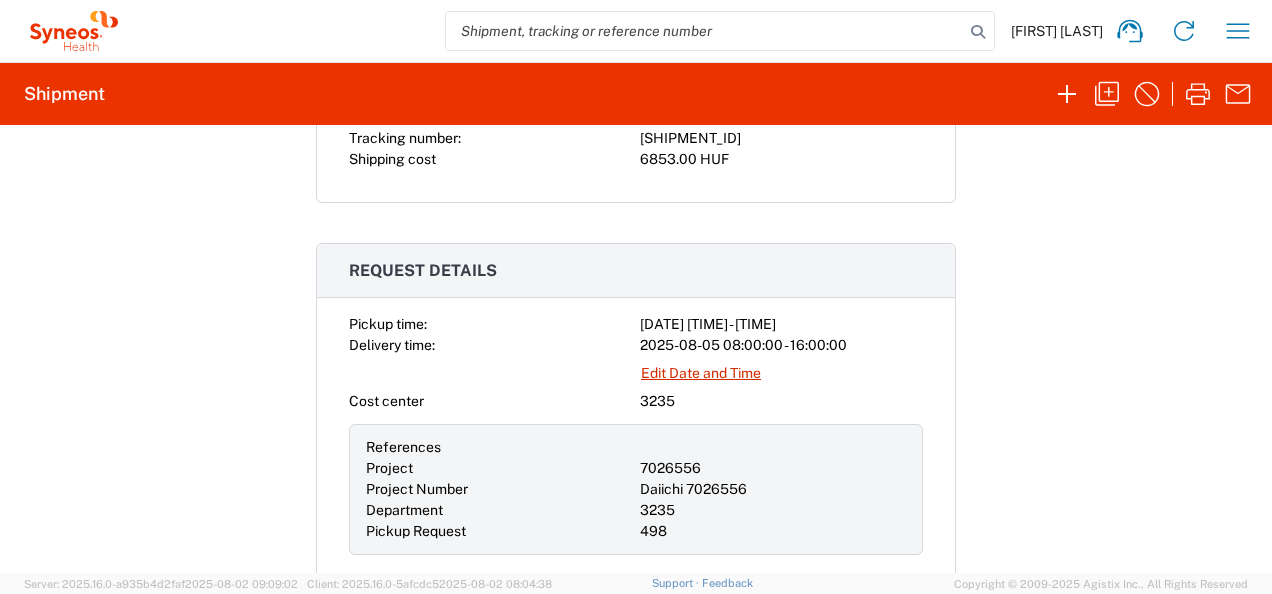 scroll, scrollTop: 0, scrollLeft: 0, axis: both 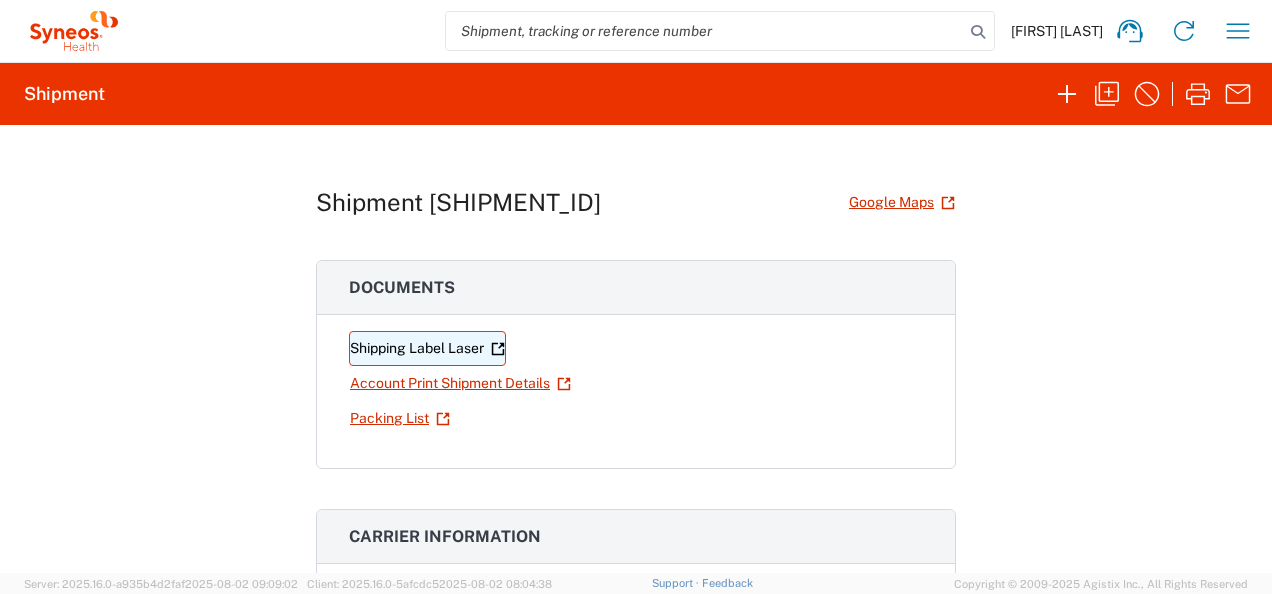 click on "Shipping Label Laser" 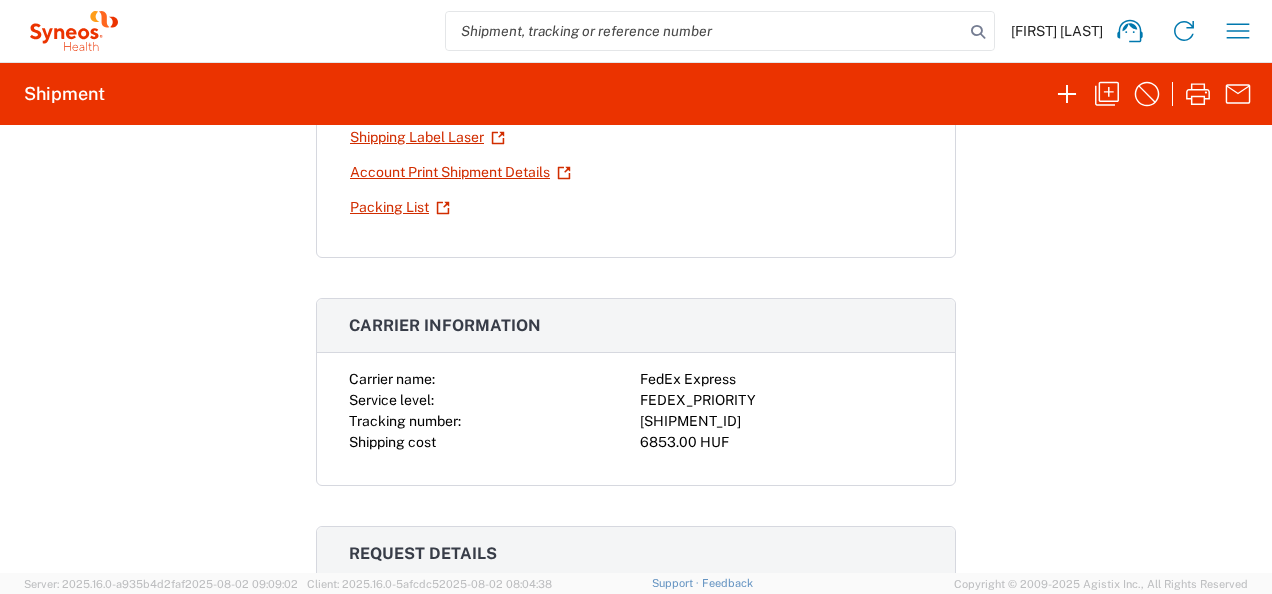 scroll, scrollTop: 0, scrollLeft: 0, axis: both 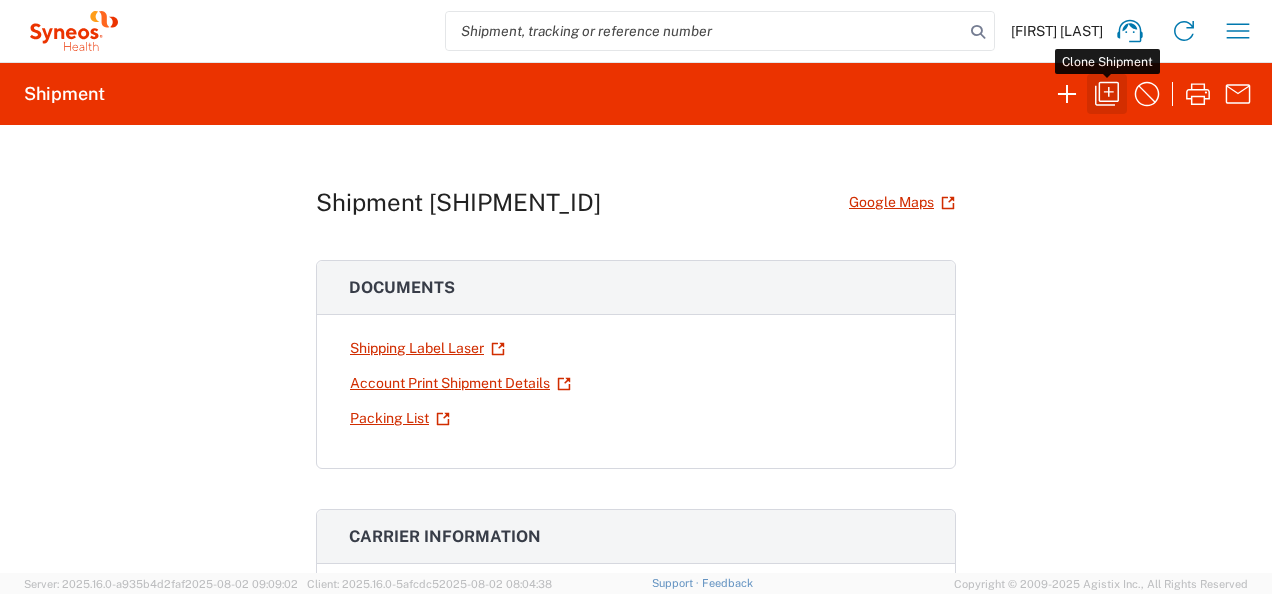 click 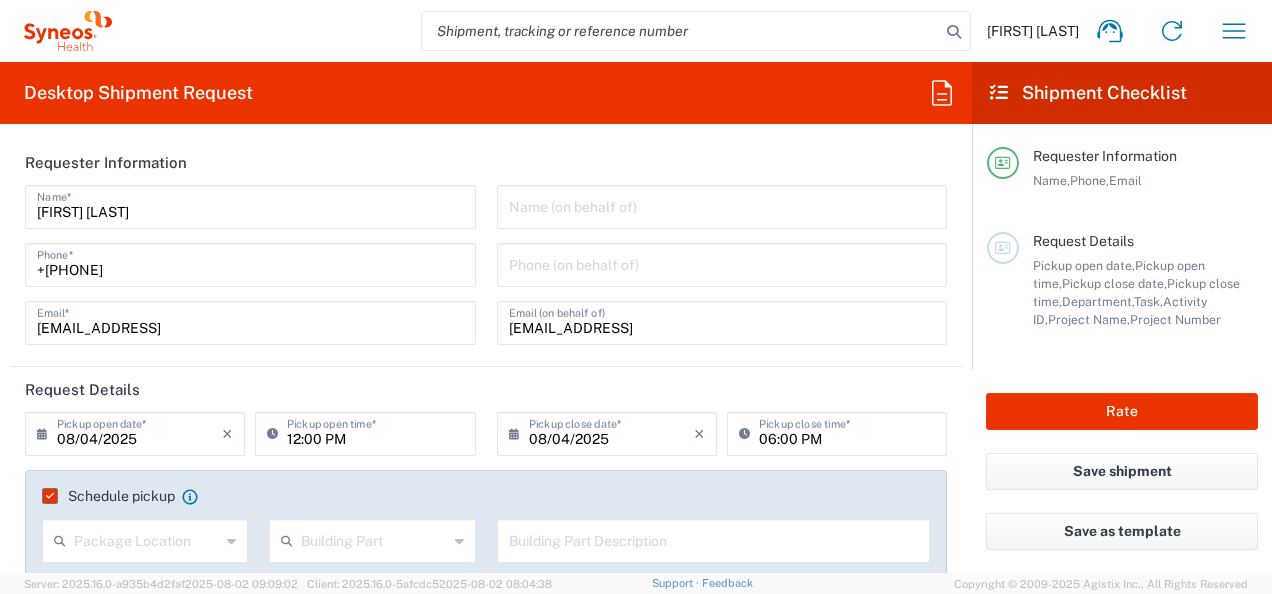 type on "3235" 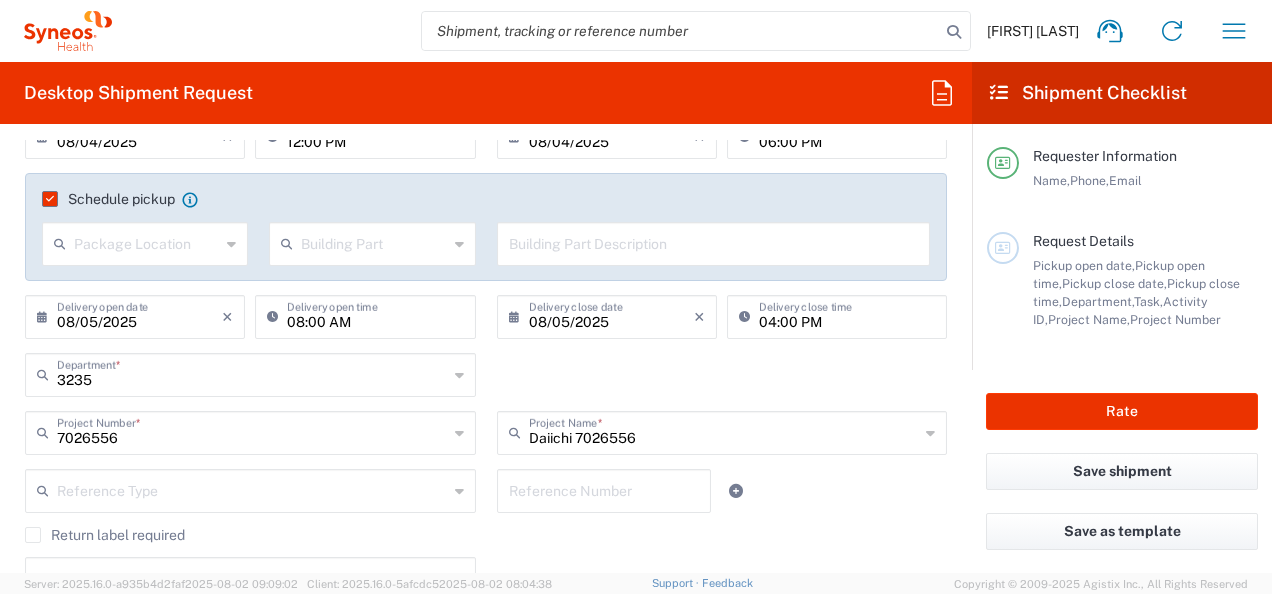scroll, scrollTop: 300, scrollLeft: 0, axis: vertical 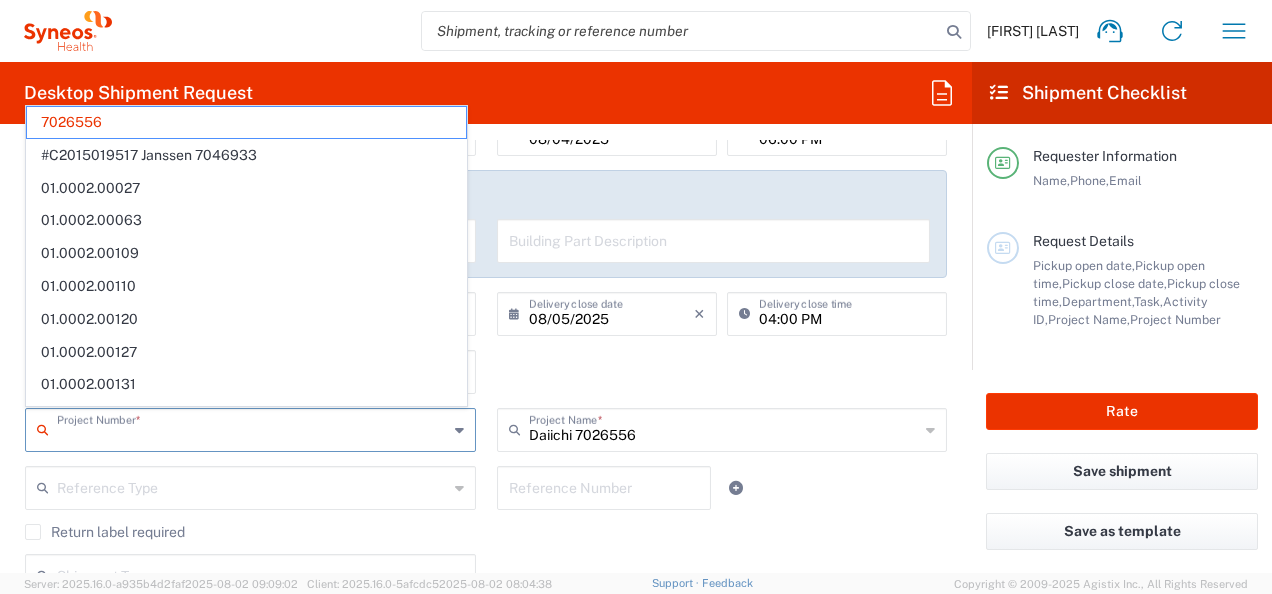 drag, startPoint x: 134, startPoint y: 442, endPoint x: 68, endPoint y: 438, distance: 66.1211 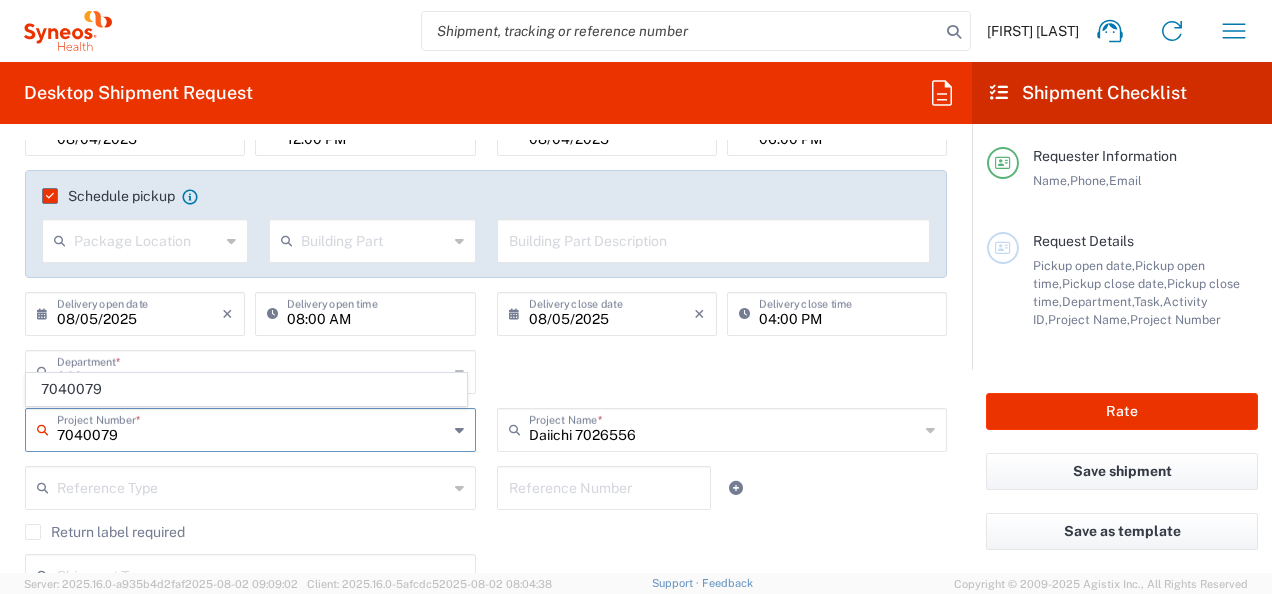 type on "7040079" 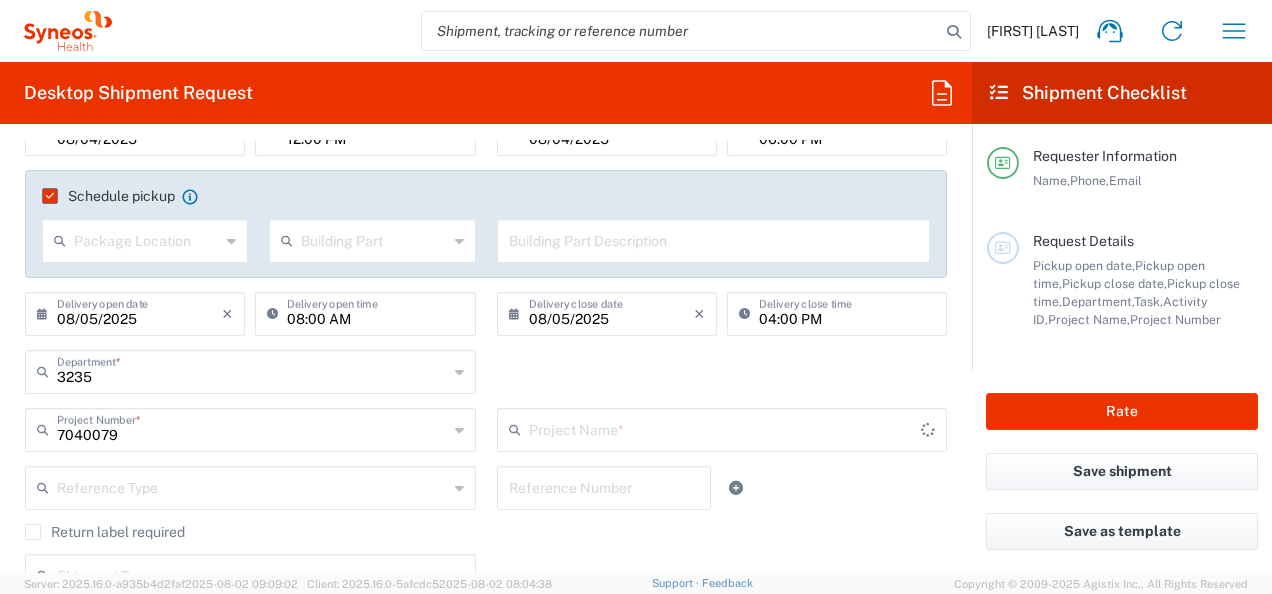 type on "[PRODUCT_CODE]" 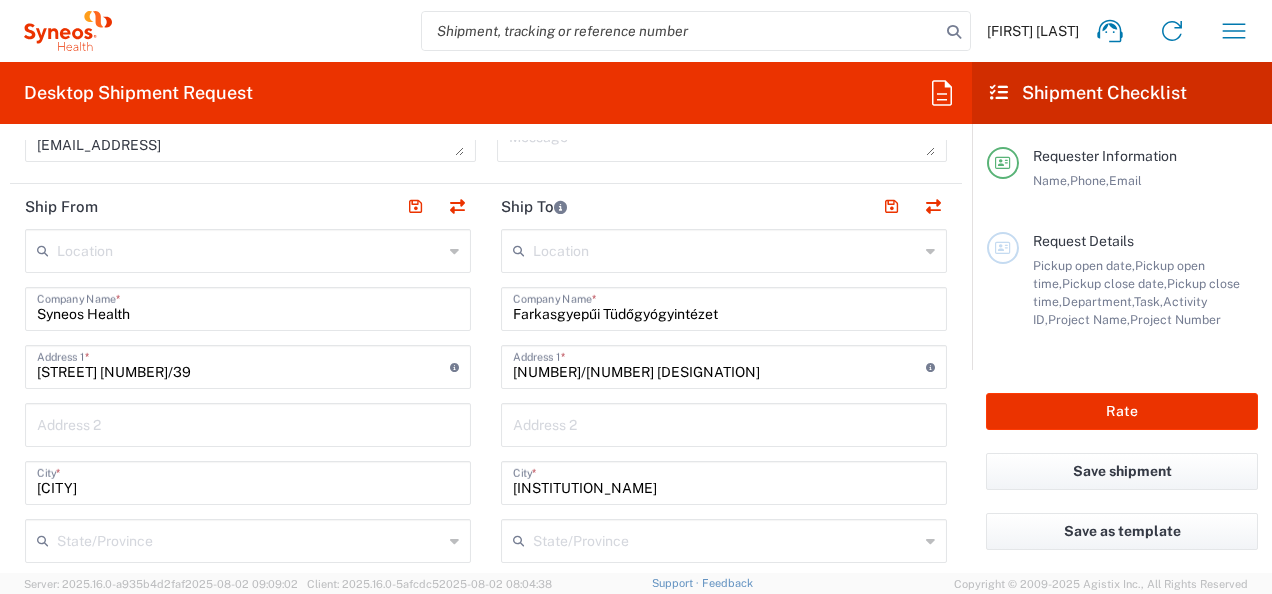 scroll, scrollTop: 800, scrollLeft: 0, axis: vertical 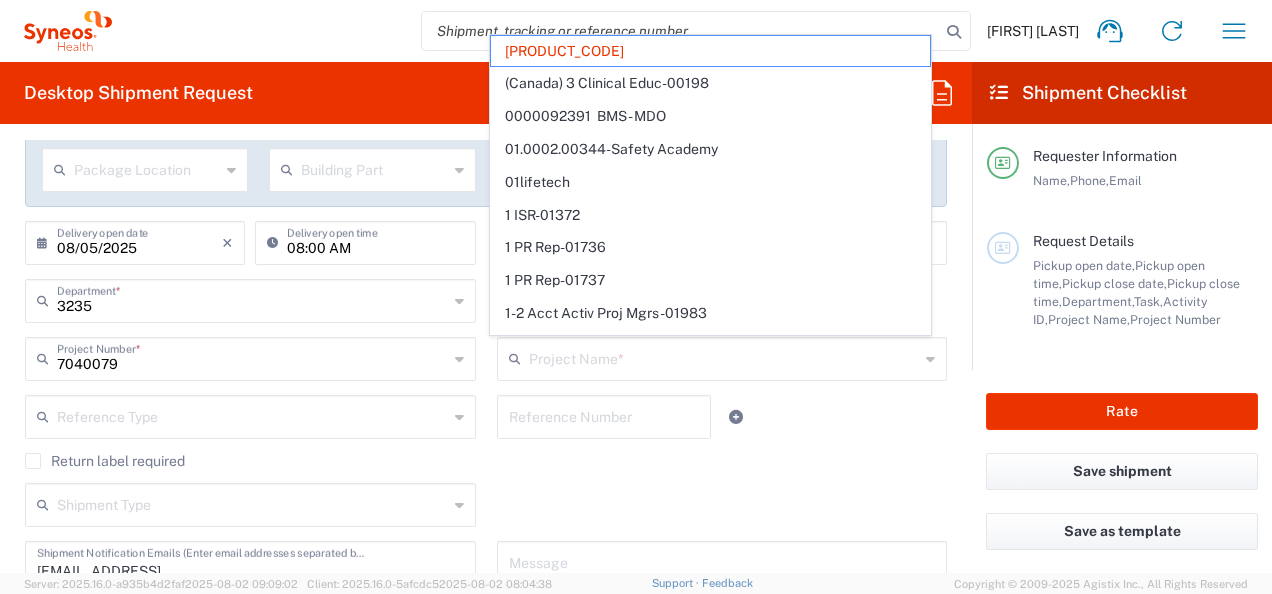 click on "Shipment Type  Batch Regular" 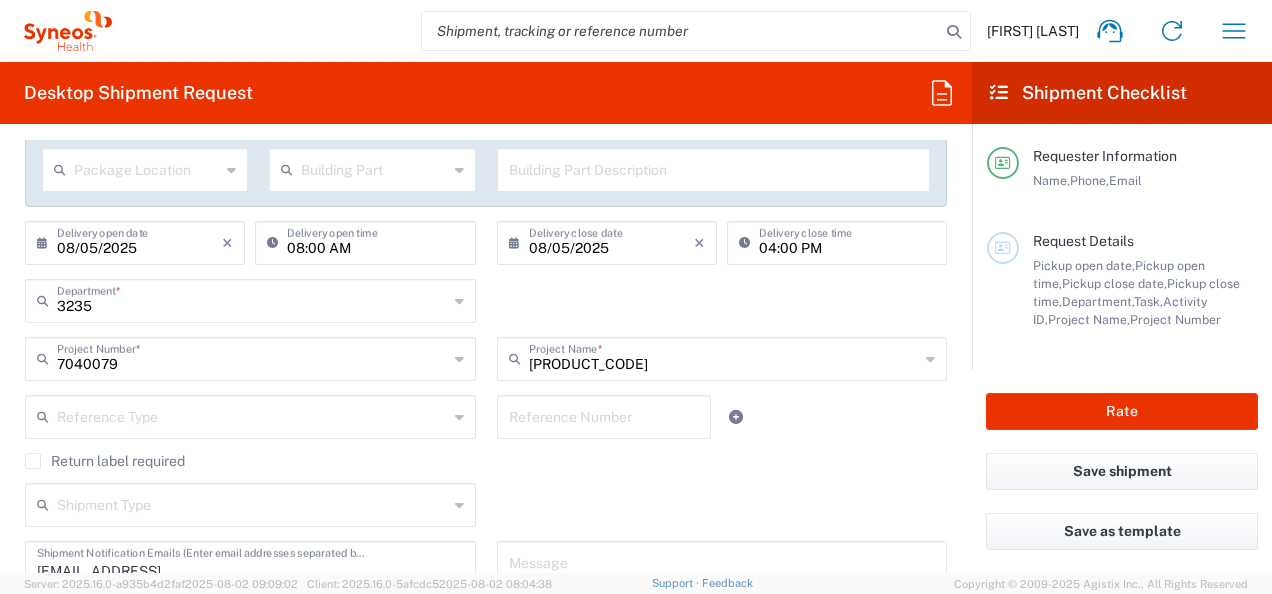 scroll, scrollTop: 671, scrollLeft: 0, axis: vertical 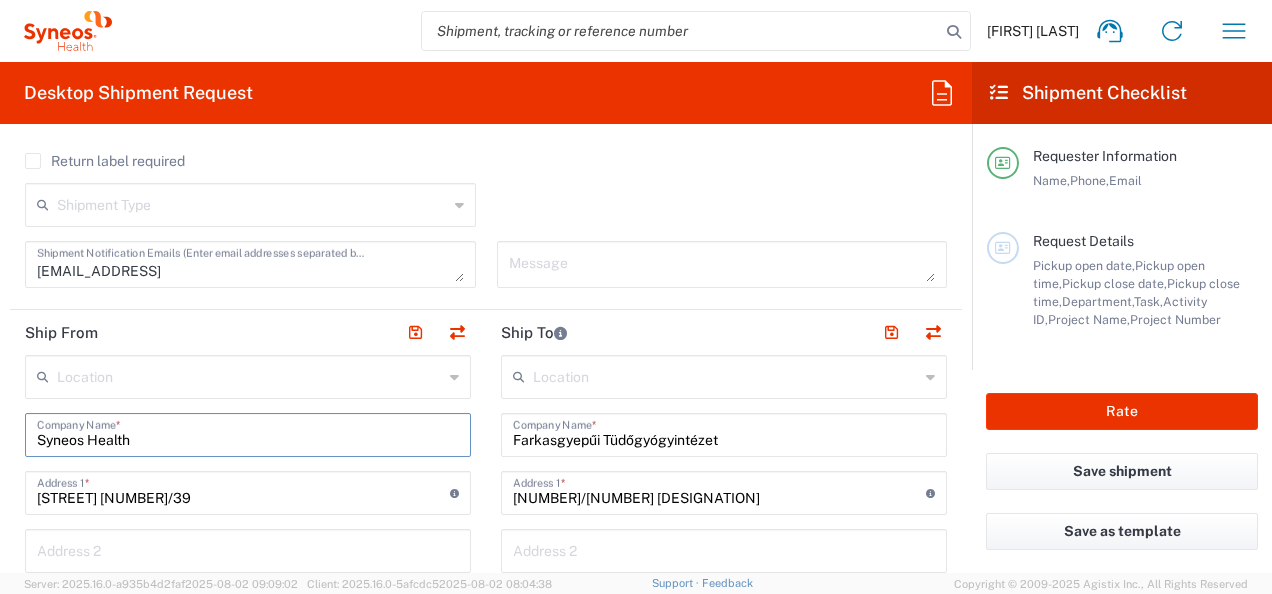 drag, startPoint x: 182, startPoint y: 438, endPoint x: 242, endPoint y: 505, distance: 89.938866 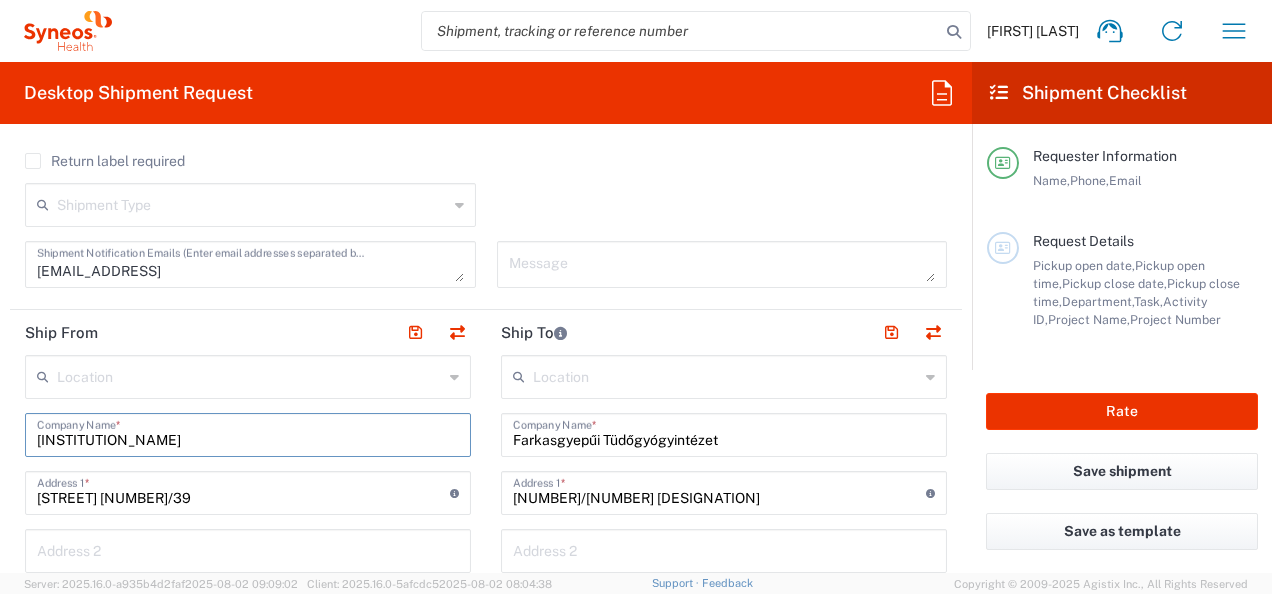 scroll, scrollTop: 0, scrollLeft: 49, axis: horizontal 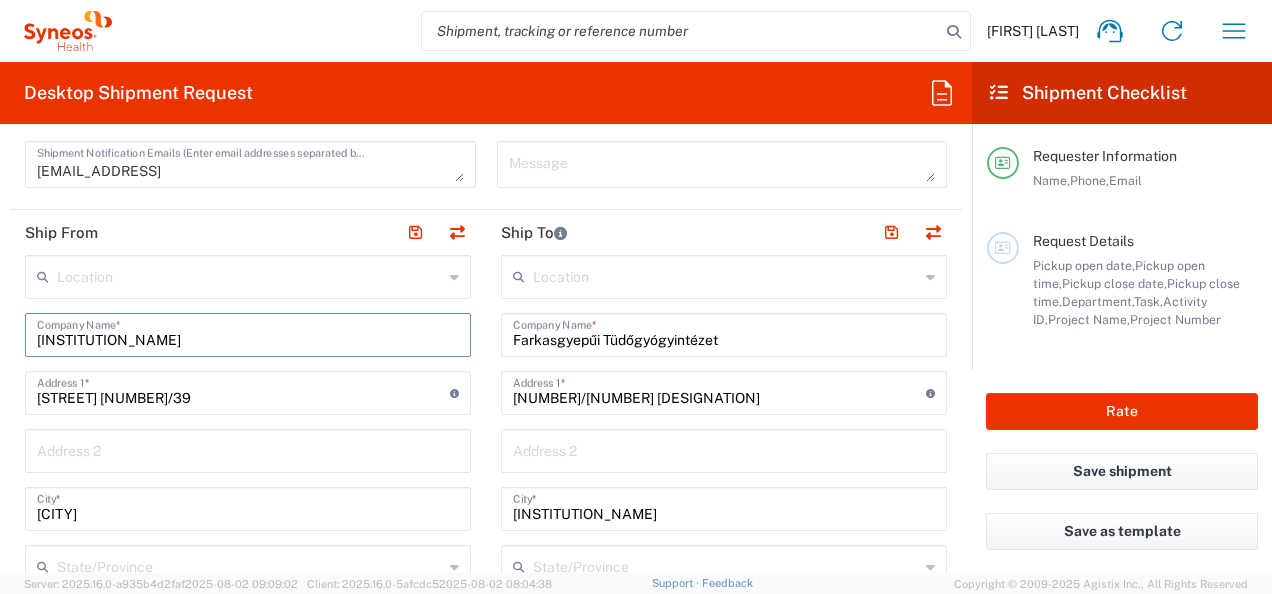 type on "[INSTITUTION_NAME]" 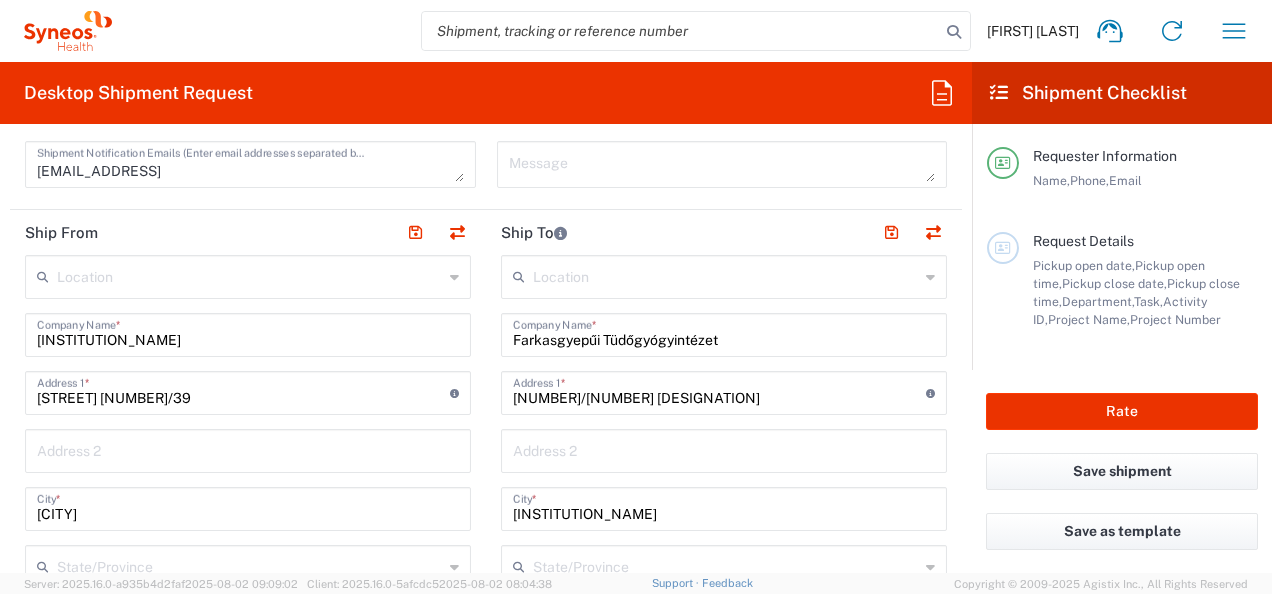scroll, scrollTop: 0, scrollLeft: 0, axis: both 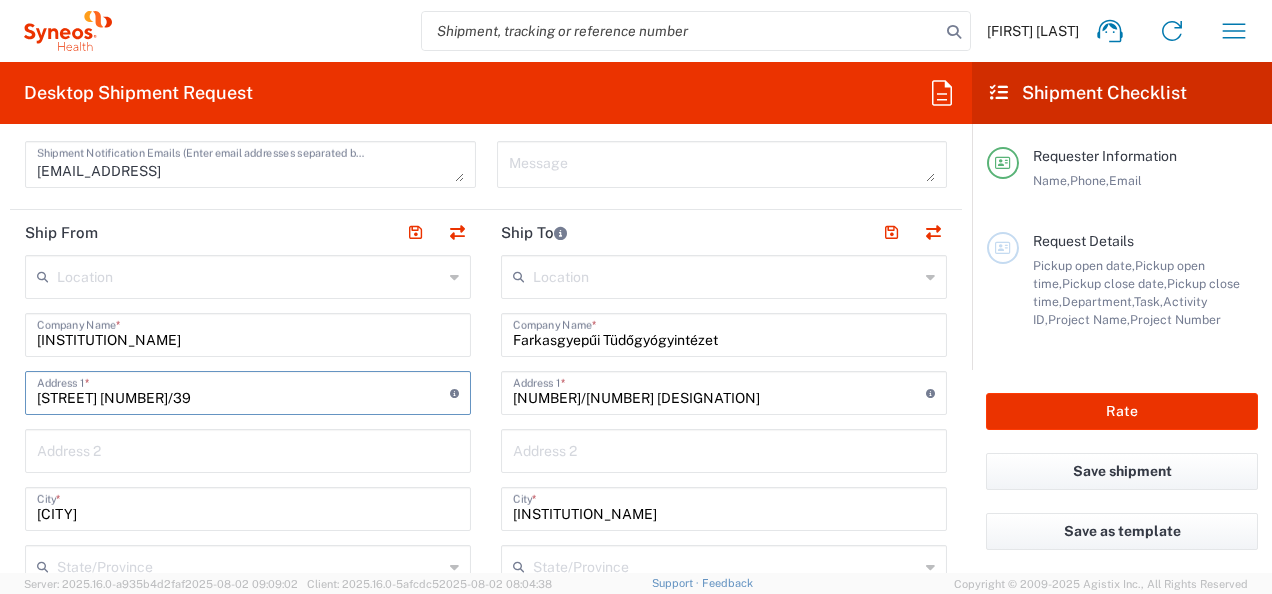 drag, startPoint x: 115, startPoint y: 393, endPoint x: 74, endPoint y: 434, distance: 57.982758 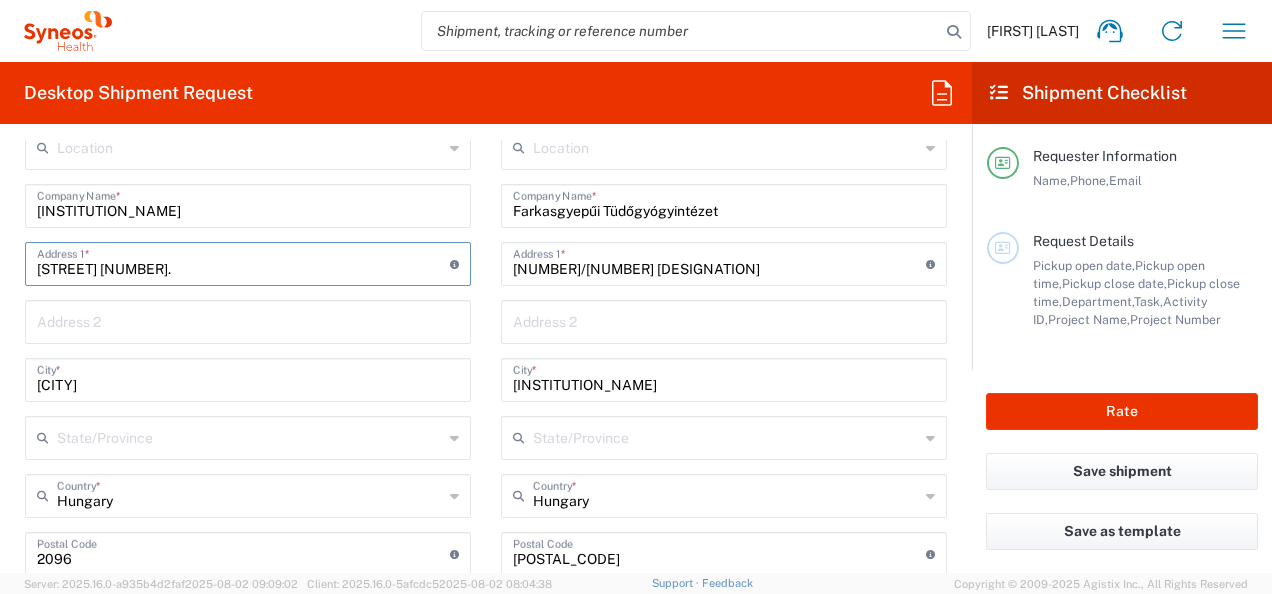 scroll, scrollTop: 971, scrollLeft: 0, axis: vertical 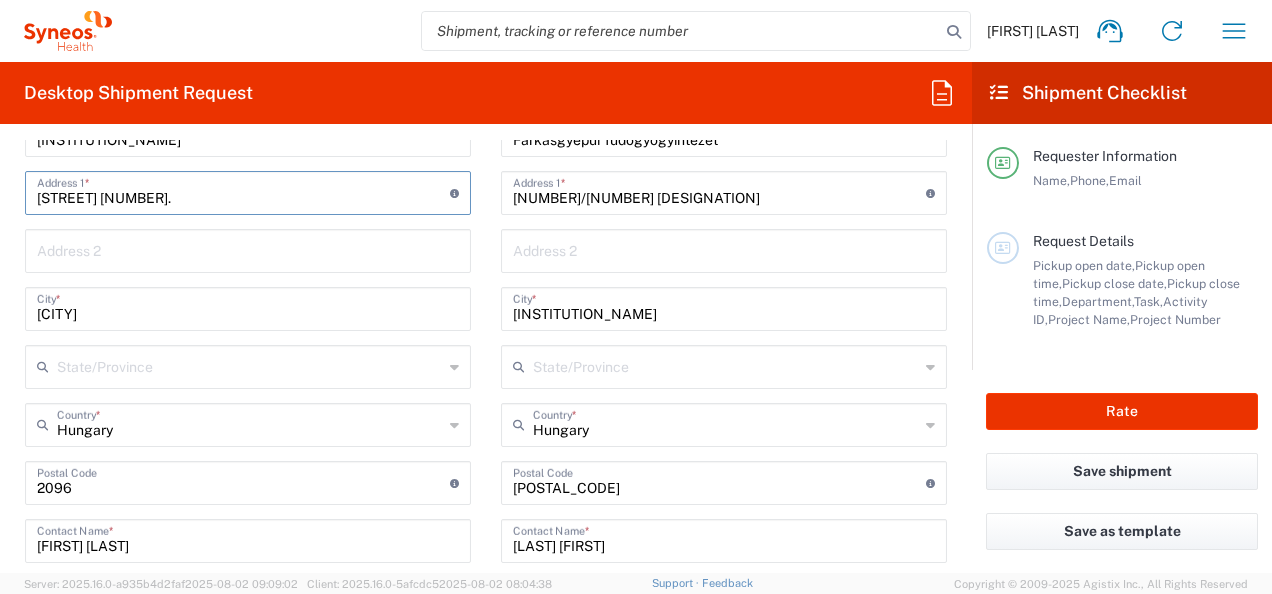 type on "[STREET] [NUMBER]." 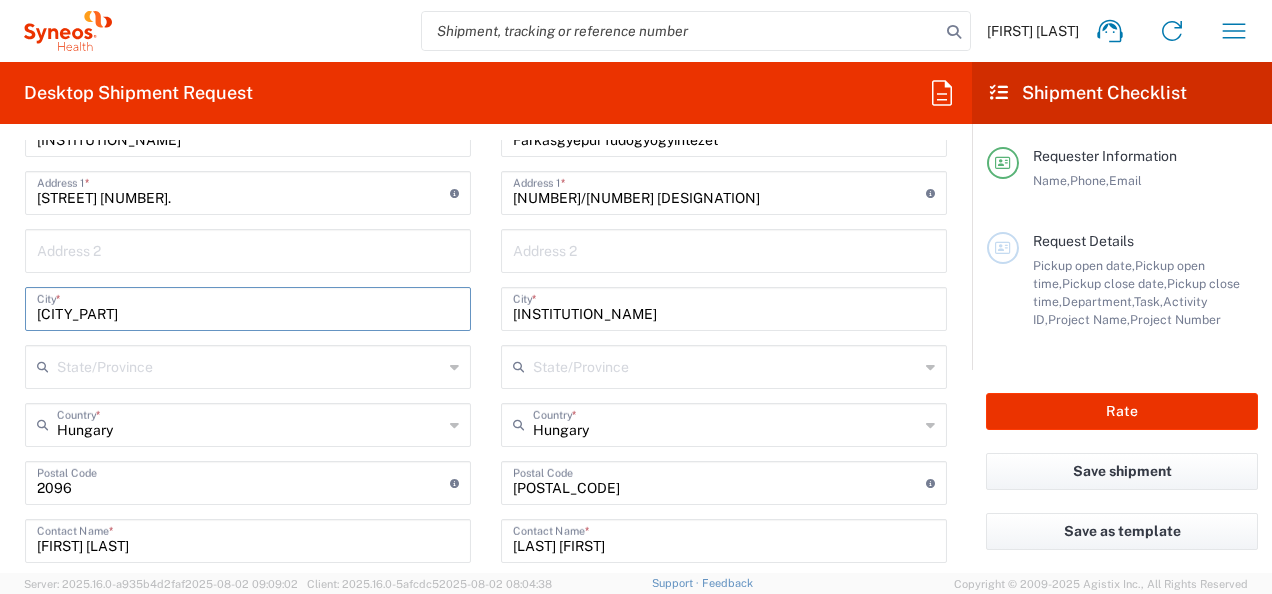 type on "[CITY_PART]" 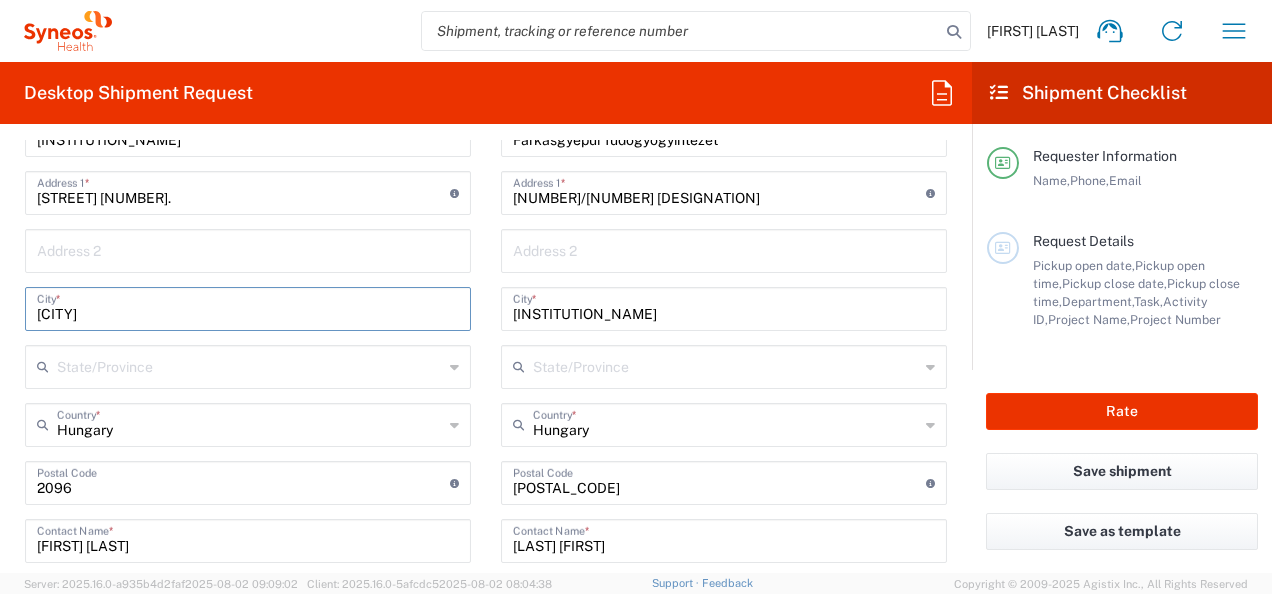 type on "[CITY]" 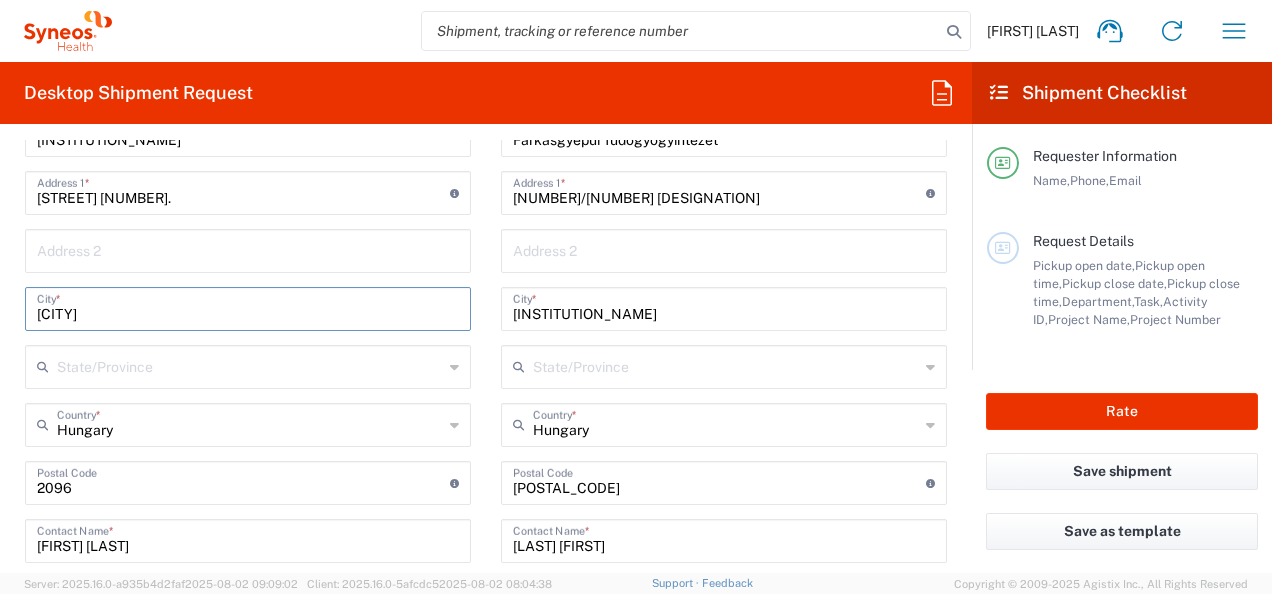 click on "Postal Code  Enter Postal Code here" 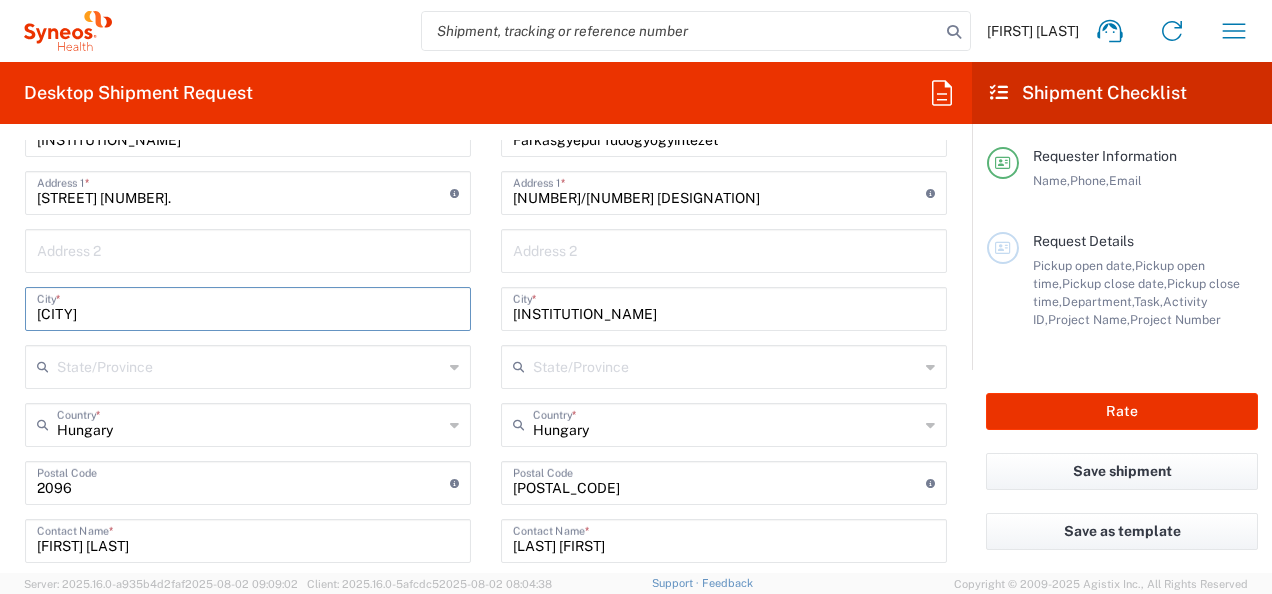 click at bounding box center [243, 481] 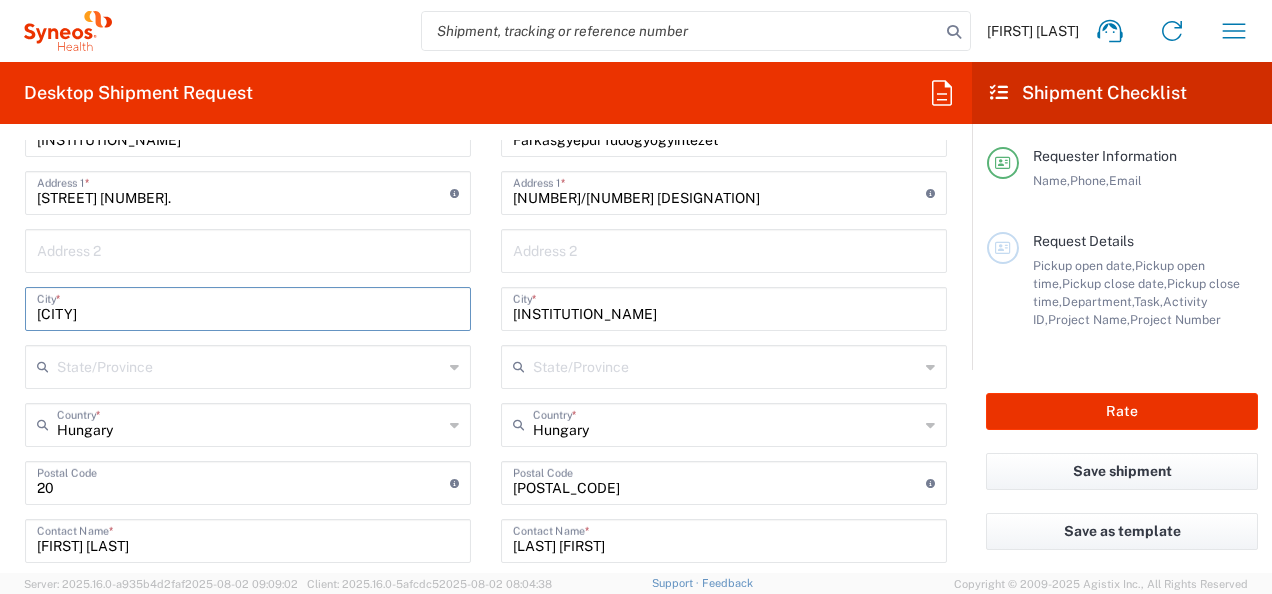 type on "2" 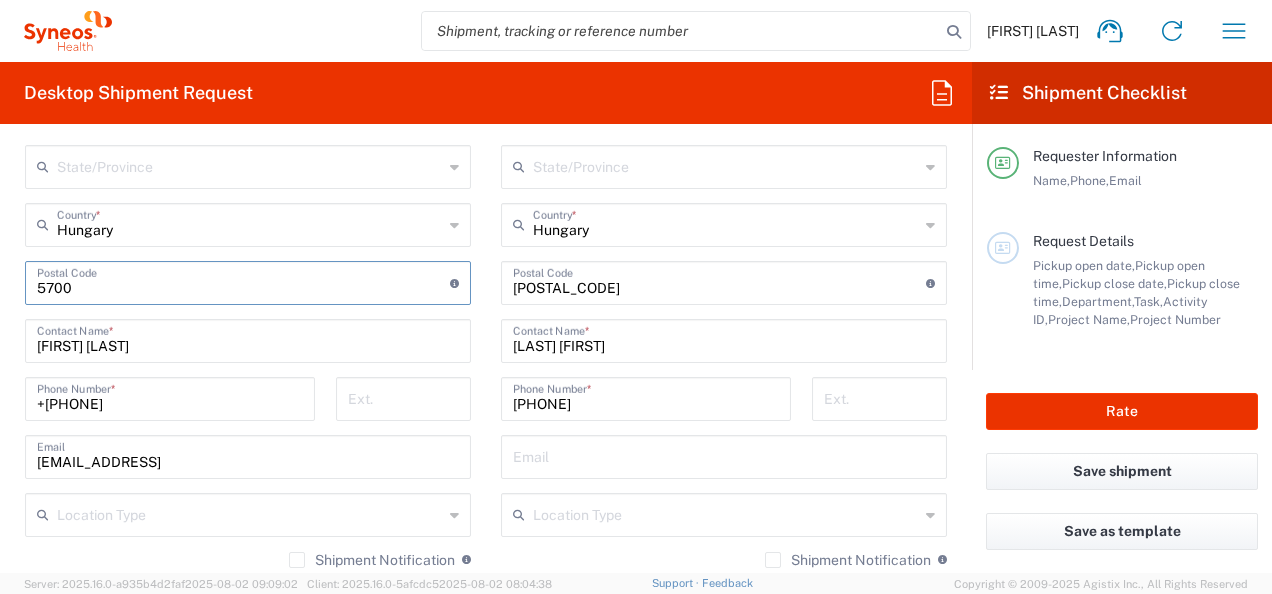 scroll, scrollTop: 1024, scrollLeft: 0, axis: vertical 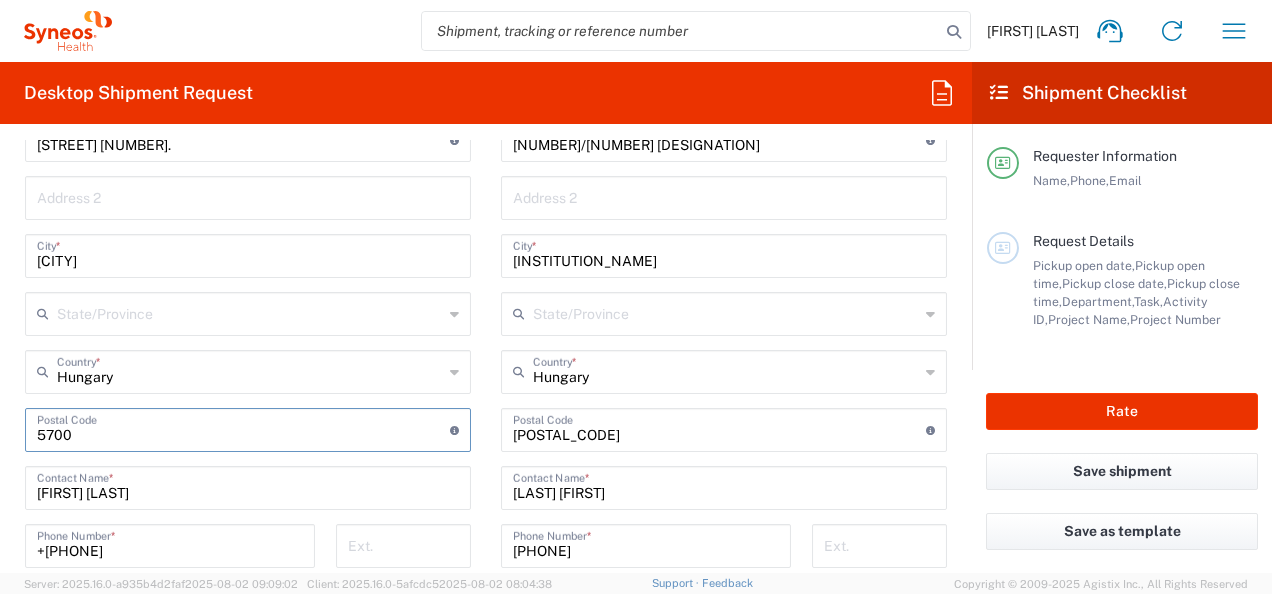 type on "5700" 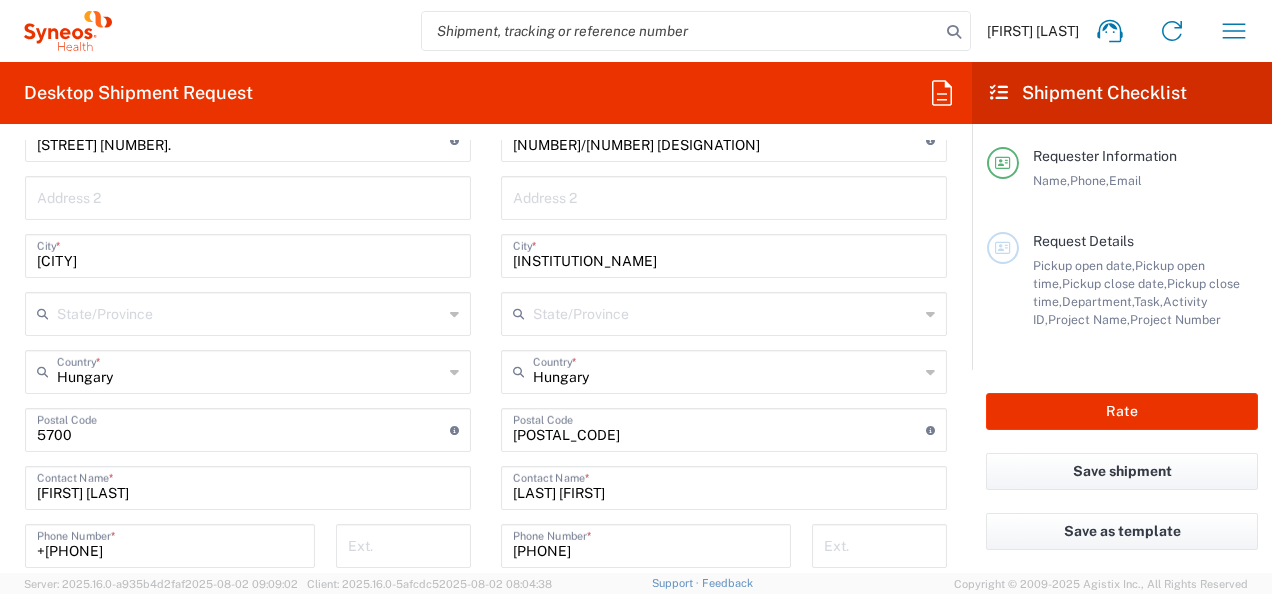 scroll, scrollTop: 971, scrollLeft: 0, axis: vertical 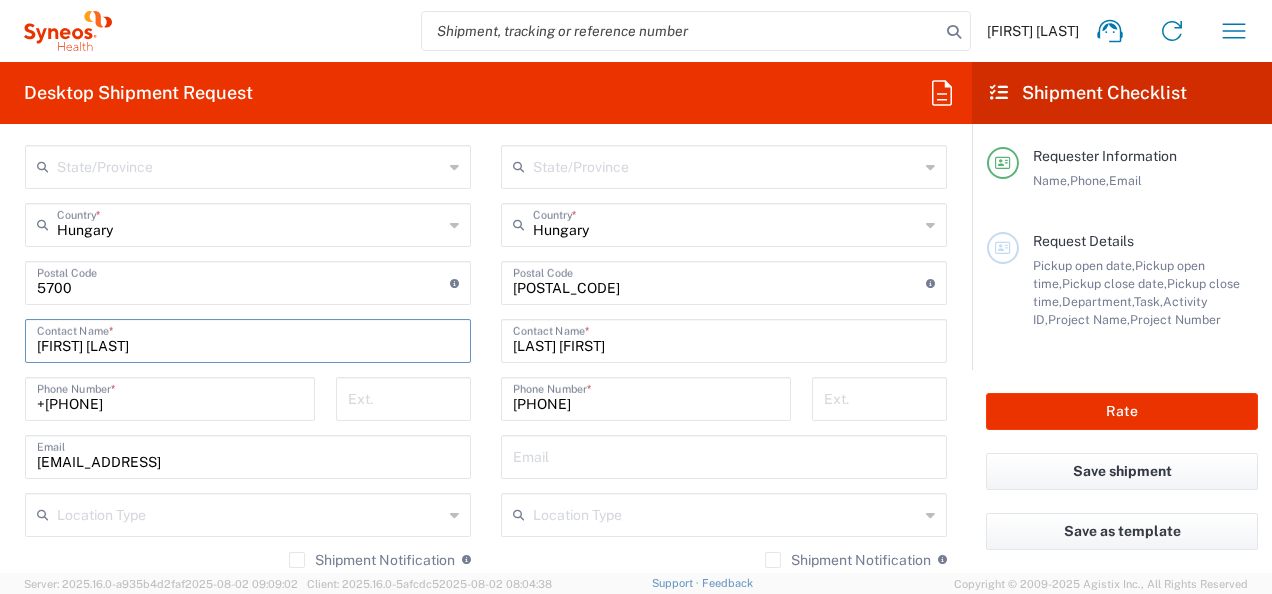 drag, startPoint x: 134, startPoint y: 342, endPoint x: 2, endPoint y: 338, distance: 132.0606 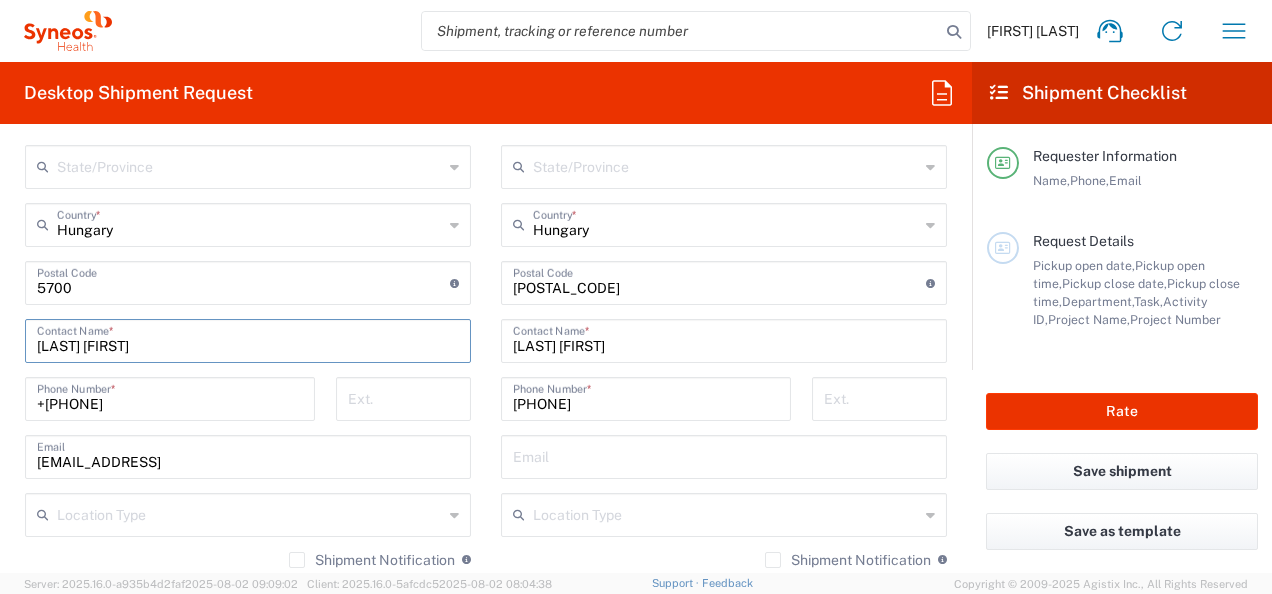 type on "[LAST] [FIRST]" 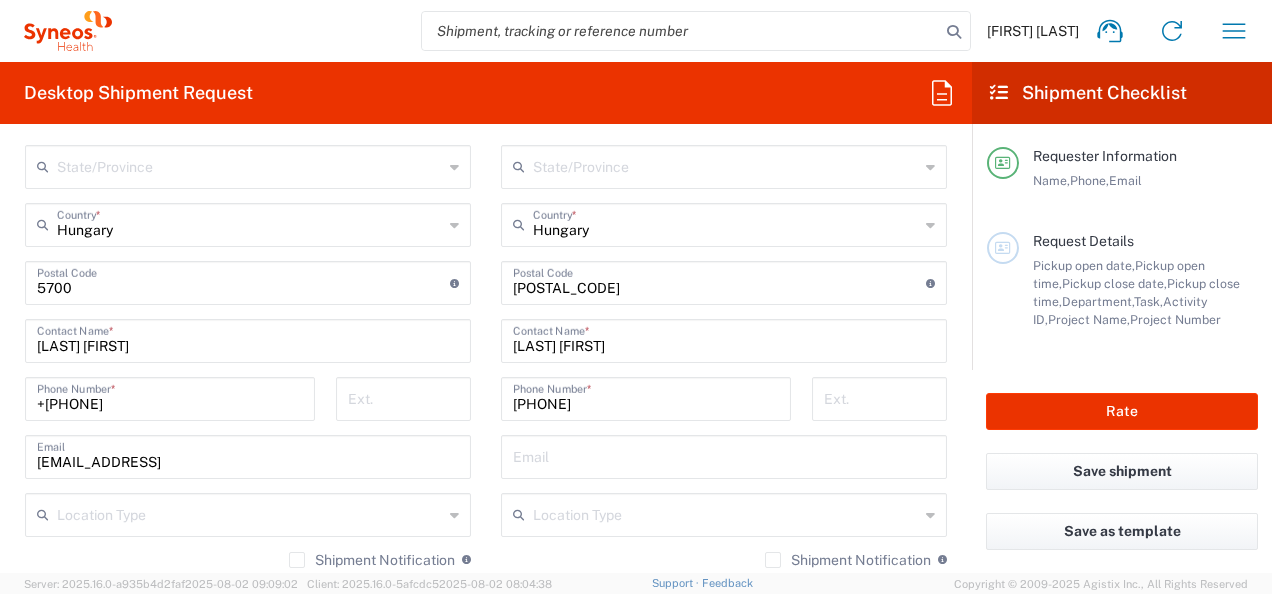 click on "+[PHONE]" at bounding box center [170, 397] 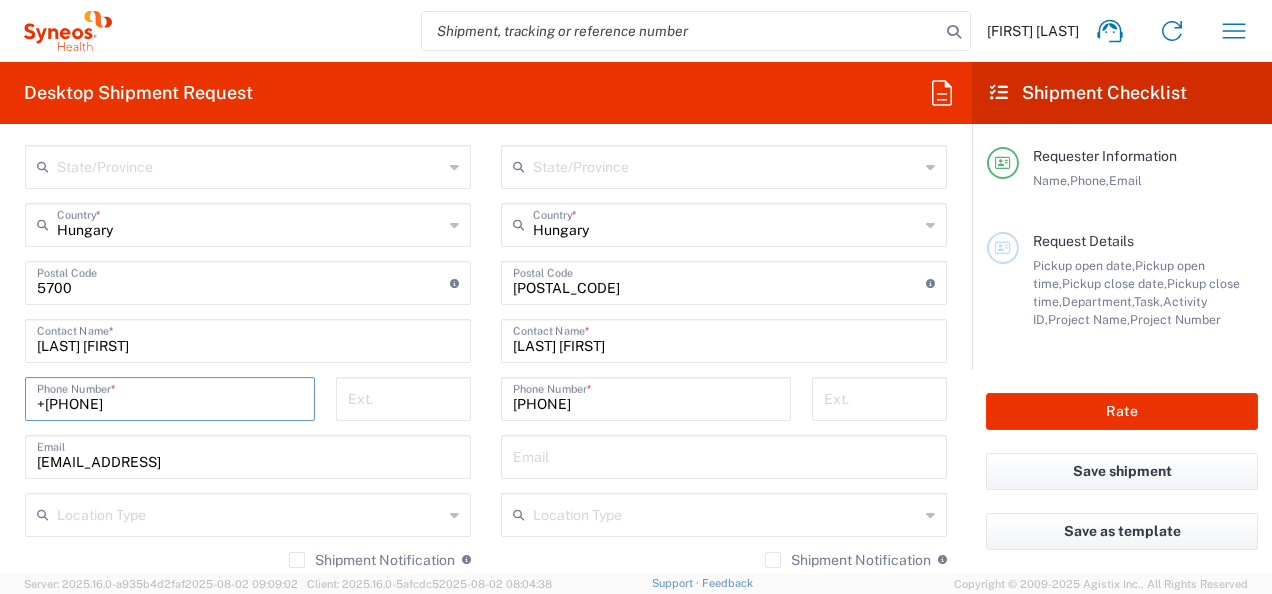 paste on "-[PHONE_PART]" 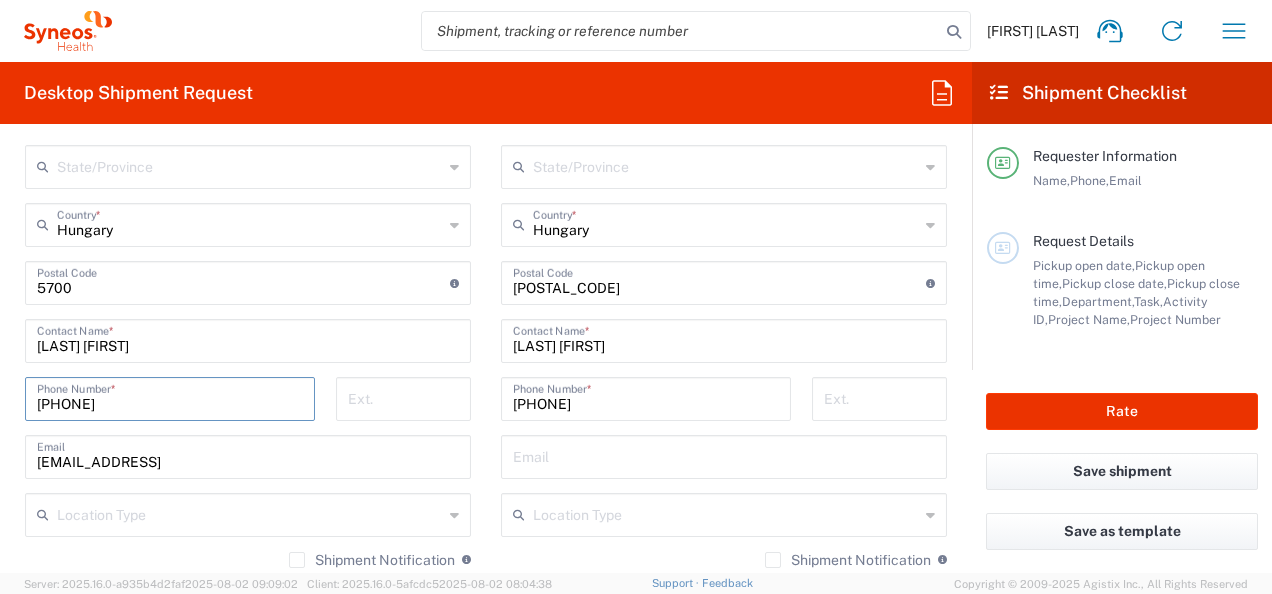 type on "[PHONE]" 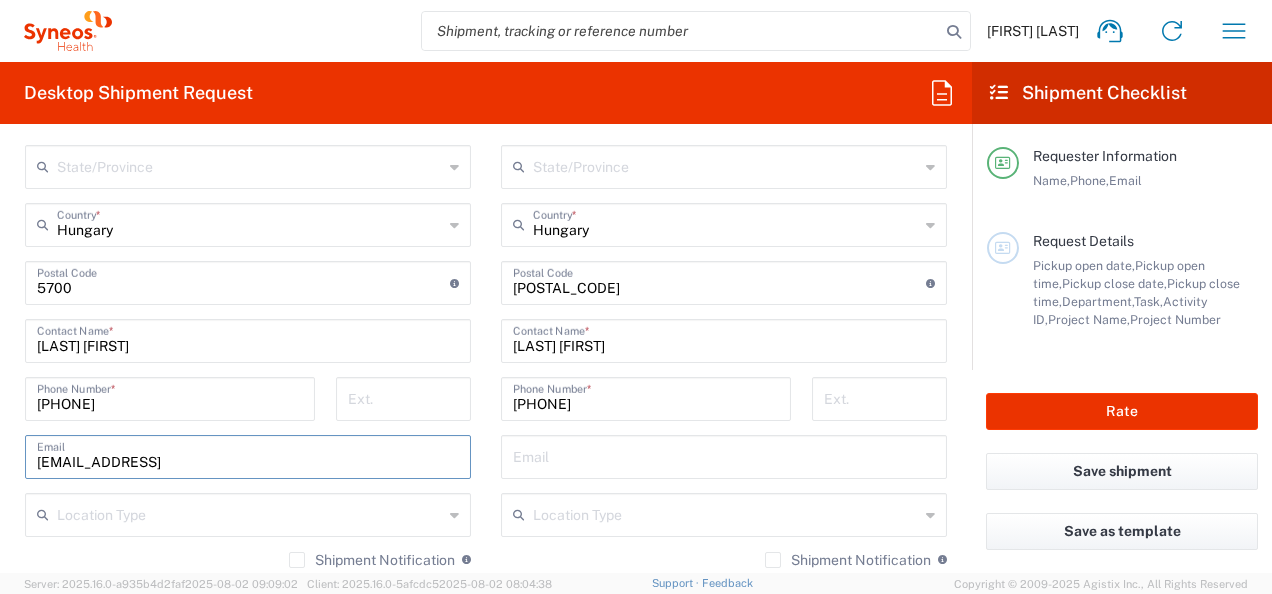 drag, startPoint x: 280, startPoint y: 462, endPoint x: 364, endPoint y: 443, distance: 86.12201 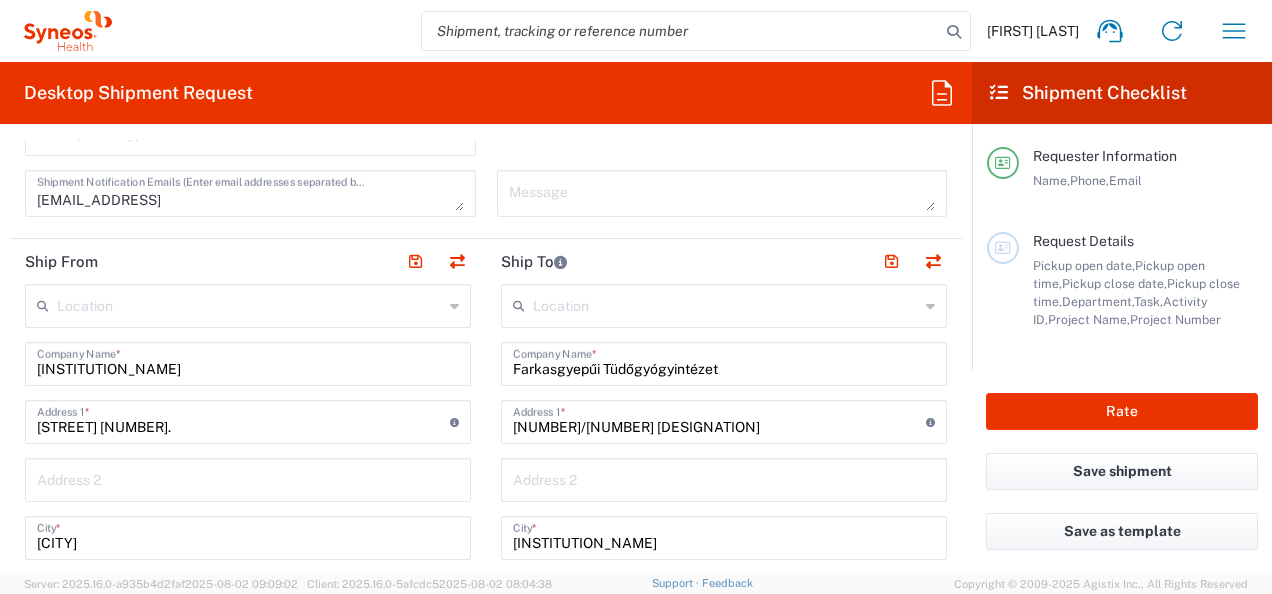 scroll, scrollTop: 671, scrollLeft: 0, axis: vertical 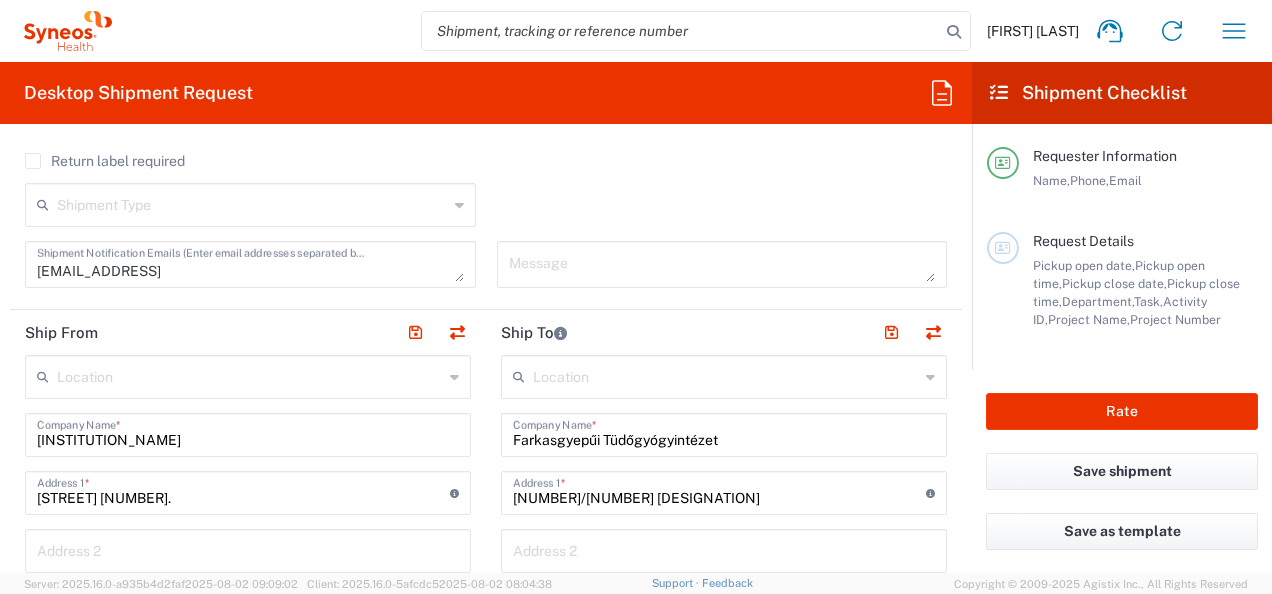 type 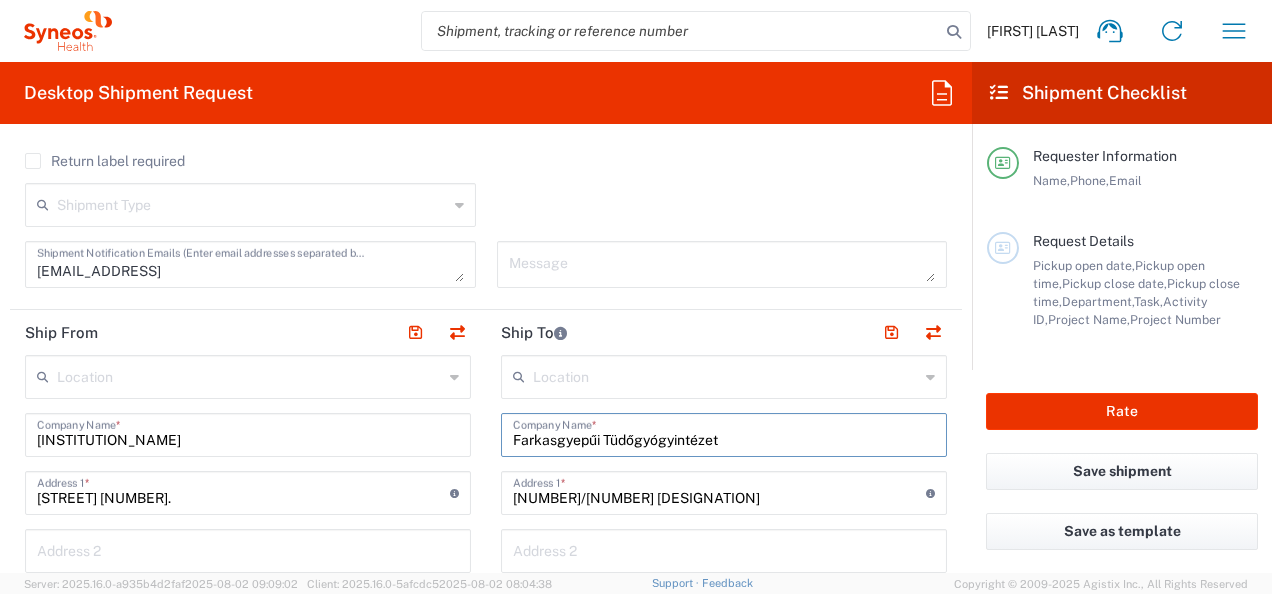 drag, startPoint x: 731, startPoint y: 444, endPoint x: 500, endPoint y: 443, distance: 231.00217 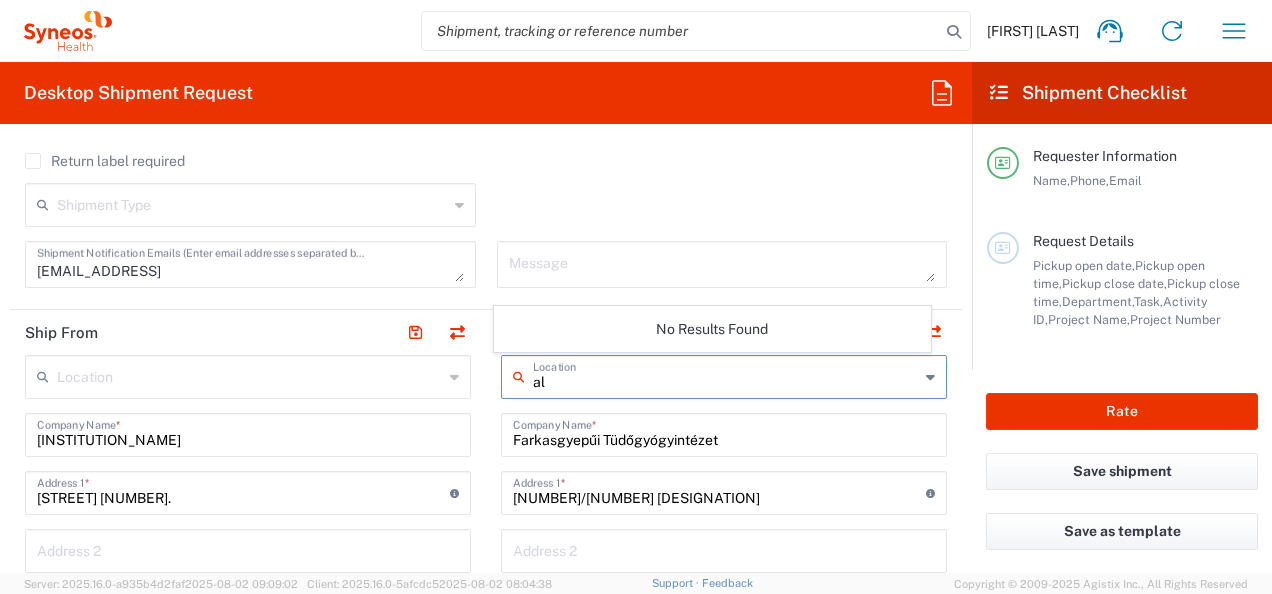 type on "a" 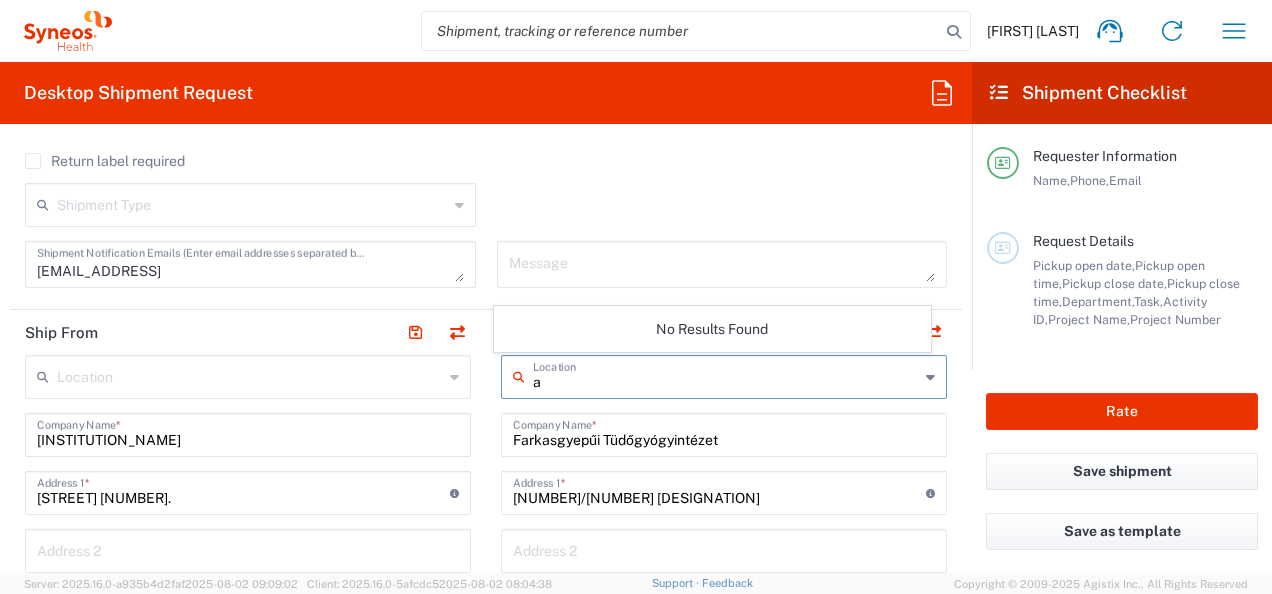 type 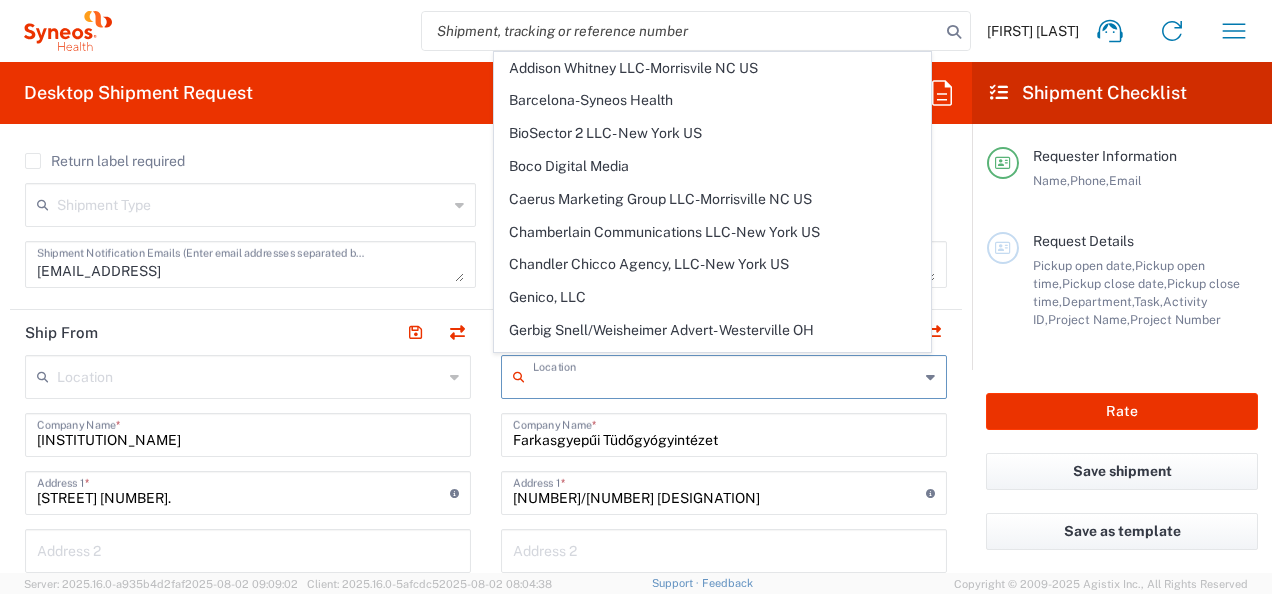 click on "Farkasgyepűi Tüdőgyógyintézet" at bounding box center [724, 433] 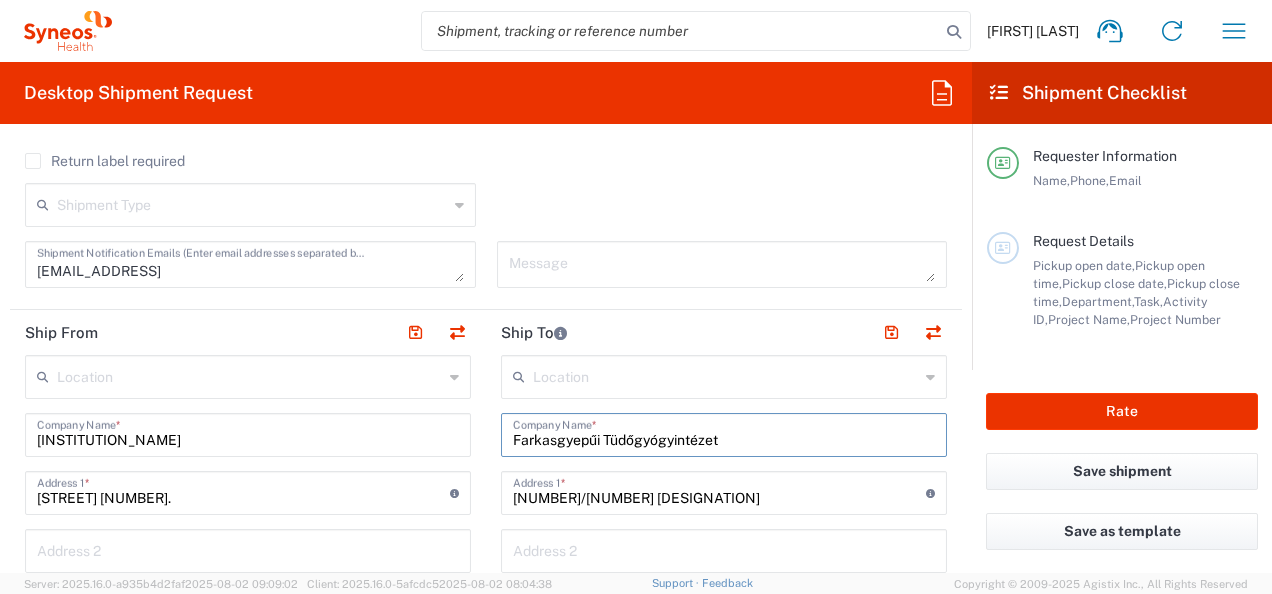 click on "Ship From   Location  Addison Whitney LLC-Morrisvile NC US Barcelona-Syneos Health BioSector 2 LLC- New York US Boco Digital Media Caerus Marketing Group LLC-Morrisville NC US Chamberlain Communications LLC-New York US Chandler Chicco Agency, LLC-New York US Genico, LLC Gerbig Snell/Weisheimer Advert- Westerville OH Haas & Health Partner Public Relations GmbH Illingworth Research Group Ltd-Macclesfield UK Illingworth Rsrch Grp (France) Illingworth Rsrch Grp (Italy) Illingworth Rsrch Grp (Spain) Illingworth Rsrch Grp (USA) In Illingworth Rsrch Grp(Australi INC Research Clin Svcs Mexico inVentiv Health Philippines, Inc. IRG - Morrisville Warehouse IVH IPS Pvt Ltd- India IVH Mexico SA de CV NAVICOR GROUP, LLC- New York US PALIO + IGNITE, LLC- Westerville OH US Pharmaceutical Institute LLC- Morrisville NC US PT Syneos Health Indonesia Rx dataScience Inc-Morrisville NC US RxDataScience India Private Lt Syneos Health (Beijing) Inc.Lt Syneos Health (Shanghai) Inc. Ltd. Syneos Health (Thailand) Limit Synteract GmbH" 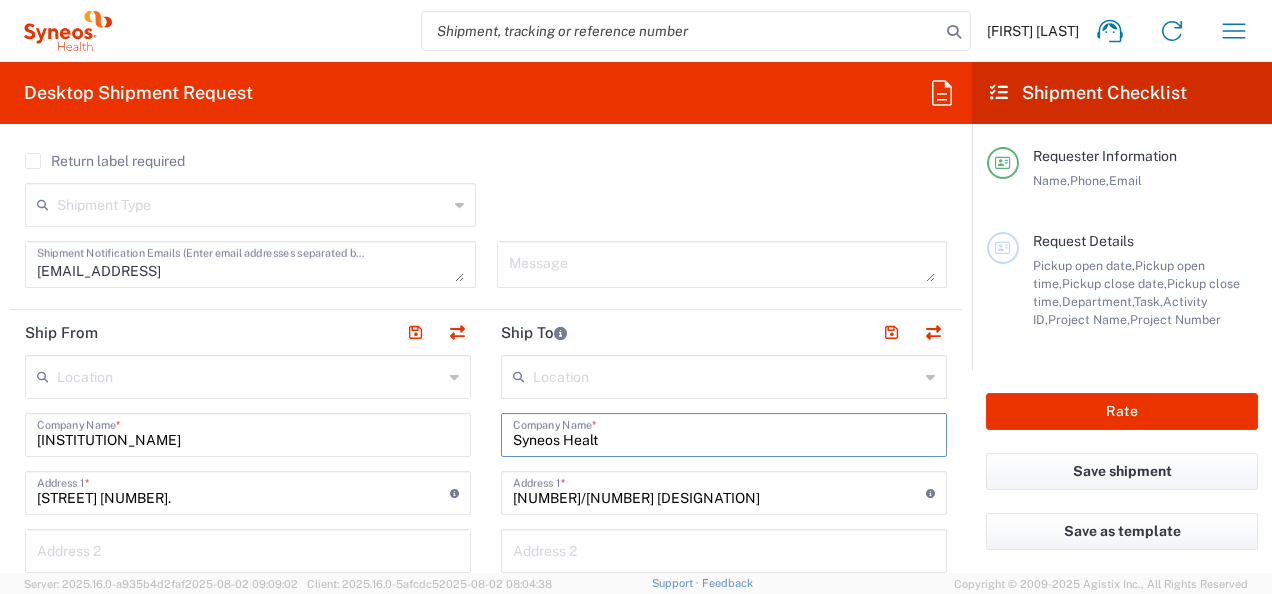 scroll, scrollTop: 771, scrollLeft: 0, axis: vertical 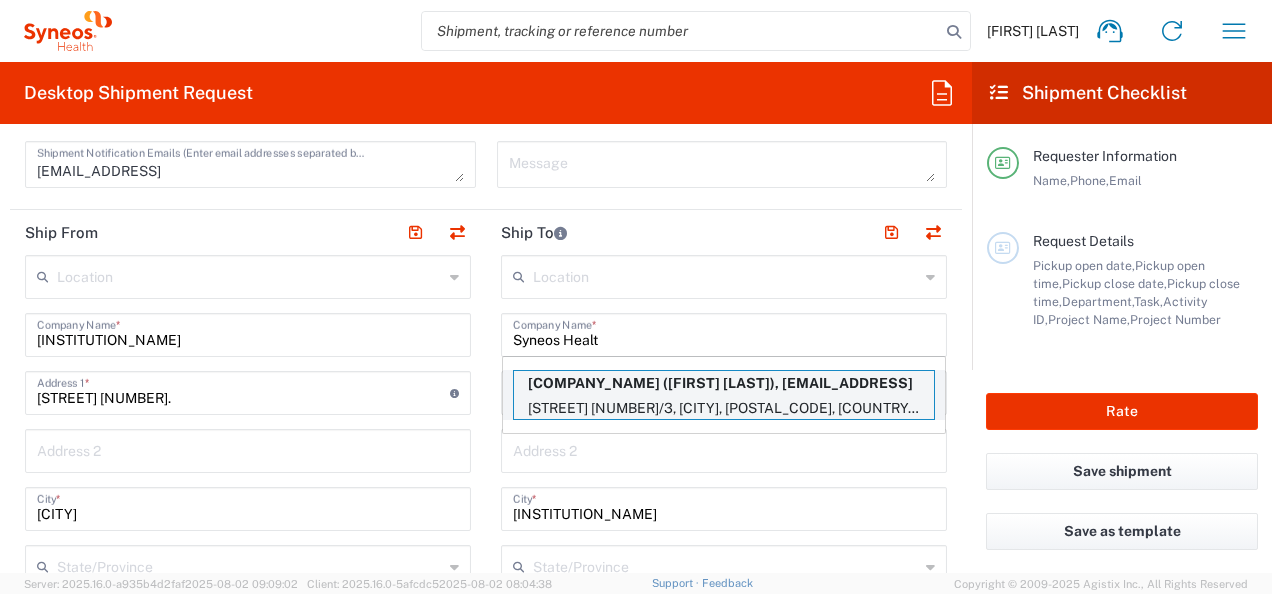 click on "[COMPANY_NAME] ([FIRST] [LAST]), [EMAIL_ADDRESS]" at bounding box center (724, 383) 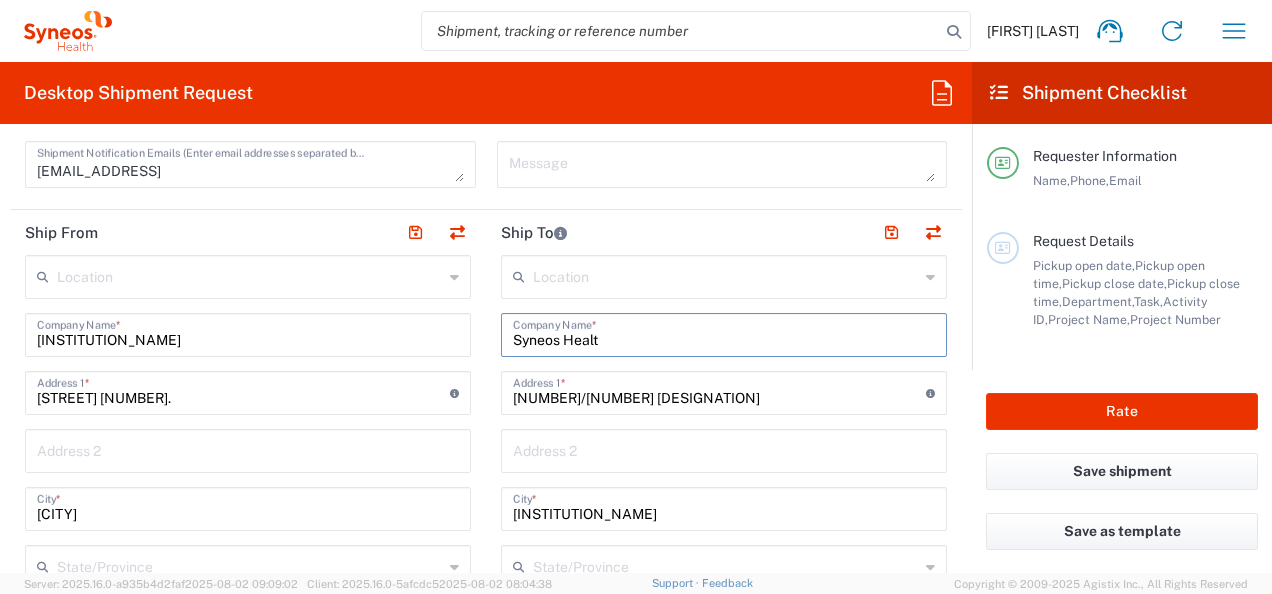 type on "Syneos Health" 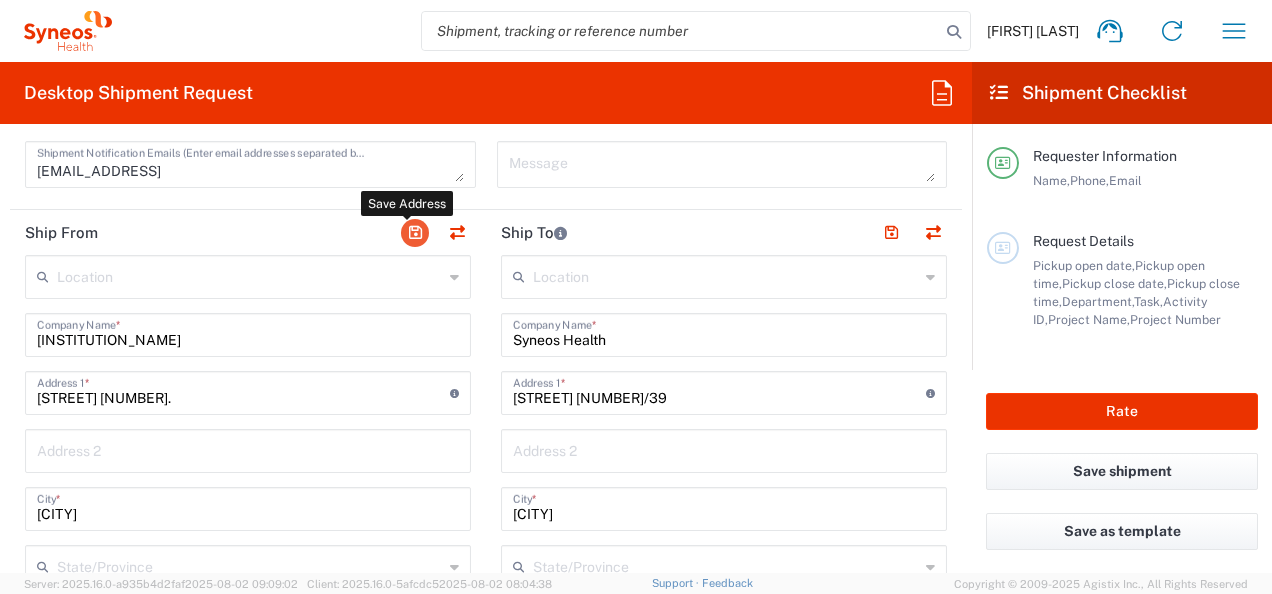 click 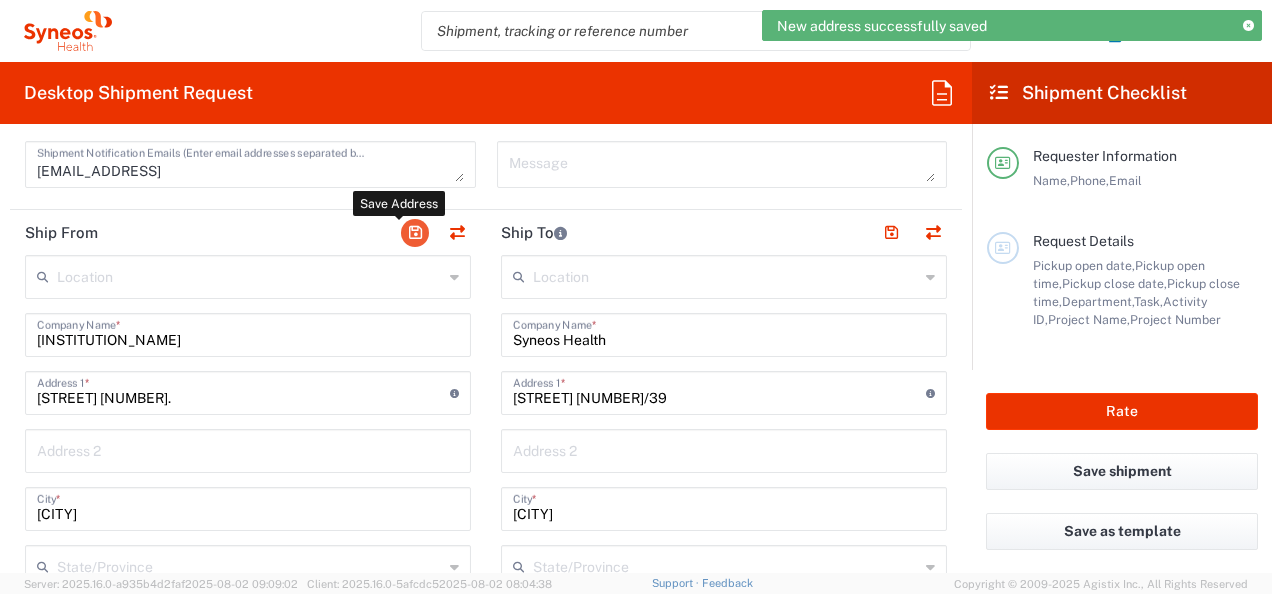 click 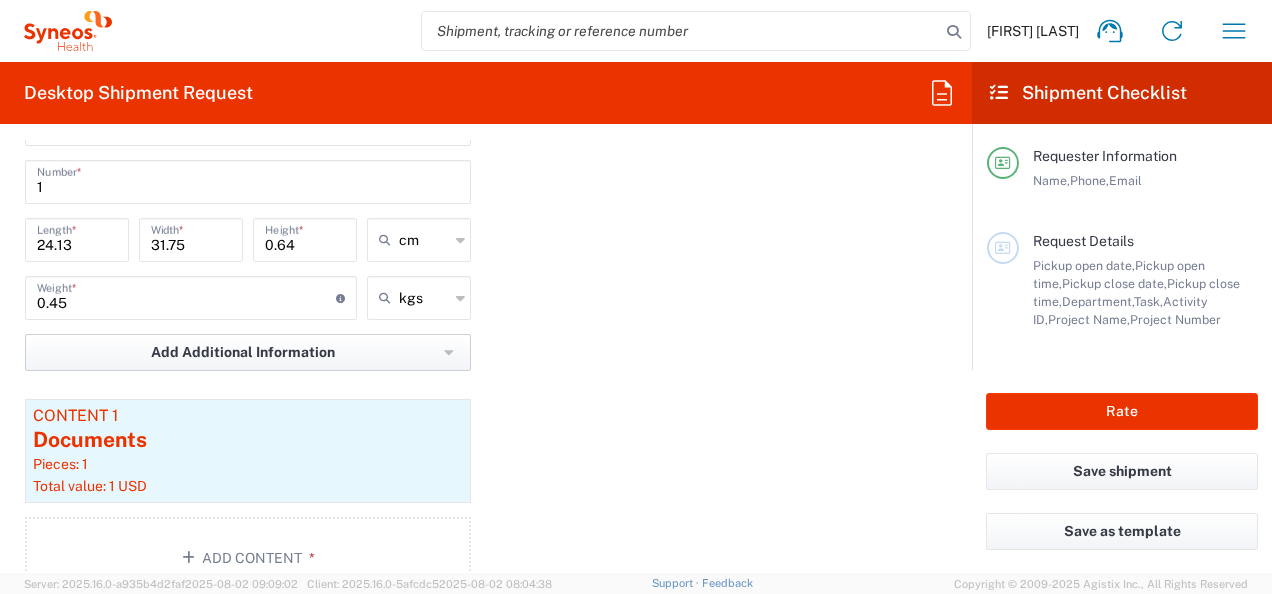 scroll, scrollTop: 2071, scrollLeft: 0, axis: vertical 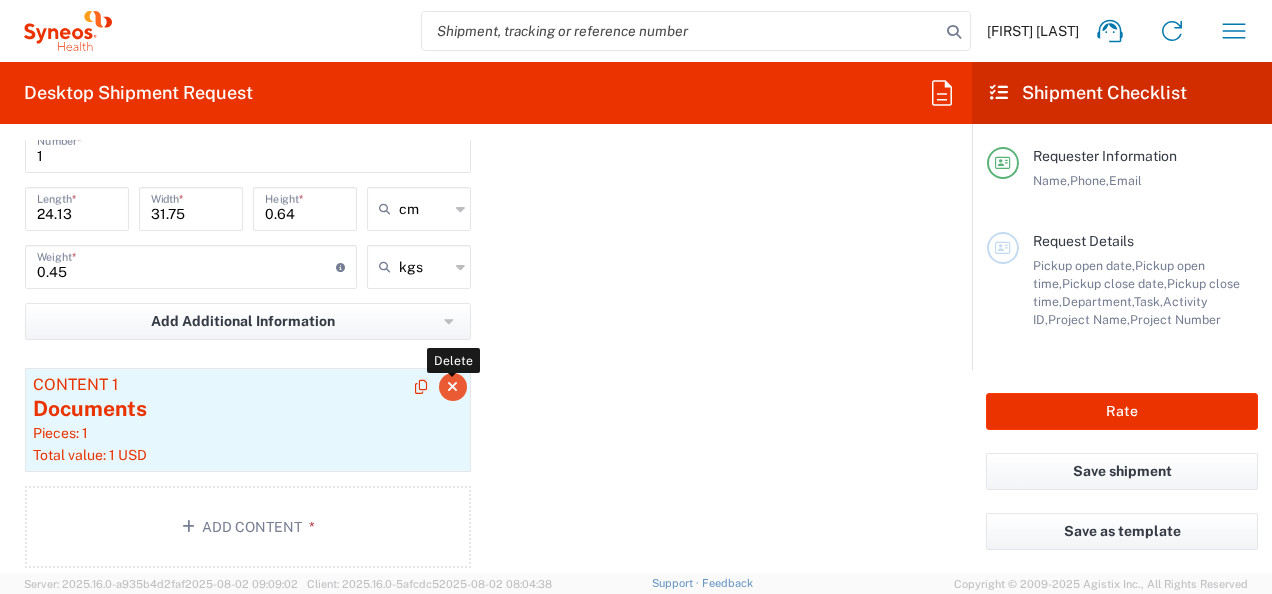 click 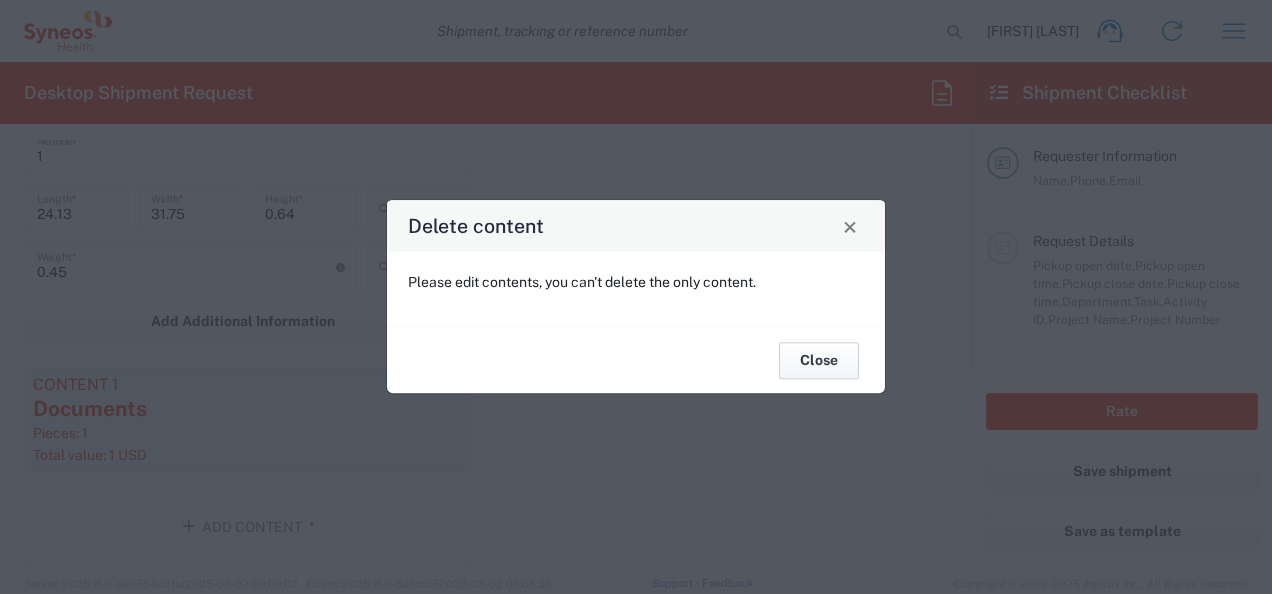 click on "Close" 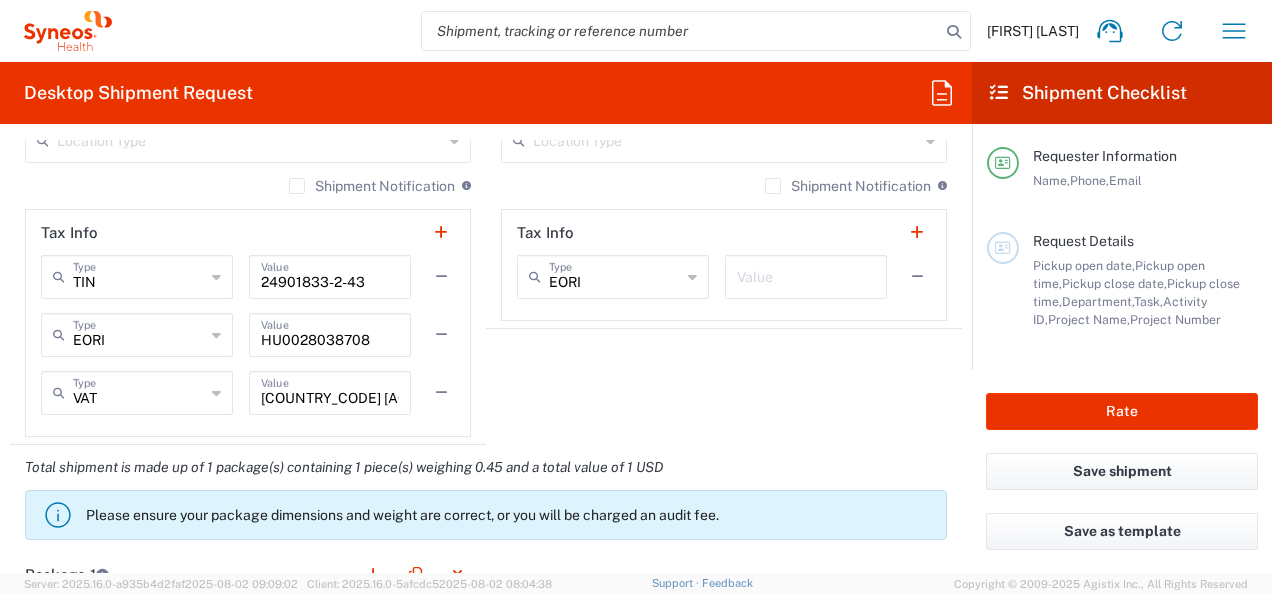 scroll, scrollTop: 1462, scrollLeft: 0, axis: vertical 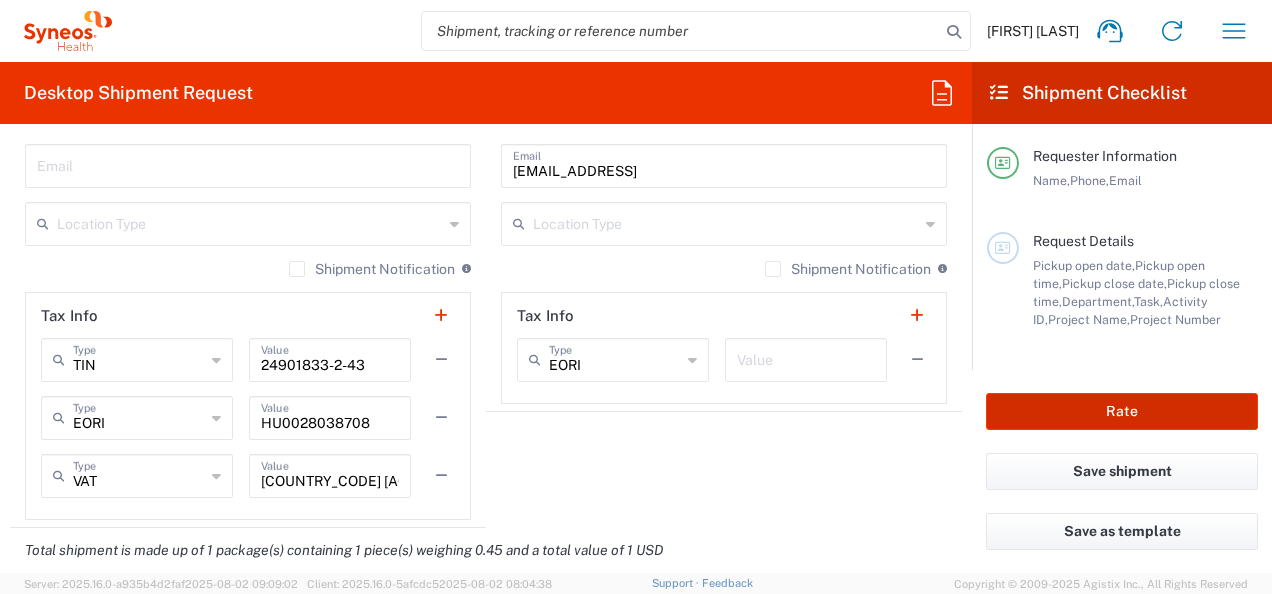 click on "Rate" 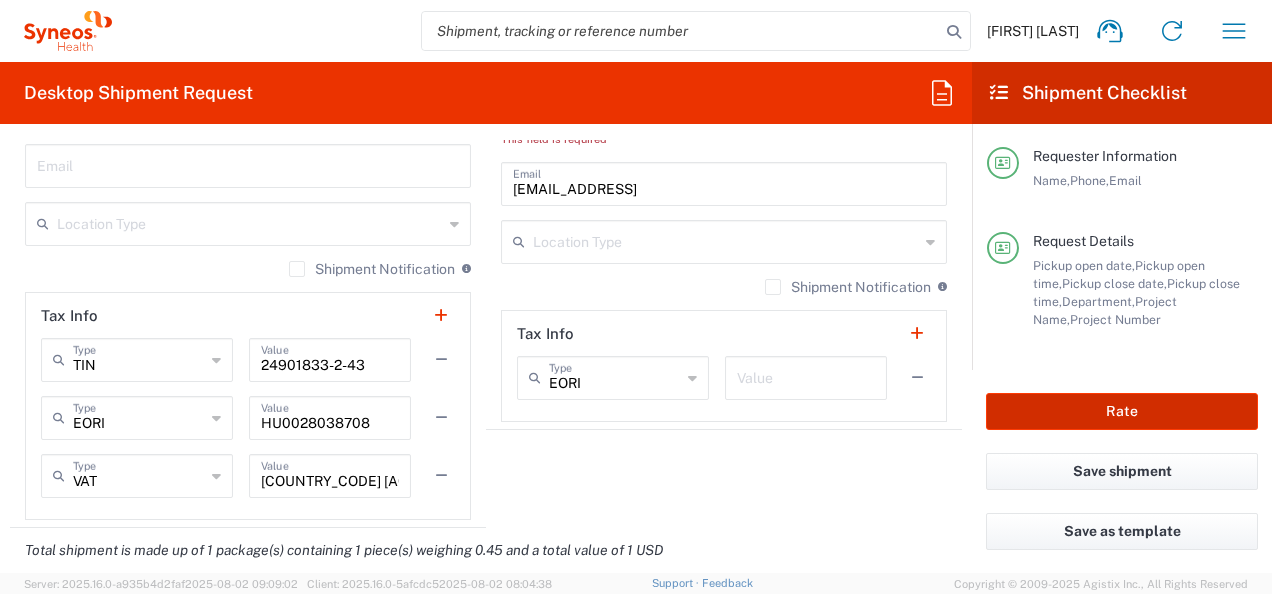type on "7040079" 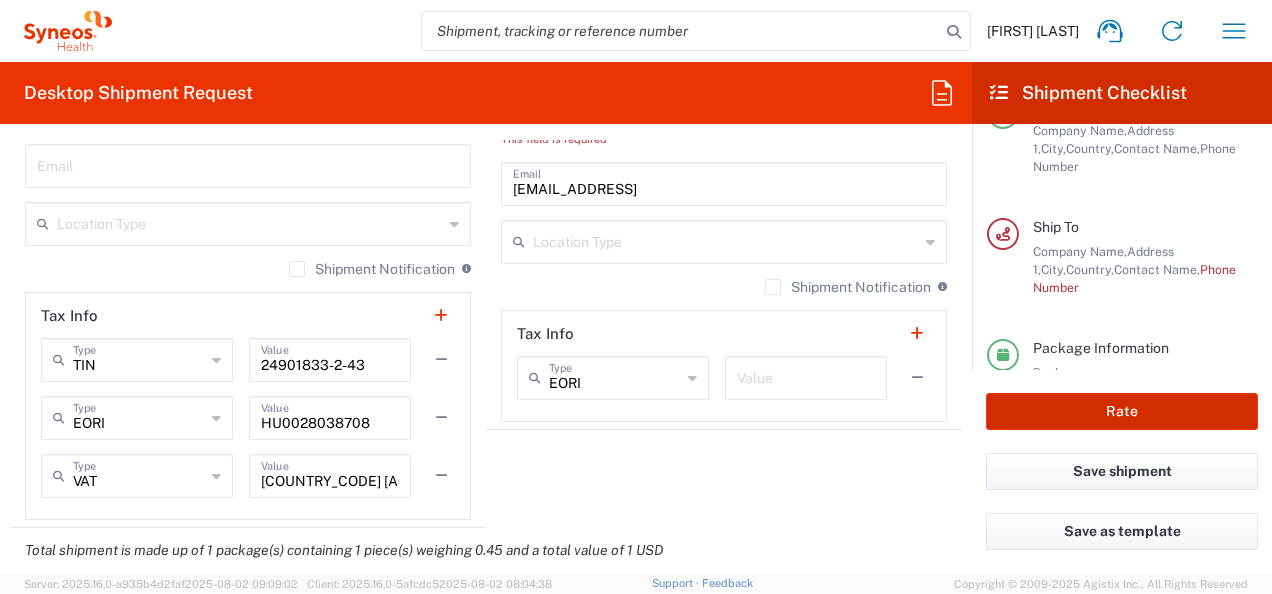 scroll, scrollTop: 283, scrollLeft: 0, axis: vertical 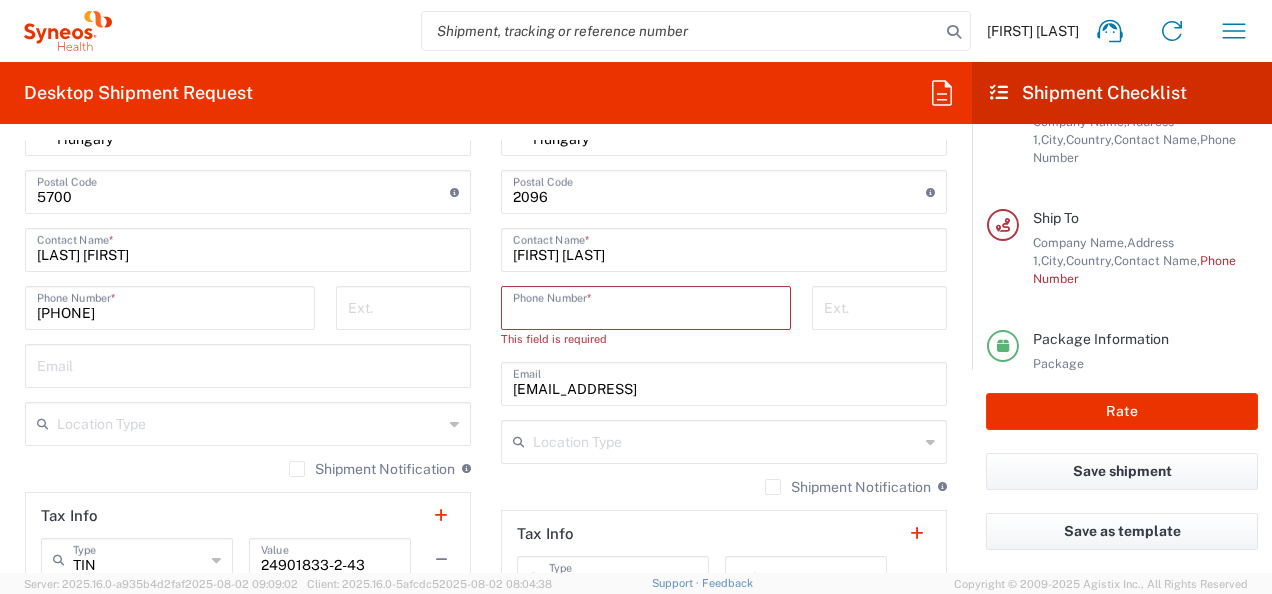 click at bounding box center [646, 306] 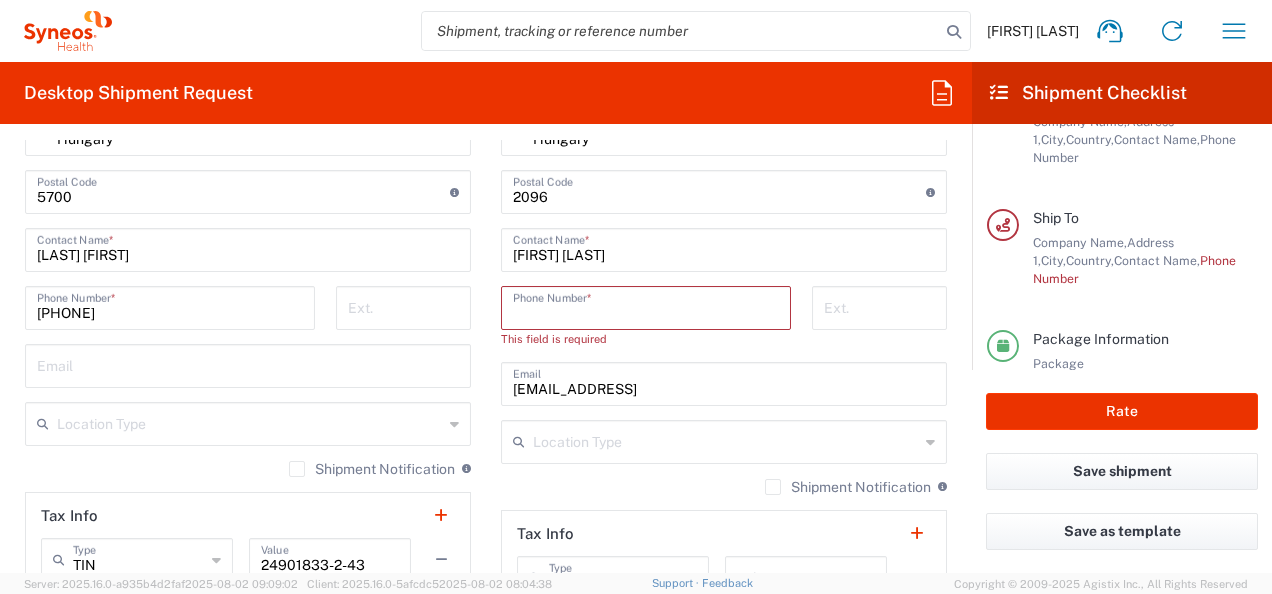 type on "+[PHONE]" 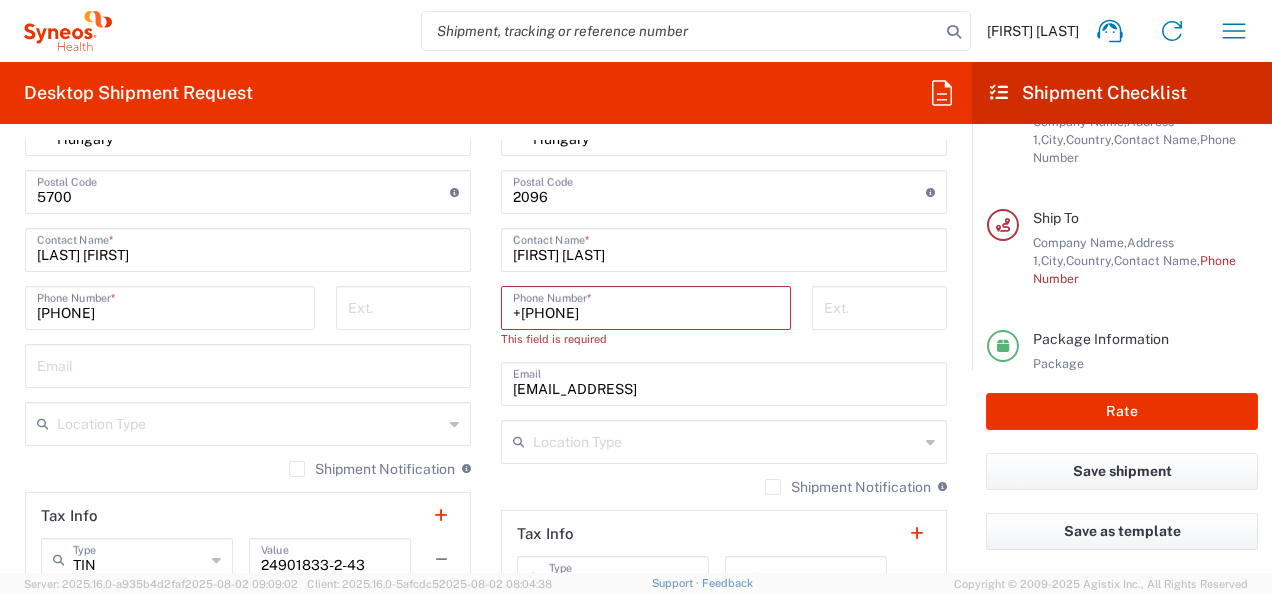 type on "2nd floor," 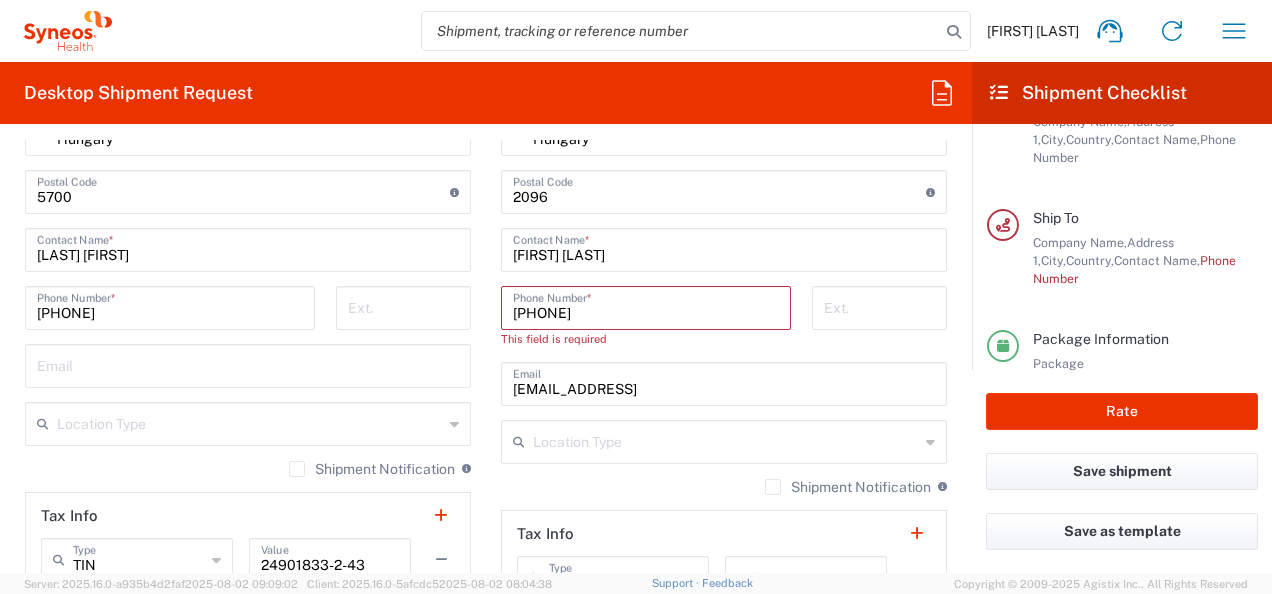 type on "0+[PHONE]" 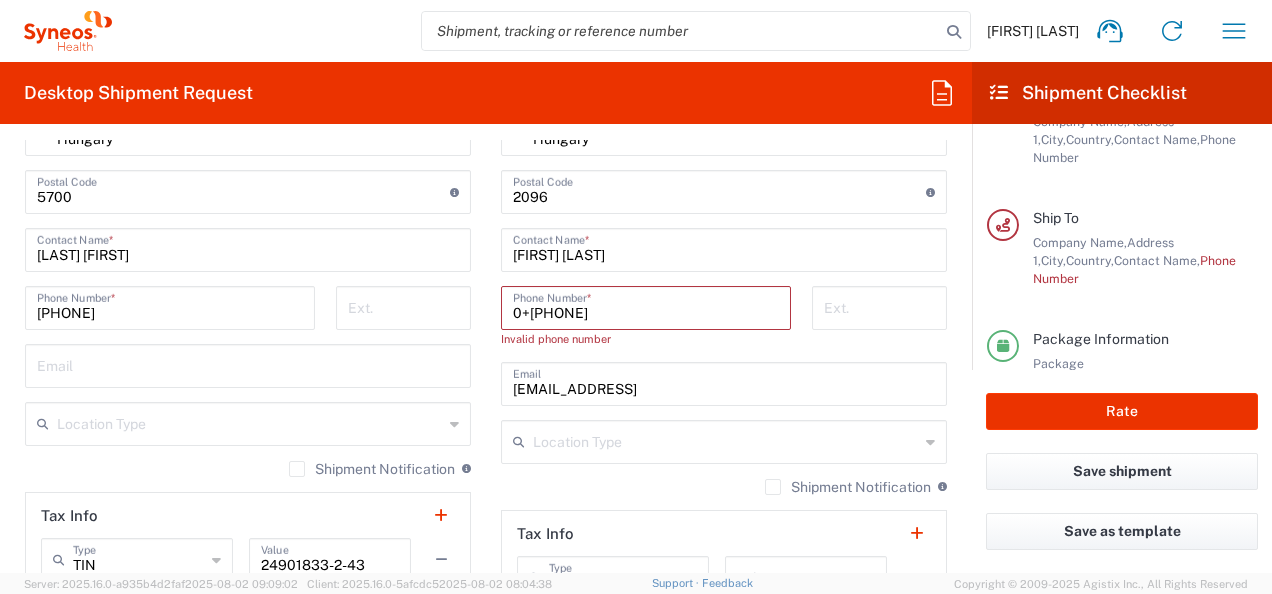 type on "EORI" 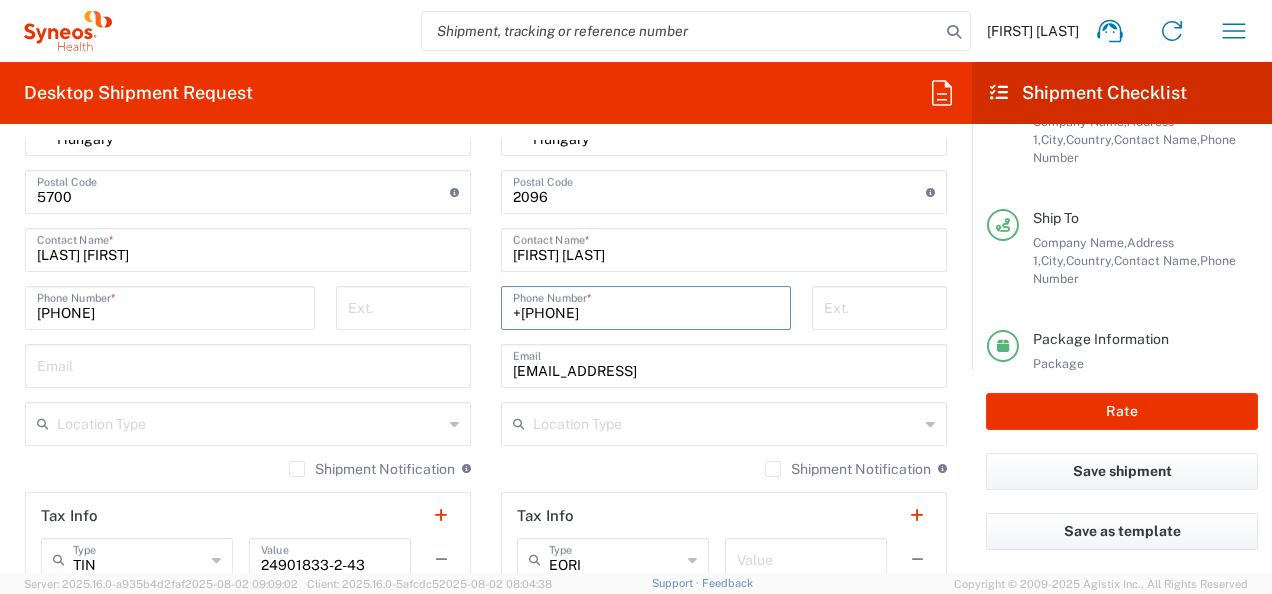type on "+[PHONE]" 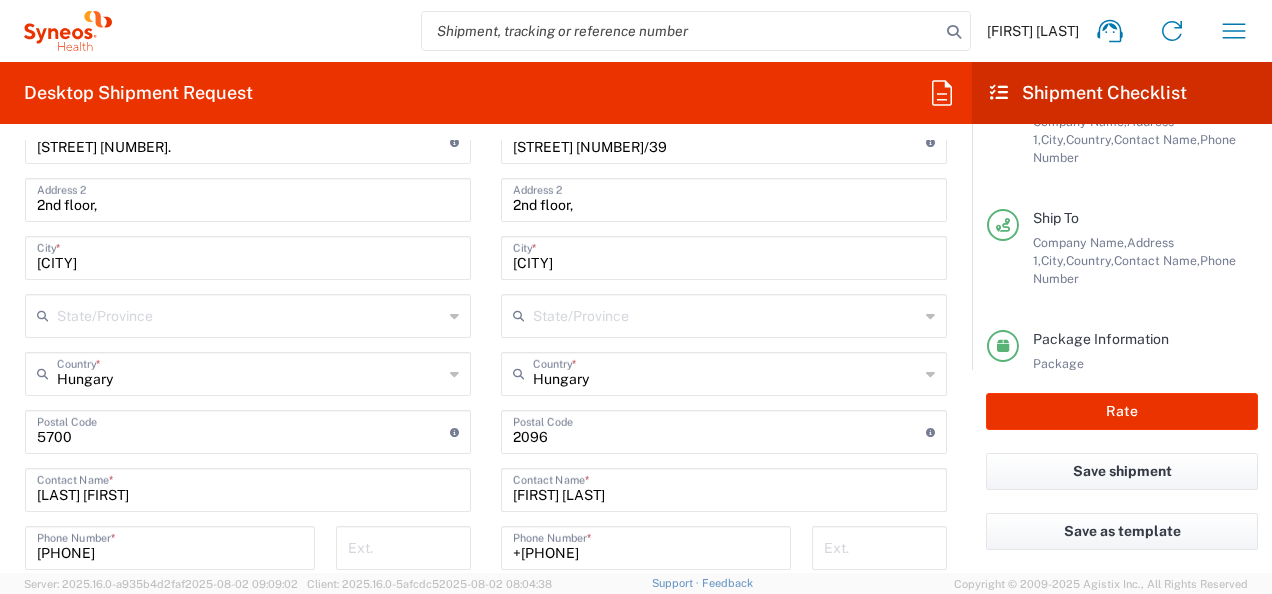 scroll, scrollTop: 962, scrollLeft: 0, axis: vertical 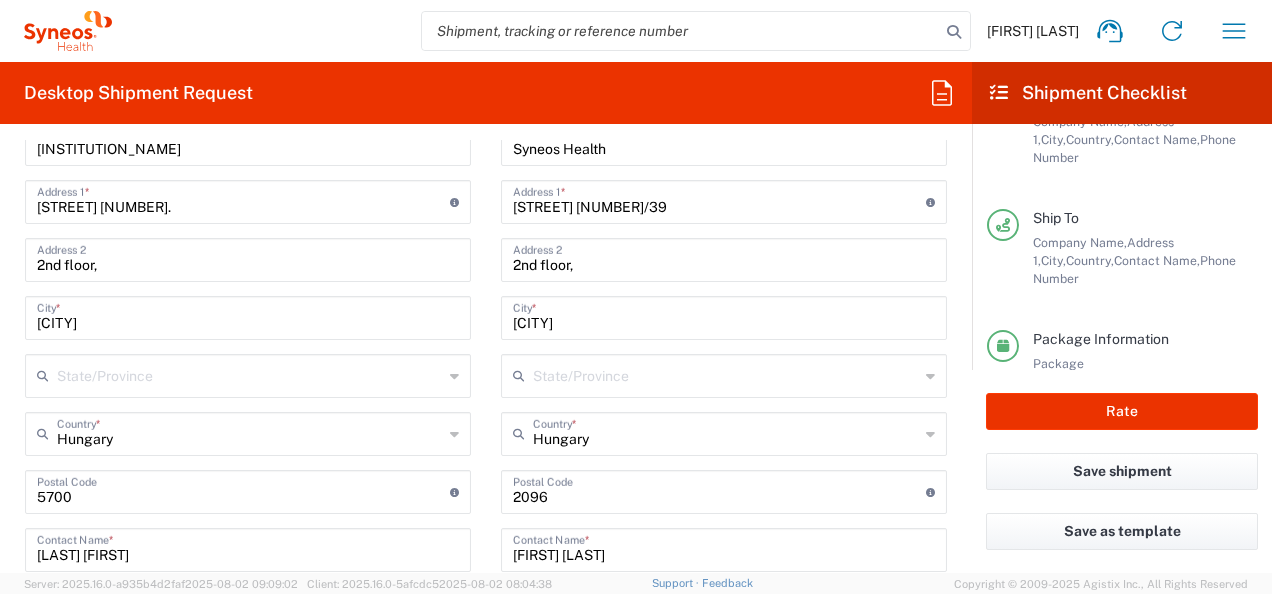 click on "2nd floor,  Address 2" 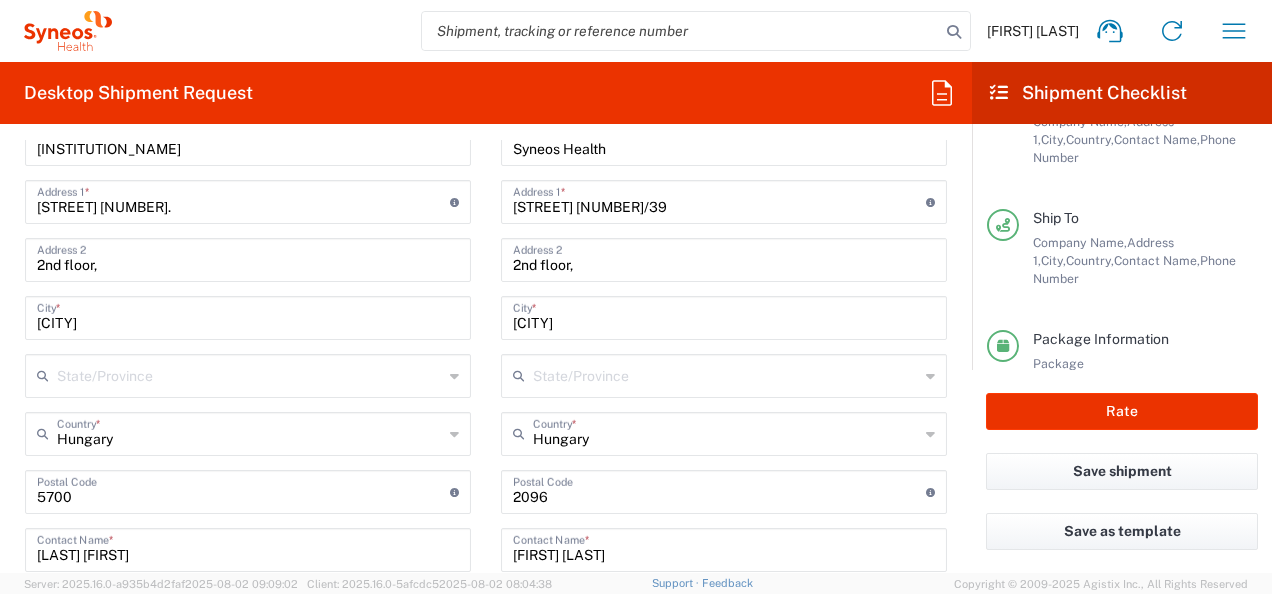 click on "Location  Addison Whitney LLC-Morrisvile NC US Barcelona-Syneos Health BioSector 2 LLC- New York US Boco Digital Media Caerus Marketing Group LLC-Morrisville NC US Chamberlain Communications LLC-New York US Chandler Chicco Agency, LLC-New York US Genico, LLC Gerbig Snell/Weisheimer Advert- Westerville OH Haas & Health Partner Public Relations GmbH Illingworth Research Group Ltd-Macclesfield UK Illingworth Rsrch Grp (France) Illingworth Rsrch Grp (Italy) Illingworth Rsrch Grp (Spain) Illingworth Rsrch Grp (USA) In Illingworth Rsrch Grp(Australi INC Research Clin Svcs Mexico inVentiv Health Philippines, Inc. IRG - Morrisville Warehouse IVH IPS Pvt Ltd- India IVH Mexico SA de CV NAVICOR GROUP, LLC- New York US PALIO + IGNITE, LLC- Westerville OH US Pharmaceutical Institute LLC- Morrisville NC US PT Syneos Health Indonesia Rx dataScience Inc-Morrisville NC US RxDataScience India Private Lt Syneos Health (Beijing) Inc.Lt Syneos Health (Shanghai) Inc. Ltd. Syneos Health (Thailand) Limit Syneos Health Argentina SA" 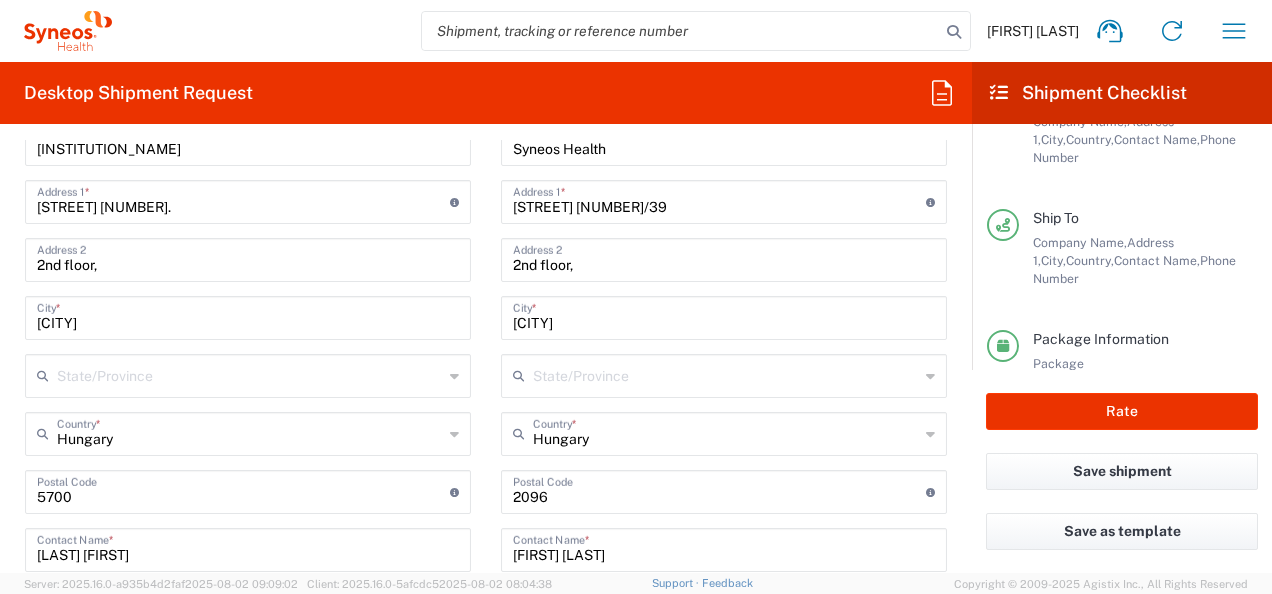 click on "2nd floor," at bounding box center (724, 258) 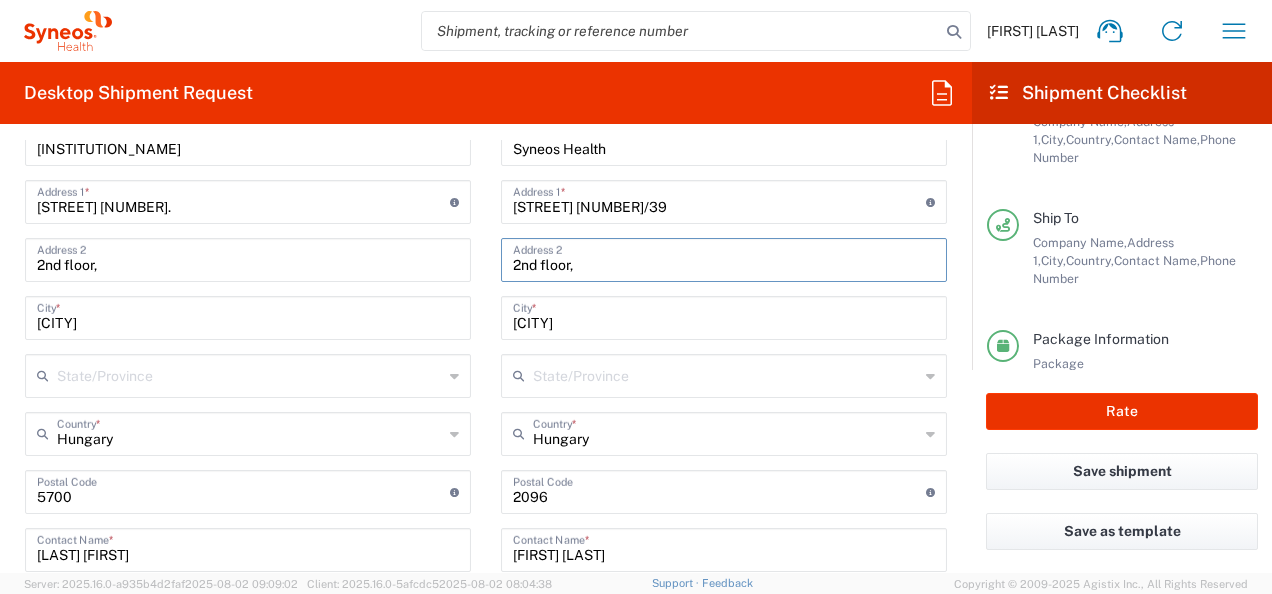 drag, startPoint x: 574, startPoint y: 260, endPoint x: 476, endPoint y: 259, distance: 98.005104 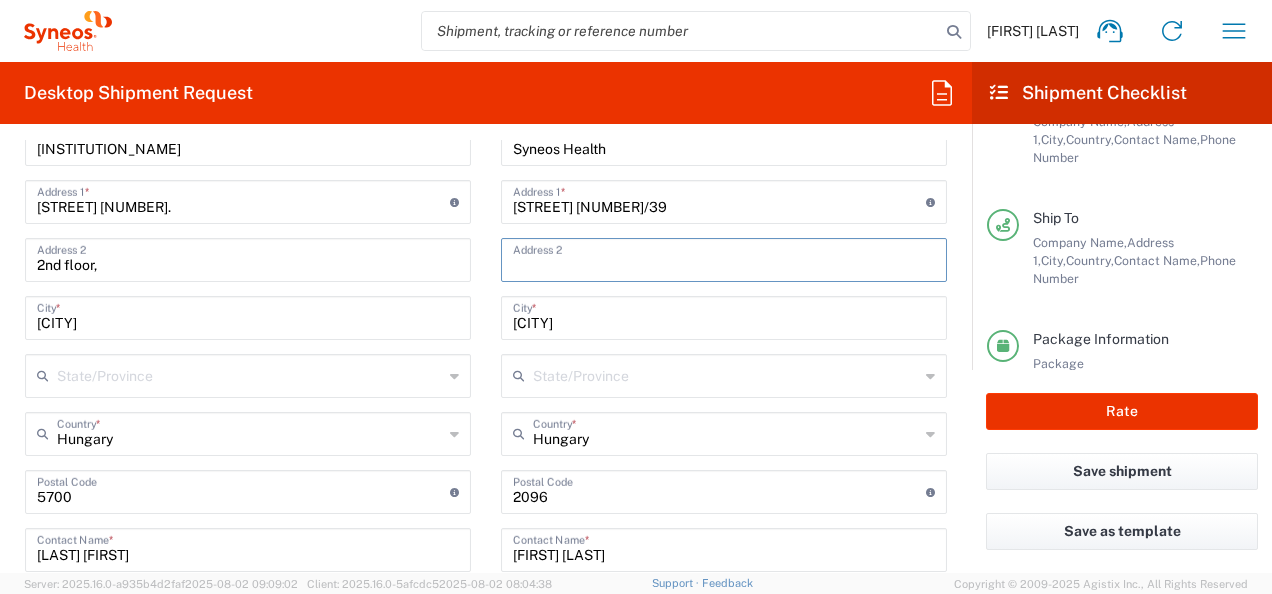 type 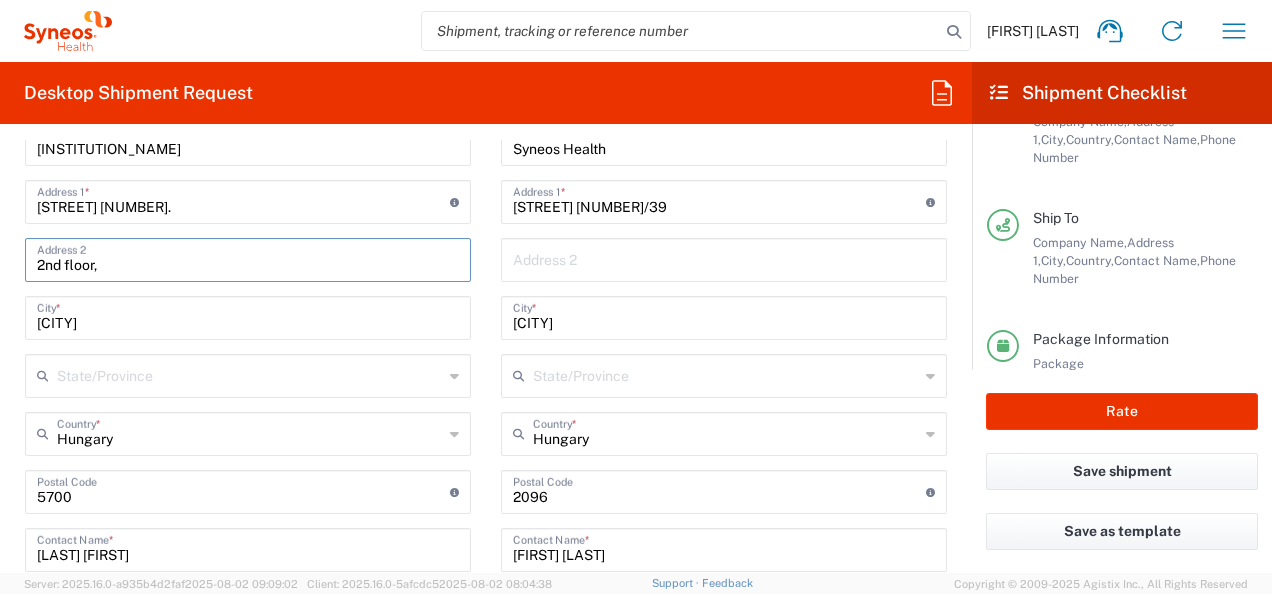 click on "2nd floor," at bounding box center (248, 258) 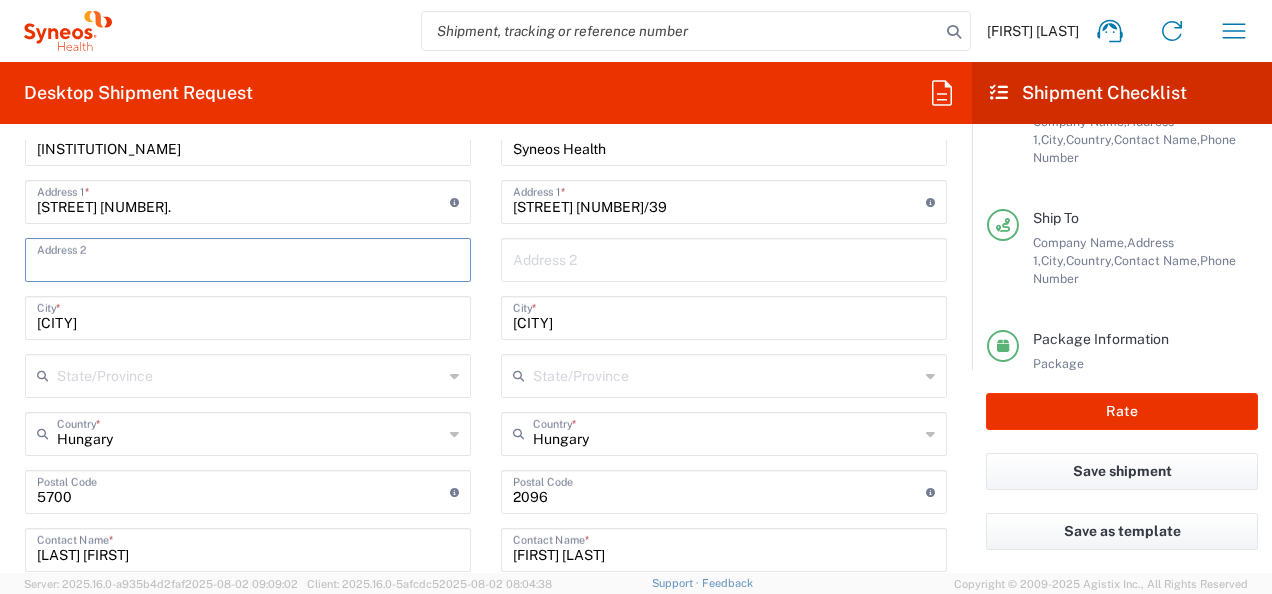 type 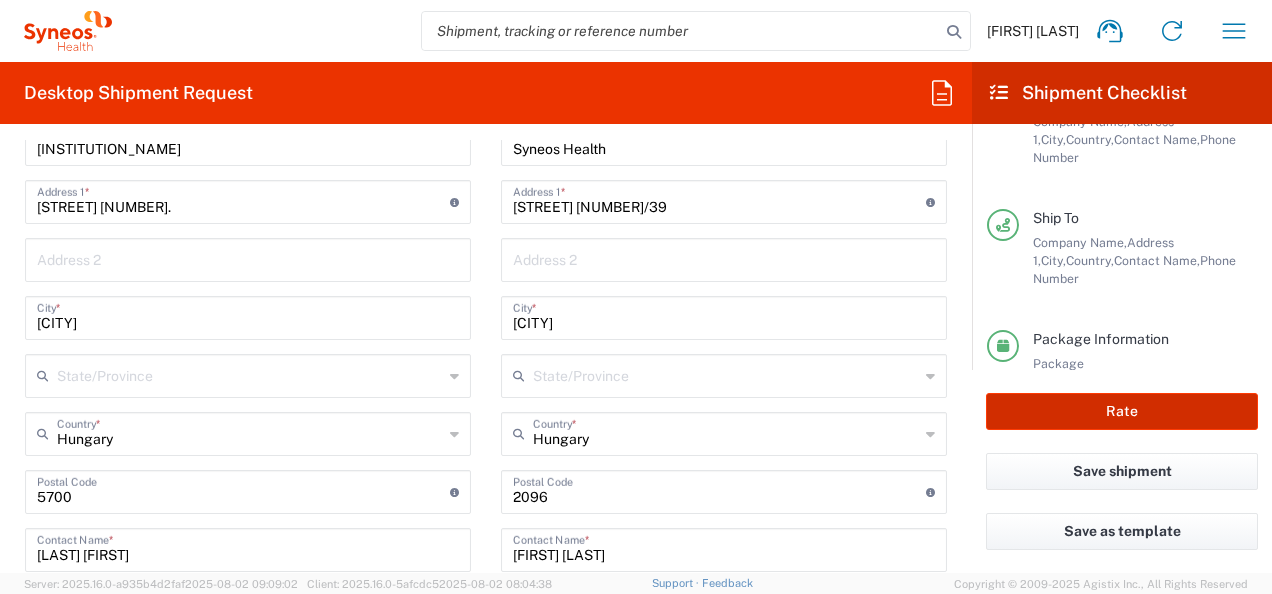 click on "Rate" 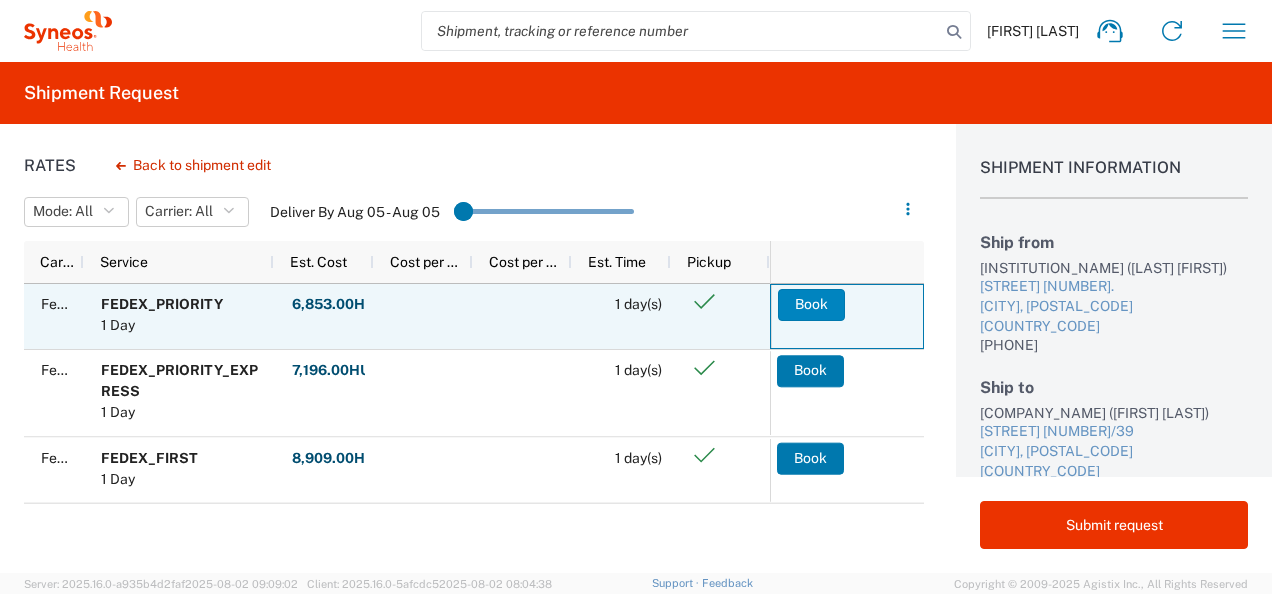 click on "Book" 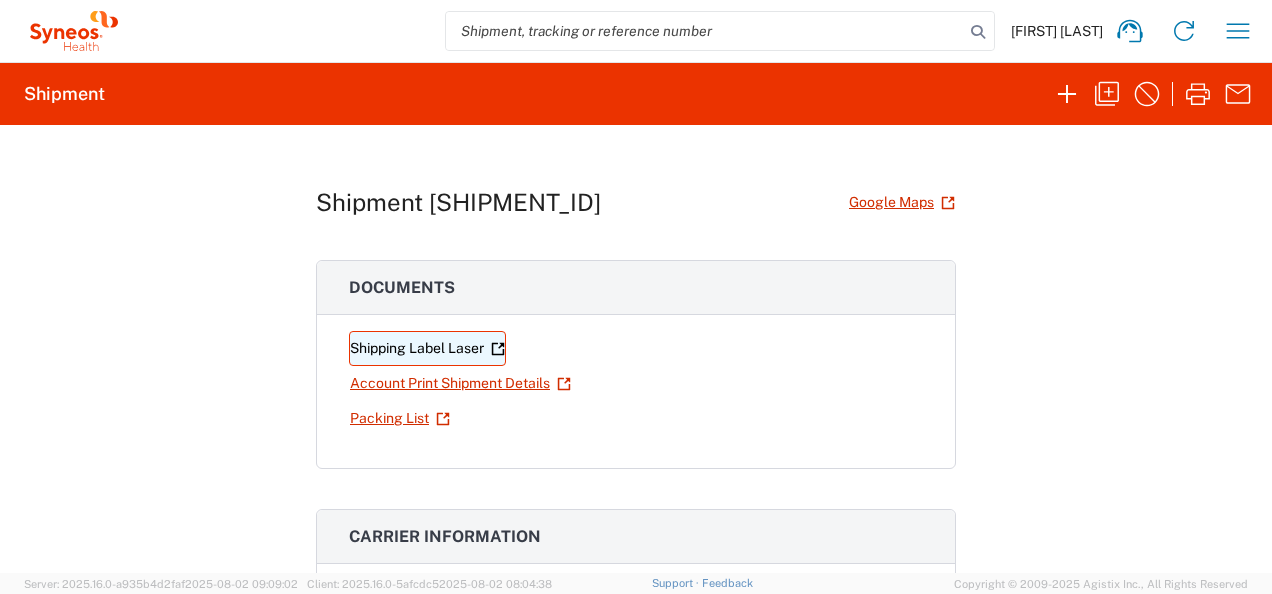 click on "Shipping Label Laser" 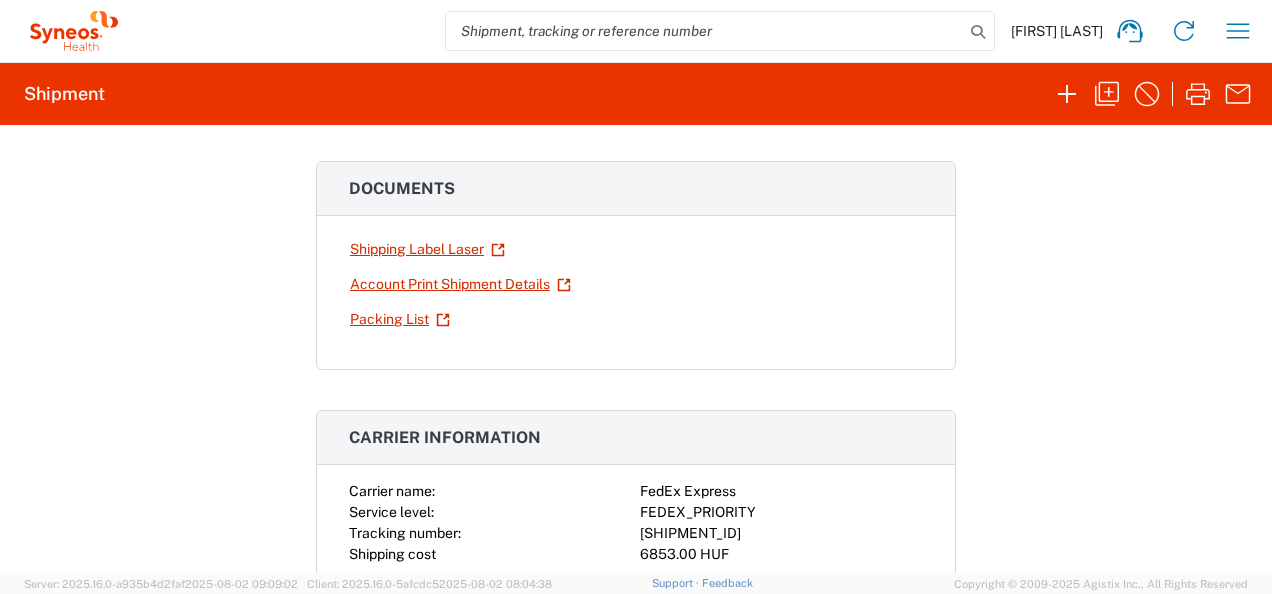 scroll, scrollTop: 400, scrollLeft: 0, axis: vertical 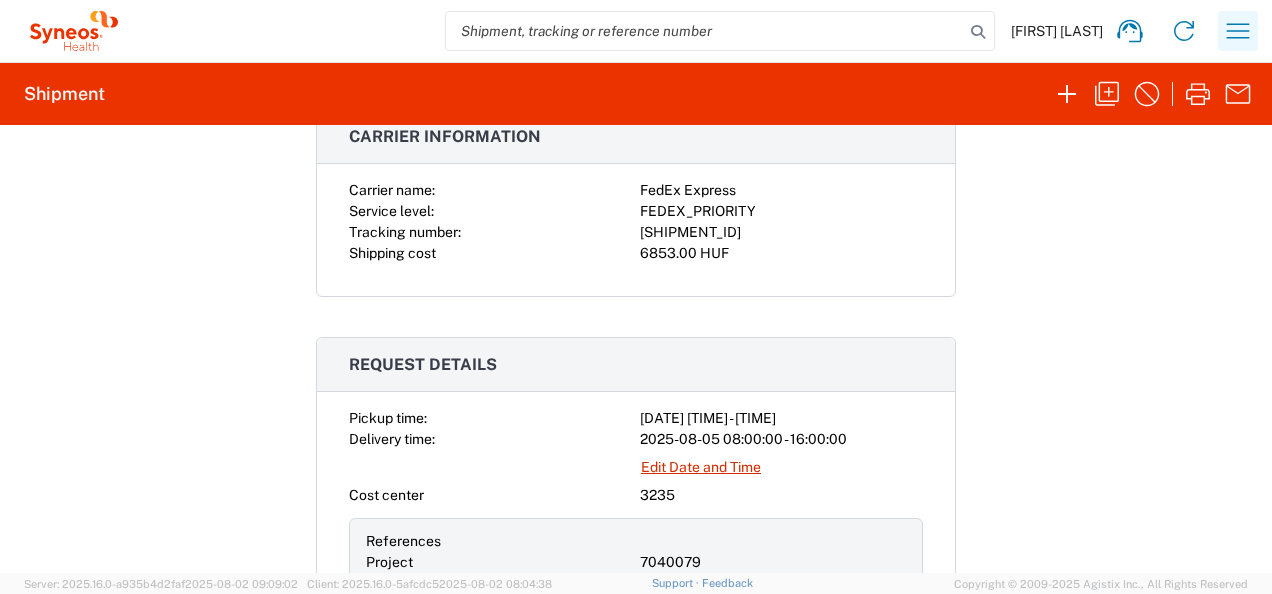 click 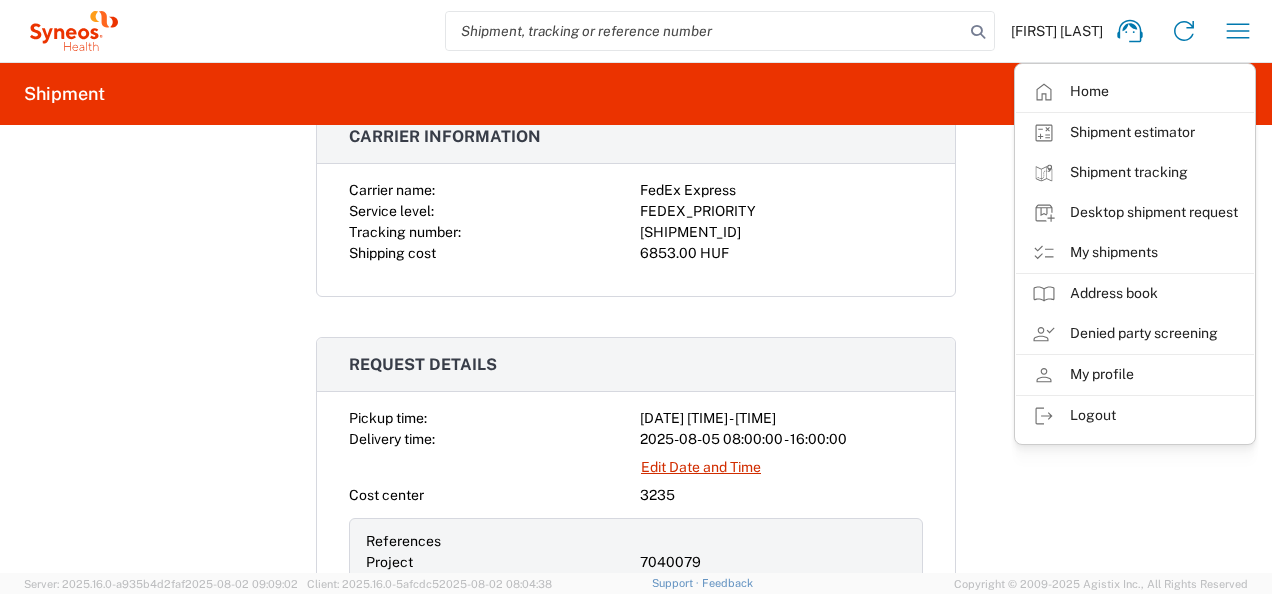 click on "My shipments" 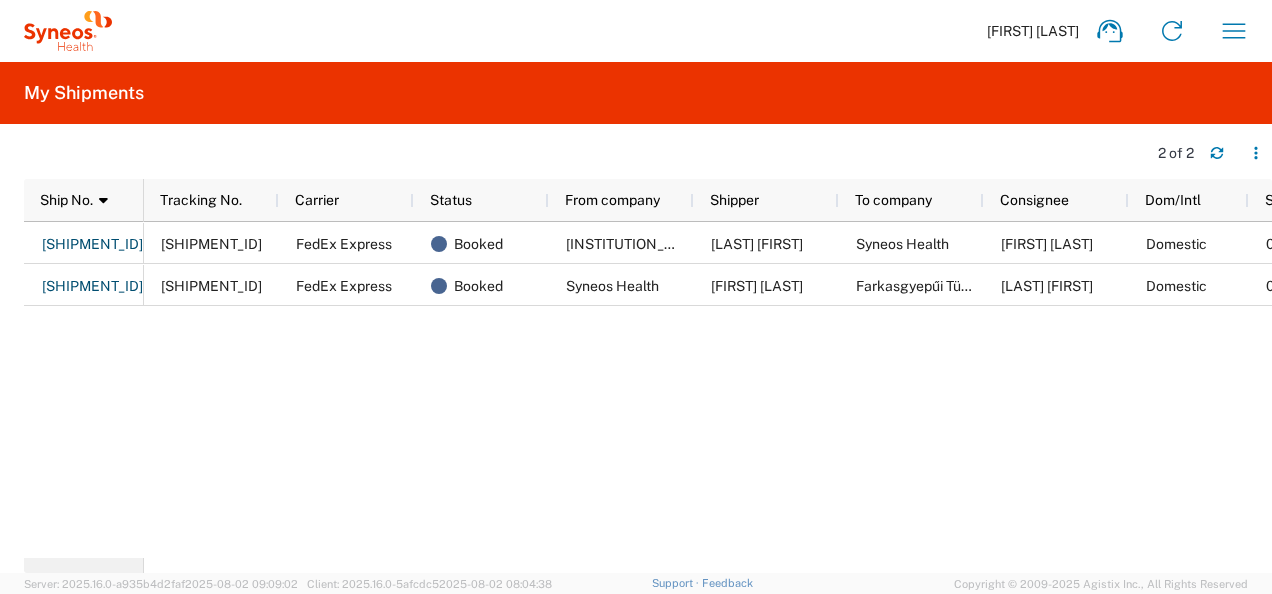 click on "[SHIPMENT_ID] FedEx Express Booked [INSTITUTION_NAME] [LAST] [FIRST] Domestic [DATE] [SHIPMENT_ID] FedEx Express Booked [COMPANY_NAME] [FIRST] [LAST] [INSTITUTION_NAME] [LAST] [FIRST] Domestic [DATE]" 